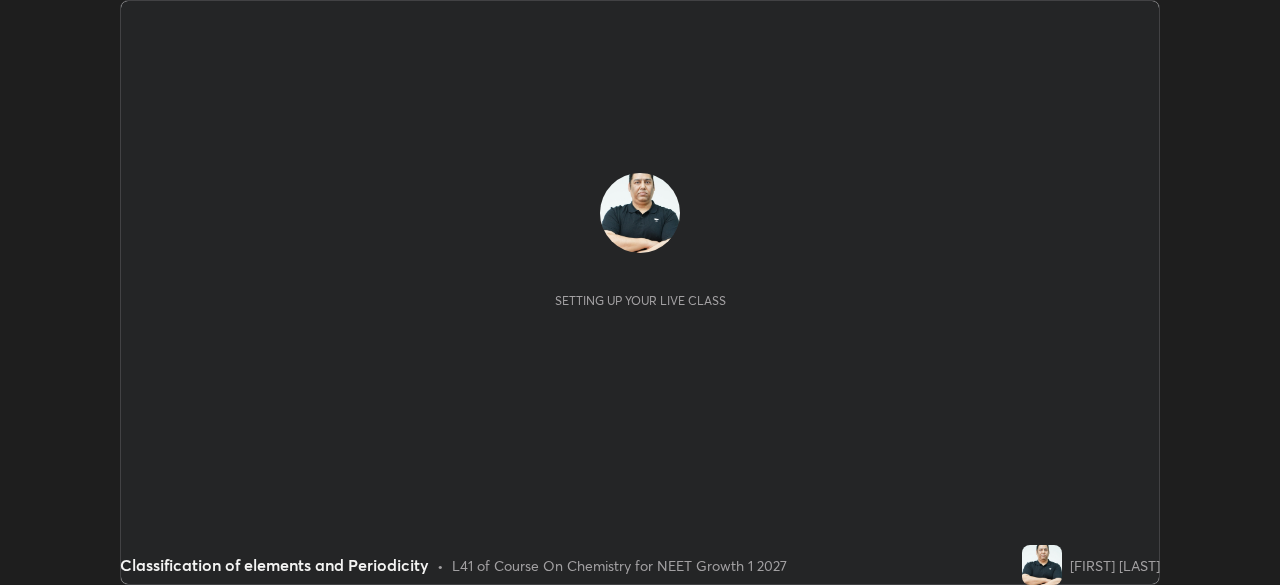 scroll, scrollTop: 0, scrollLeft: 0, axis: both 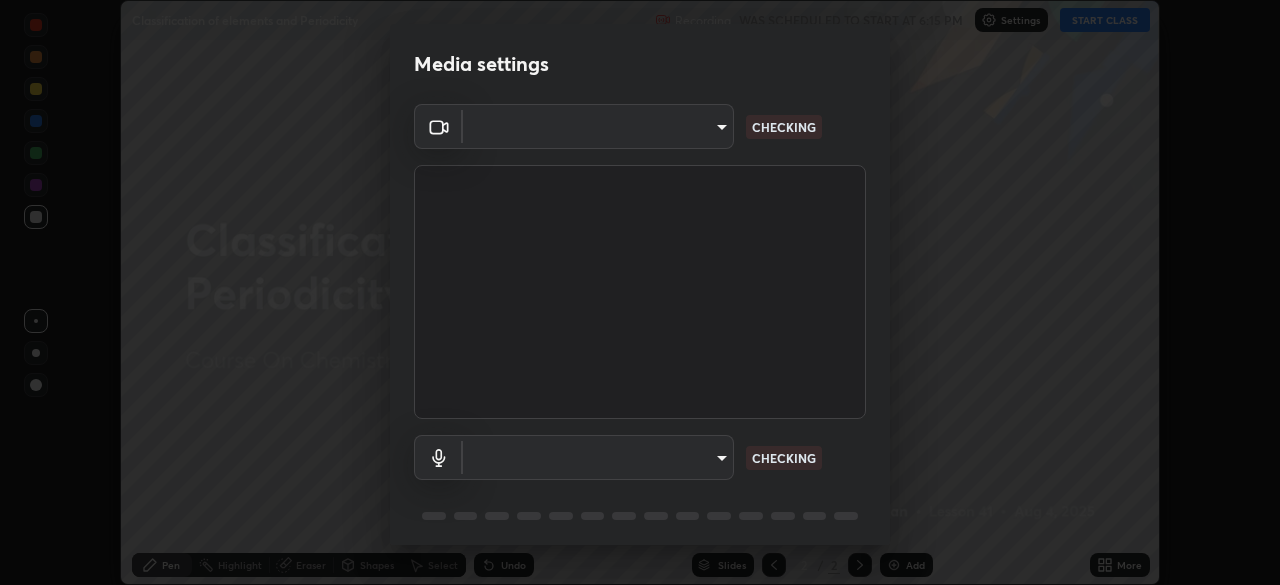 type on "0633fa418783a2cef1cf63d7b01a17792f21623441e32f2d120b756bdba59842" 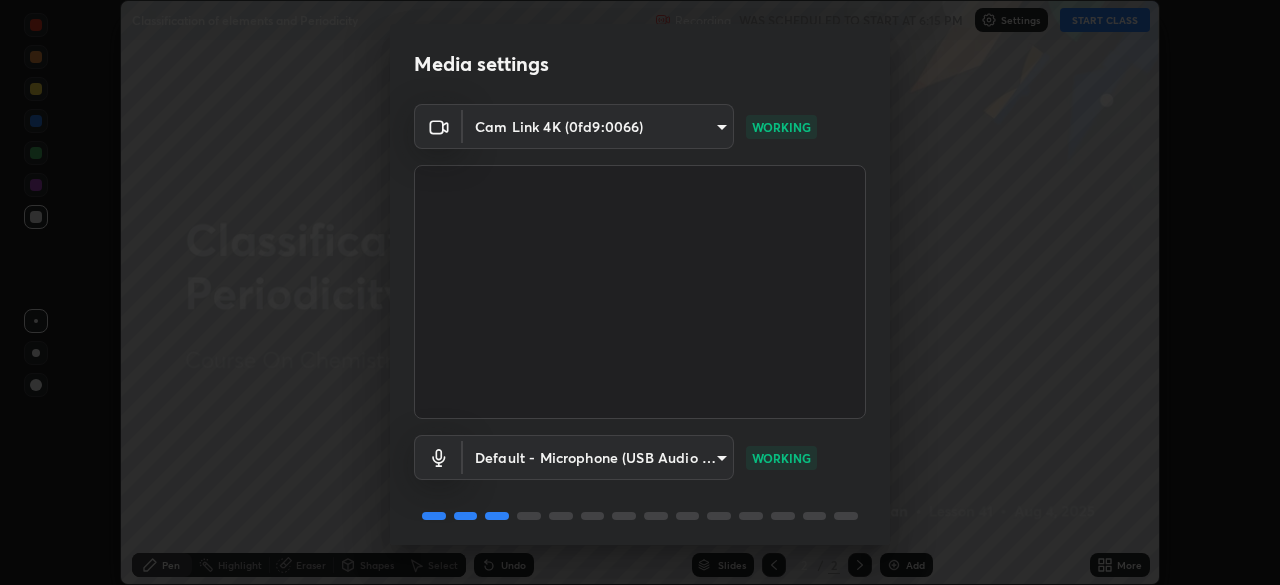 click on "Erase all Classification of elements and Periodicity Recording WAS SCHEDULED TO START AT  6:15 PM Settings START CLASS Setting up your live class Classification of elements and Periodicity • L41 of Course On Chemistry for NEET Growth 1 2027 [FIRST] [LAST] Pen Highlight Eraser Shapes Select Undo Slides 2 / 2 Add More No doubts shared Encourage your learners to ask a doubt for better clarity Report an issue Reason for reporting Buffering Chat not working Audio - Video sync issue Educator video quality low ​ Attach an image Report Media settings Cam Link 4K (0fd9:0066) 0633fa418783a2cef1cf63d7b01a17792f21623441e32f2d120b756bdba59842 WORKING Default - Microphone (USB Audio Device) default WORKING 1 / 5 Next" at bounding box center [640, 292] 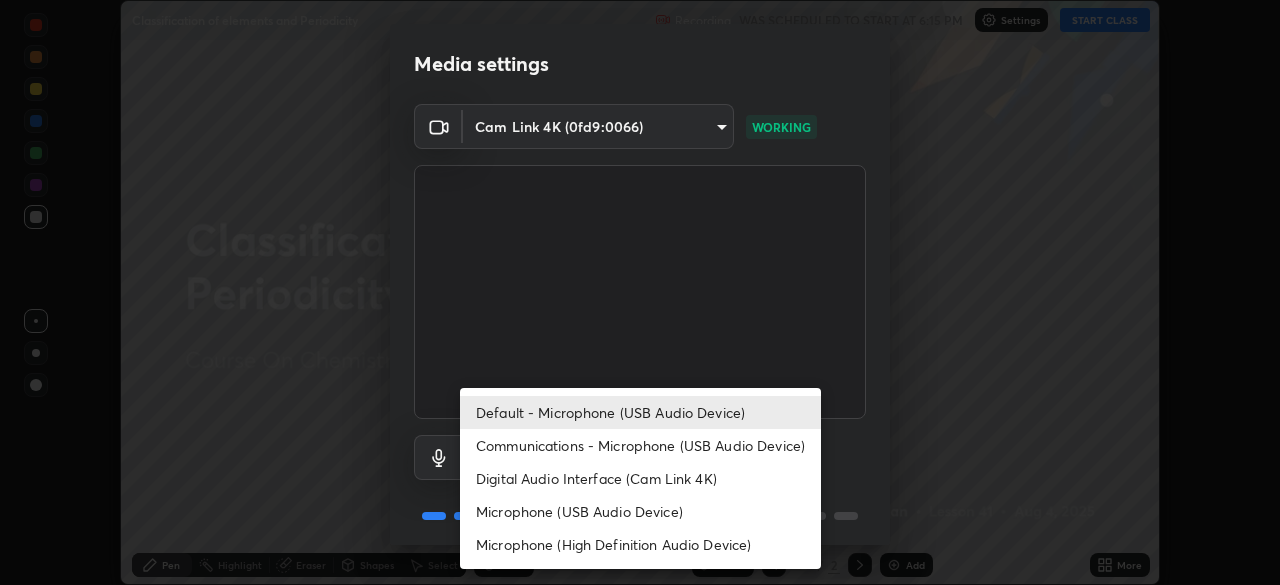 click at bounding box center [640, 292] 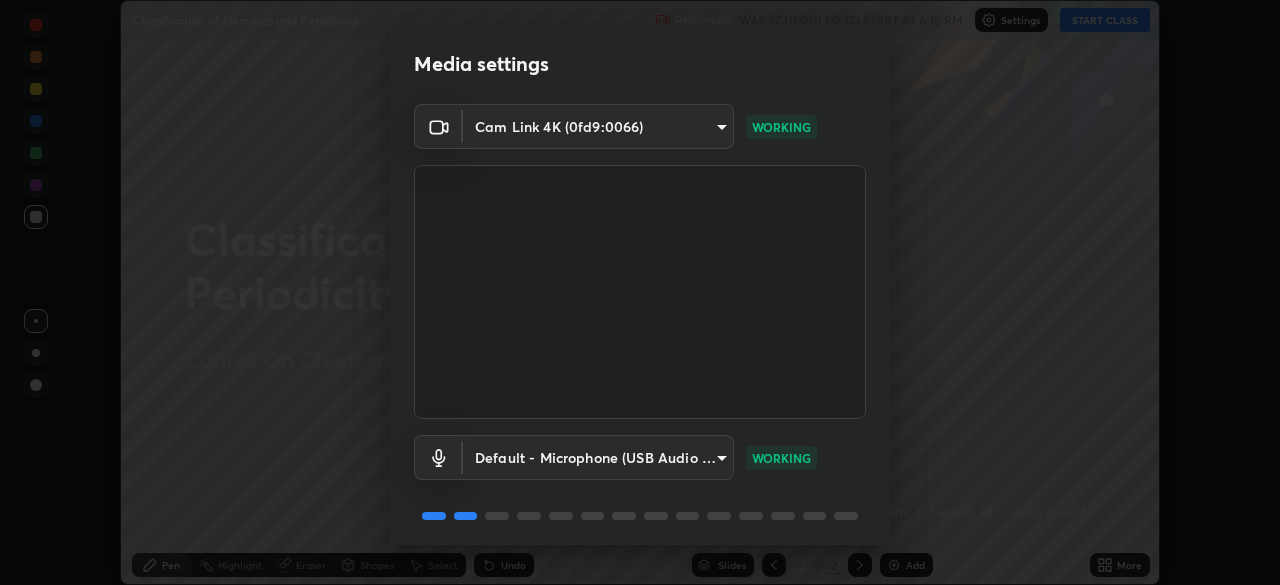 scroll, scrollTop: 71, scrollLeft: 0, axis: vertical 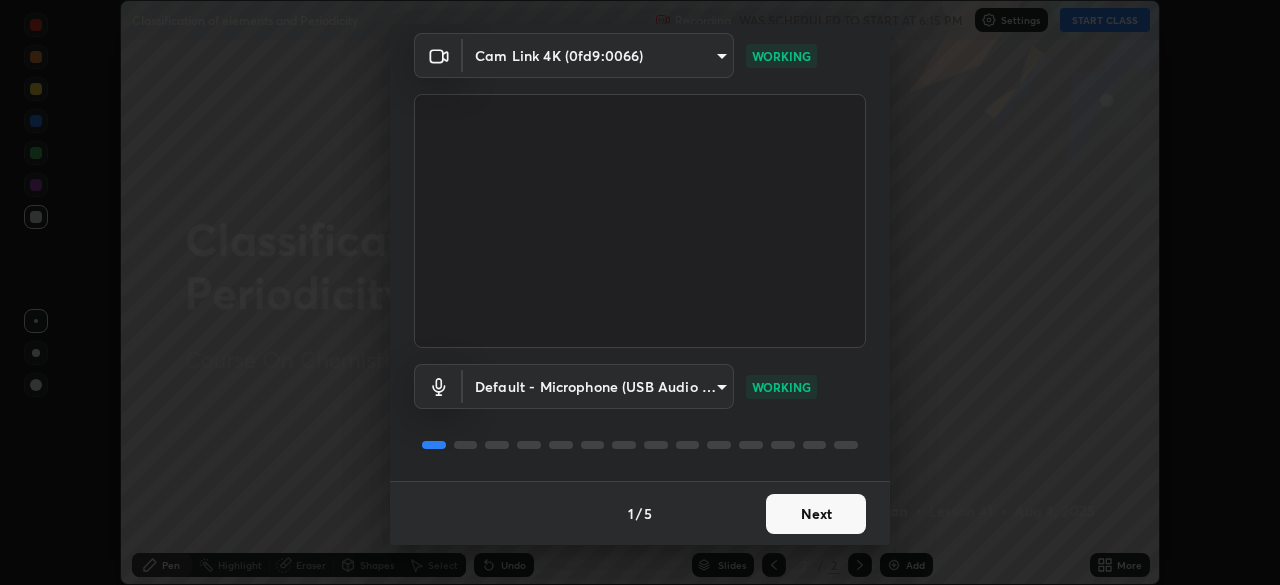 click on "Next" at bounding box center (816, 514) 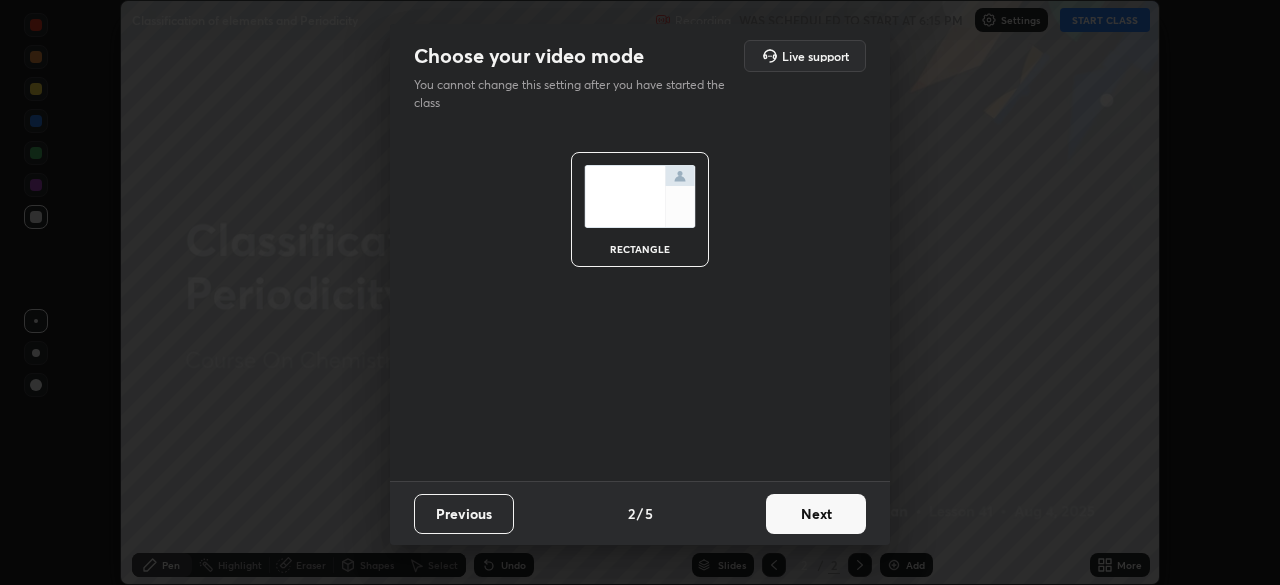 scroll, scrollTop: 0, scrollLeft: 0, axis: both 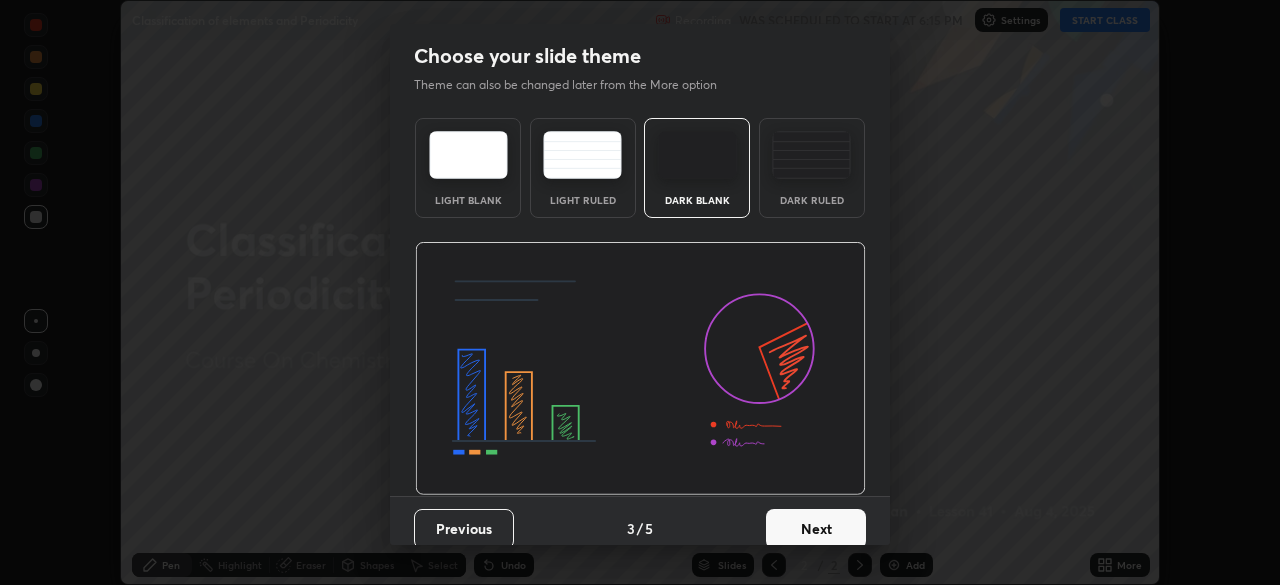 click at bounding box center [811, 155] 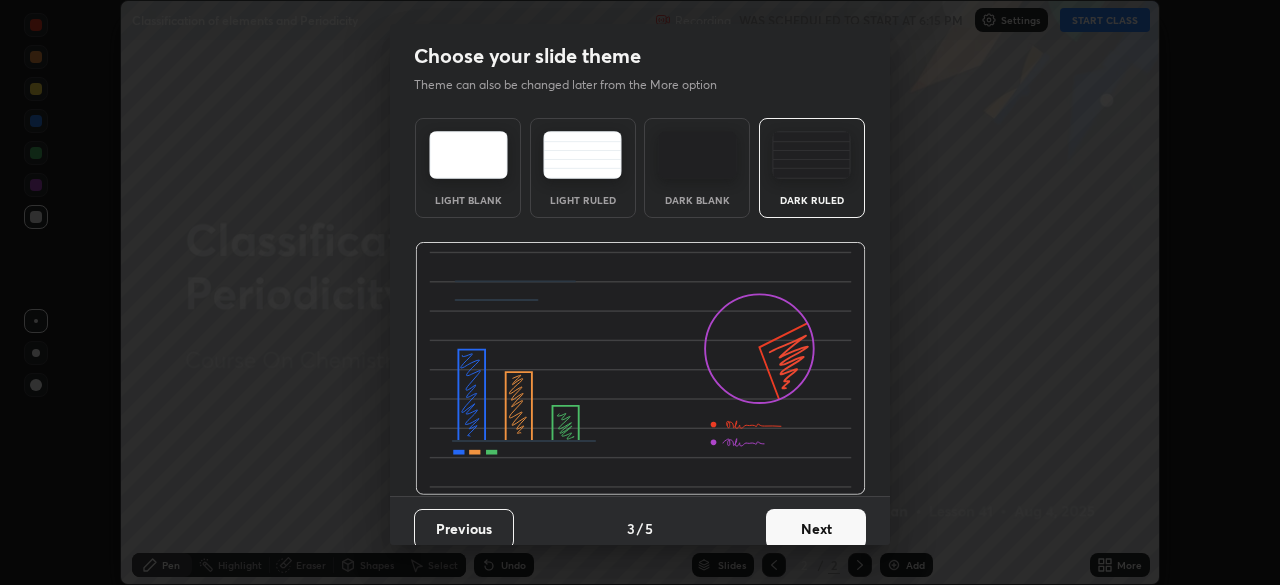 scroll, scrollTop: 15, scrollLeft: 0, axis: vertical 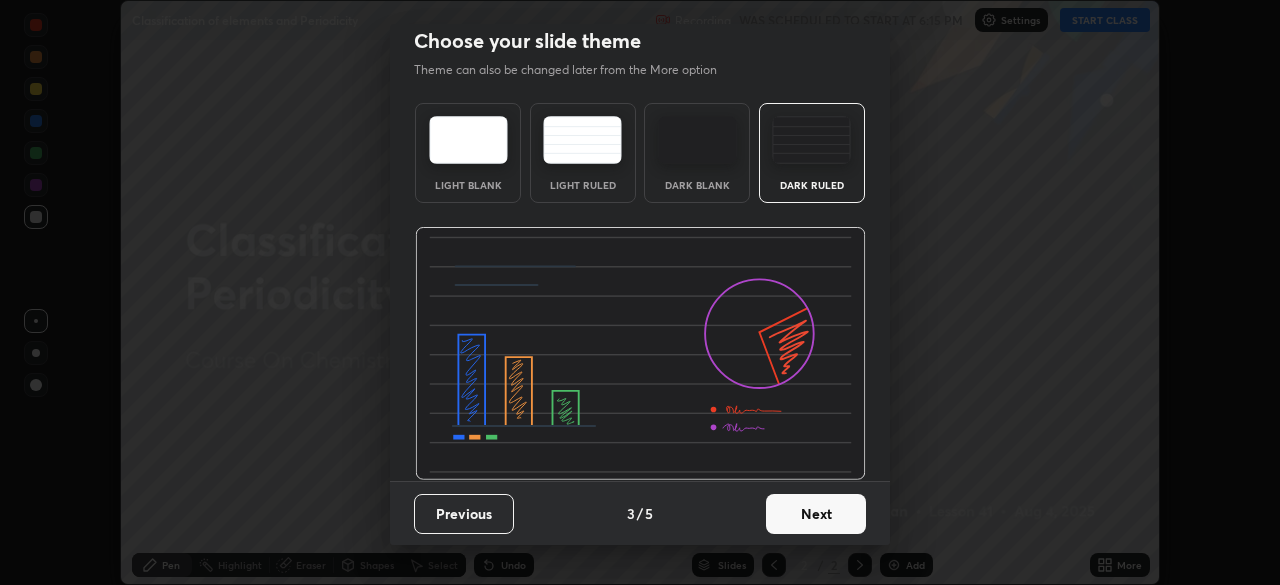 click on "Next" at bounding box center [816, 514] 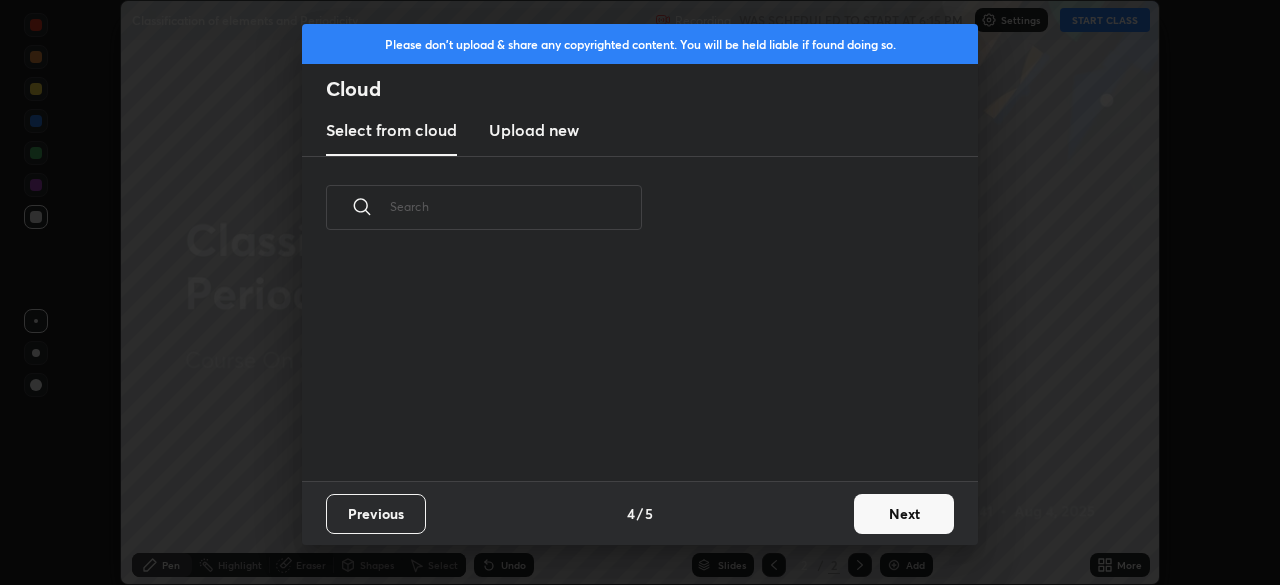 scroll, scrollTop: 0, scrollLeft: 0, axis: both 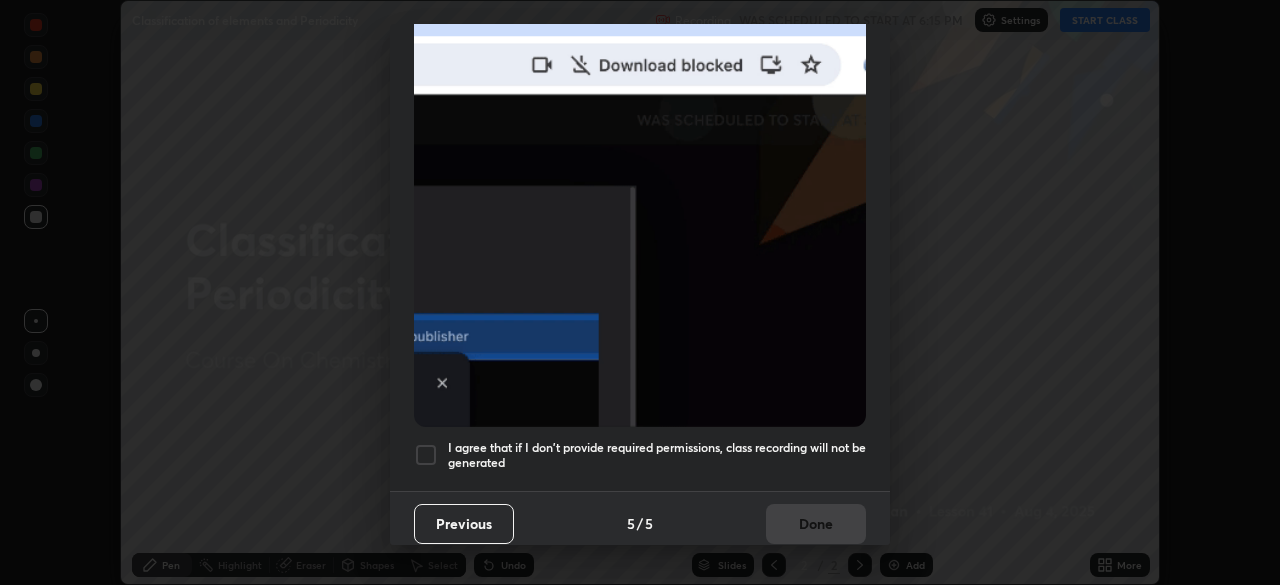 click on "I agree that if I don't provide required permissions, class recording will not be generated" at bounding box center (657, 455) 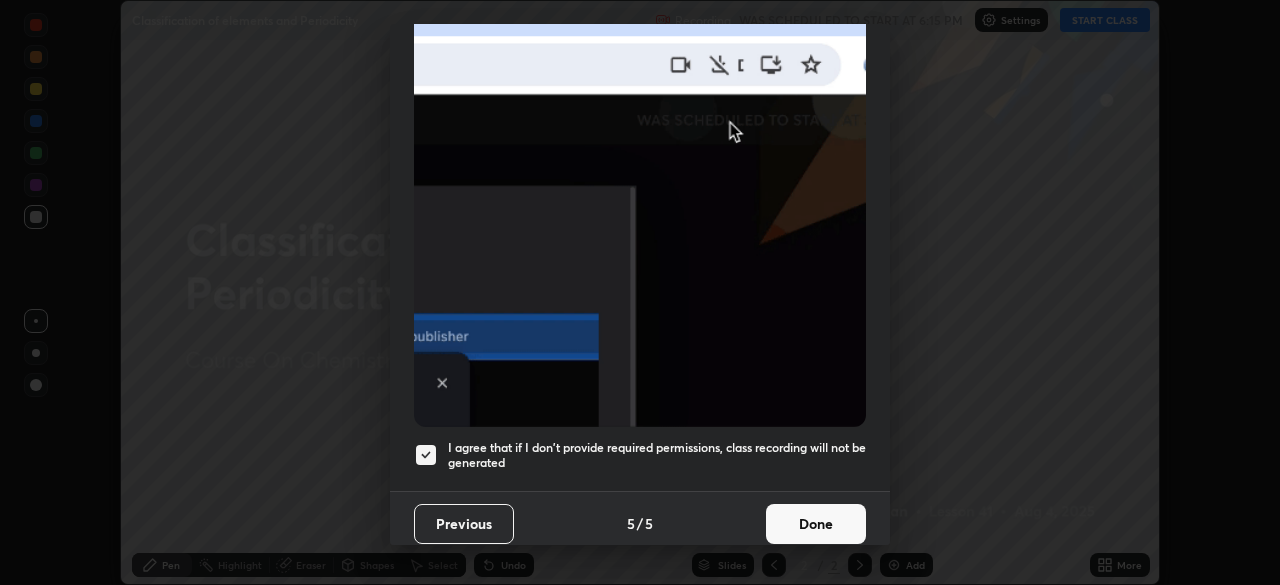 click on "Done" at bounding box center [816, 524] 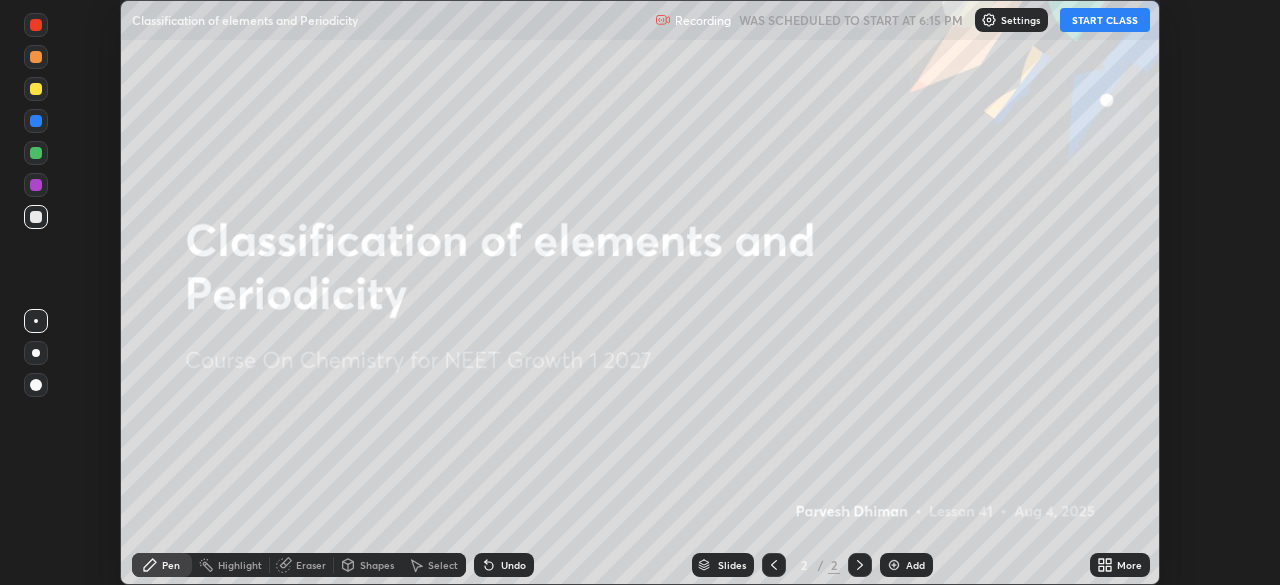 click 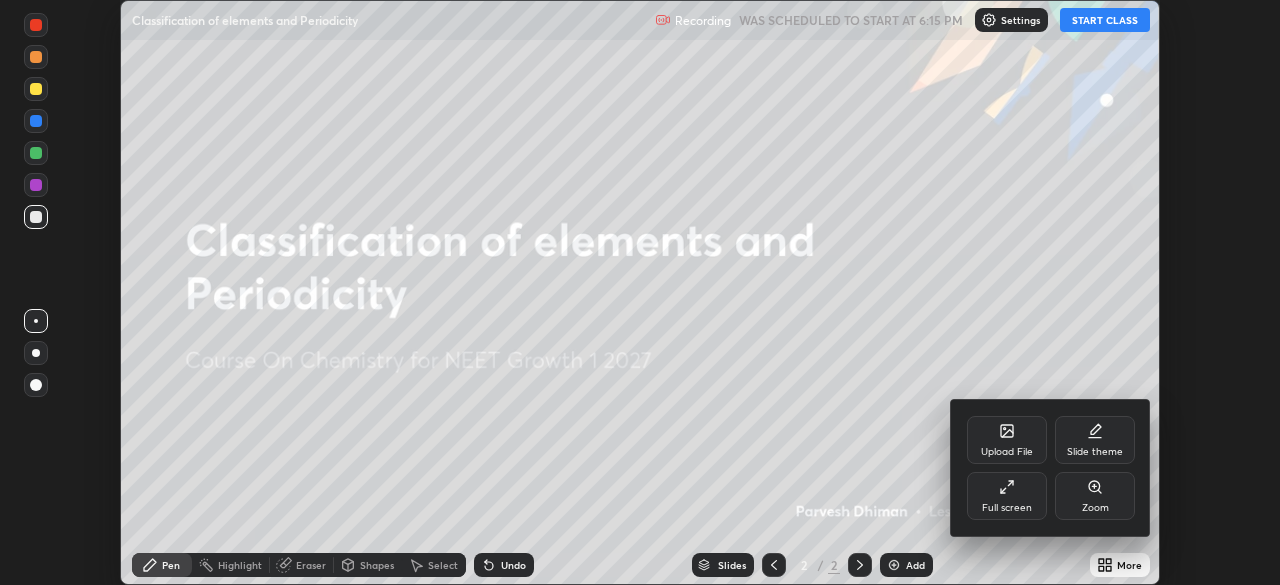 click on "Full screen" at bounding box center (1007, 496) 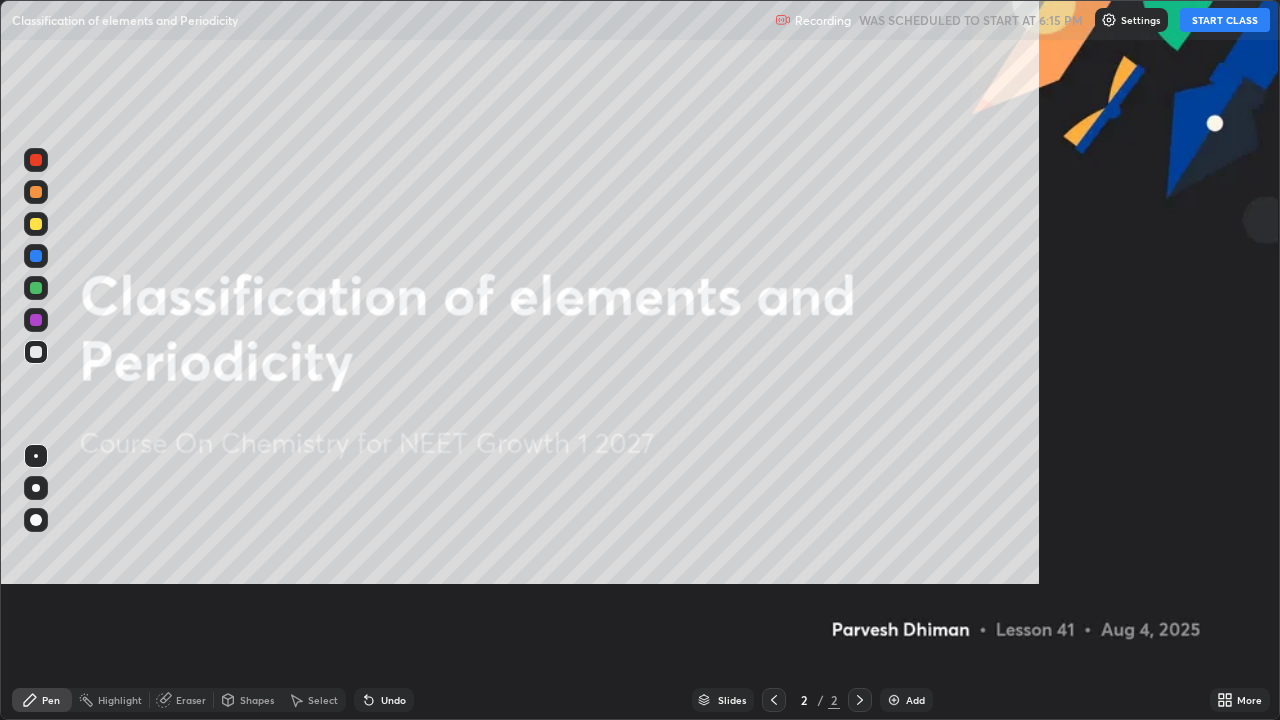 scroll, scrollTop: 99280, scrollLeft: 98720, axis: both 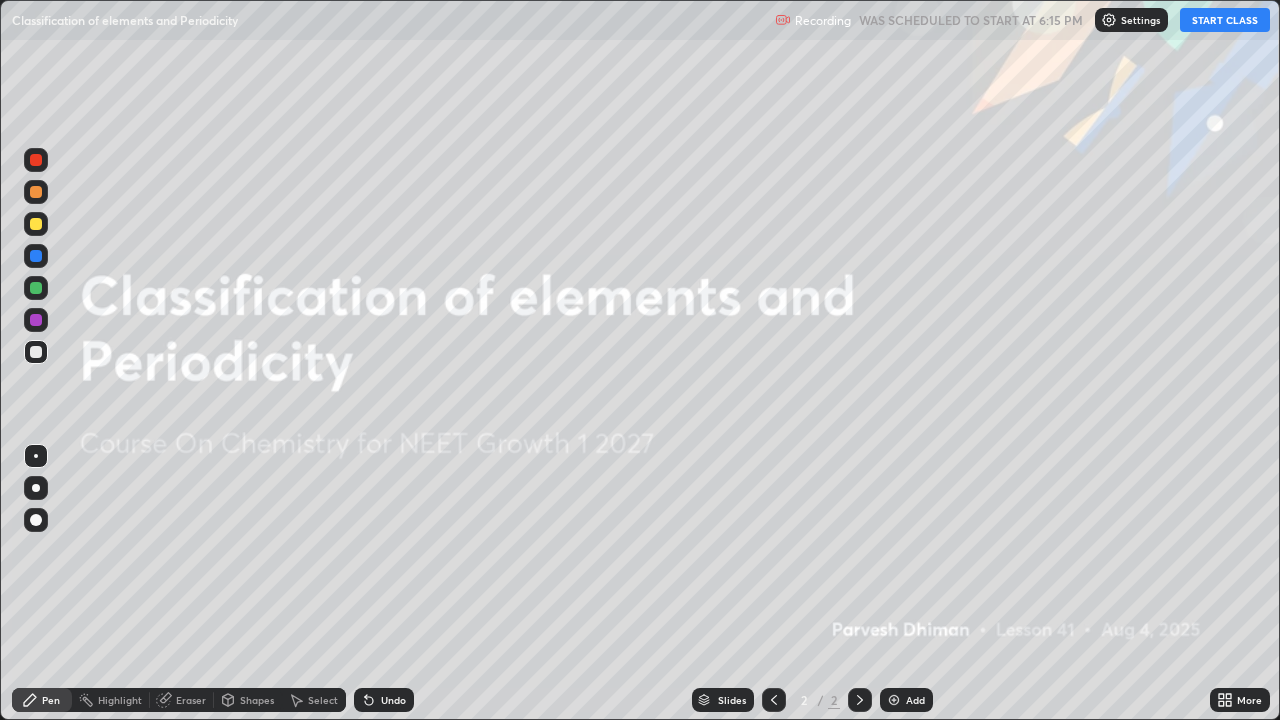 click on "START CLASS" at bounding box center (1225, 20) 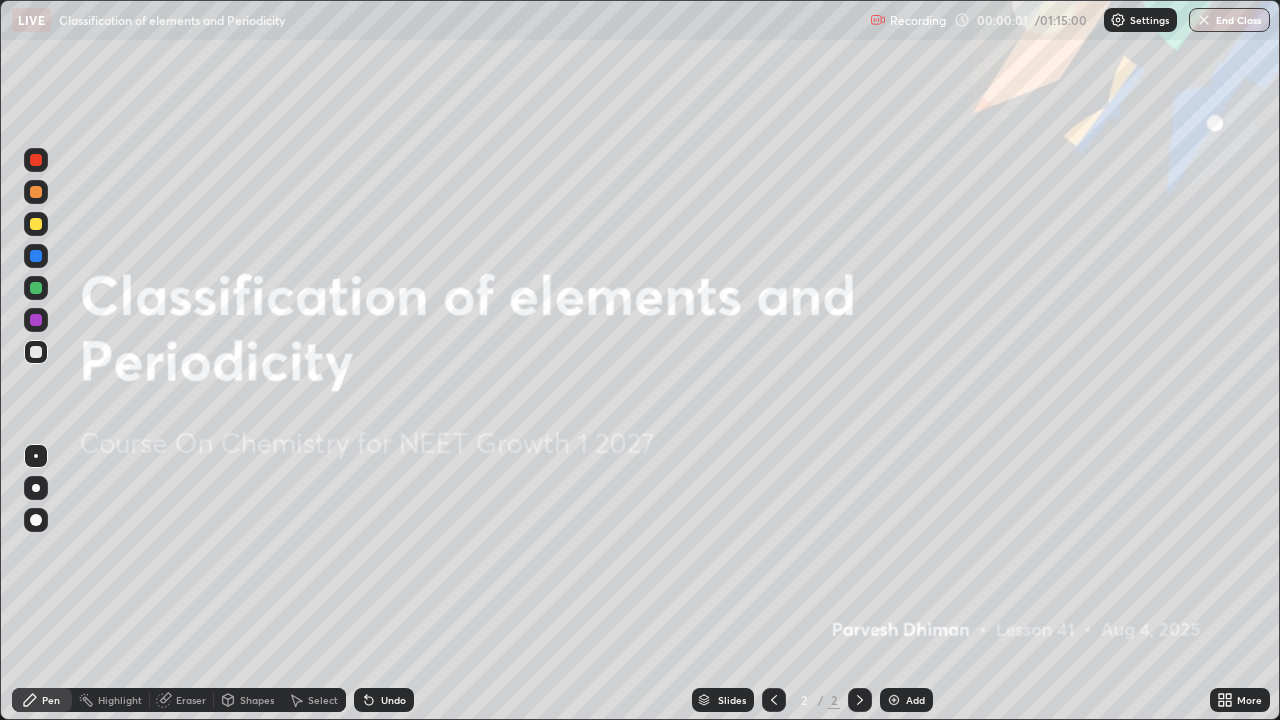 click on "Add" at bounding box center [915, 700] 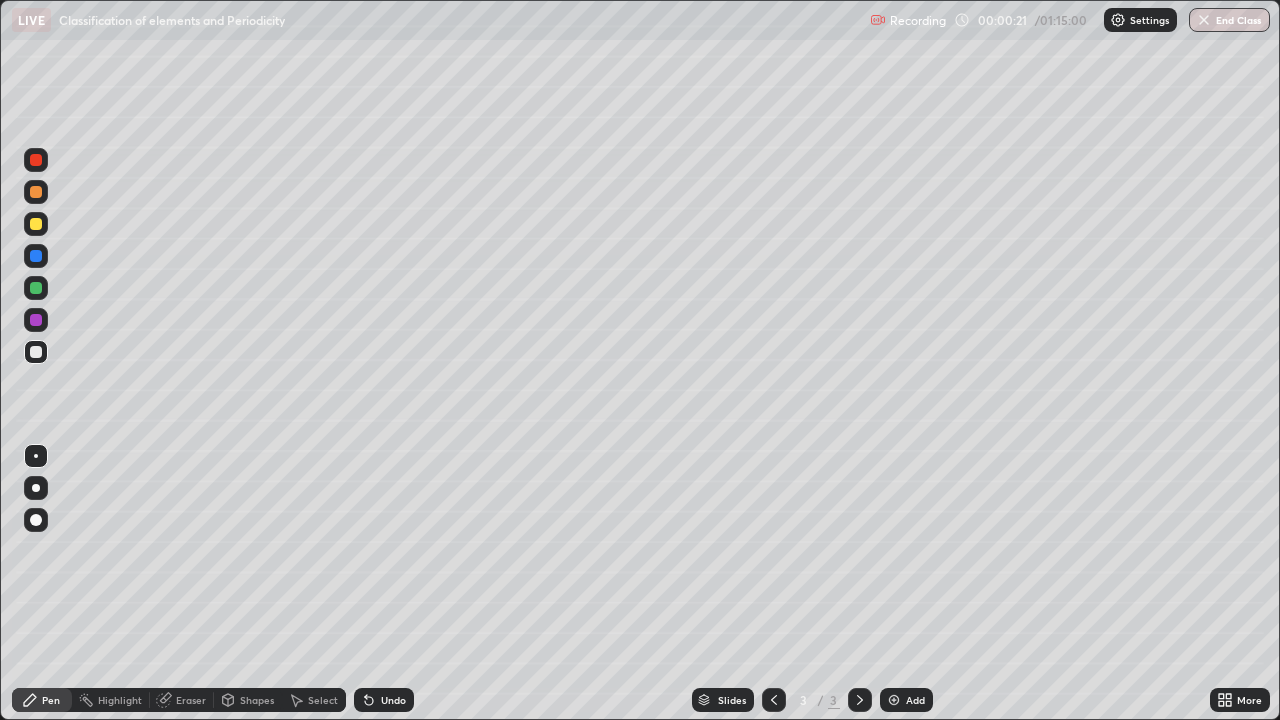 click at bounding box center [36, 488] 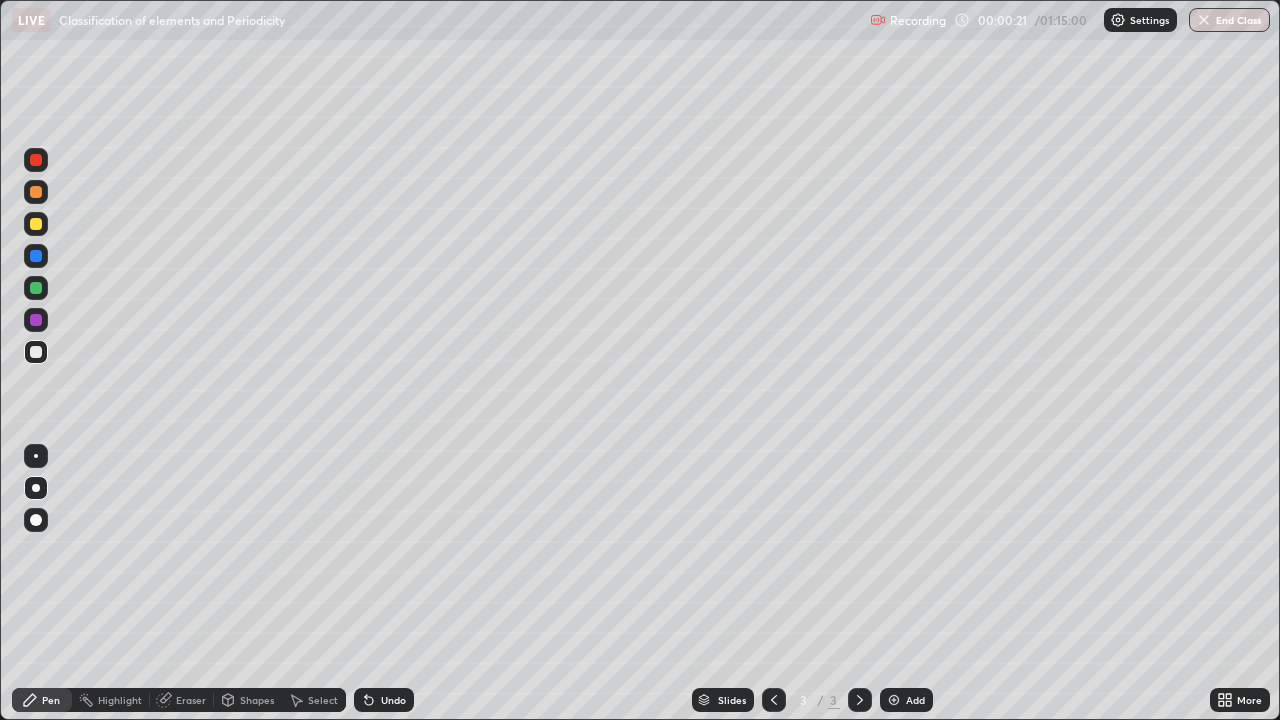 click at bounding box center [36, 520] 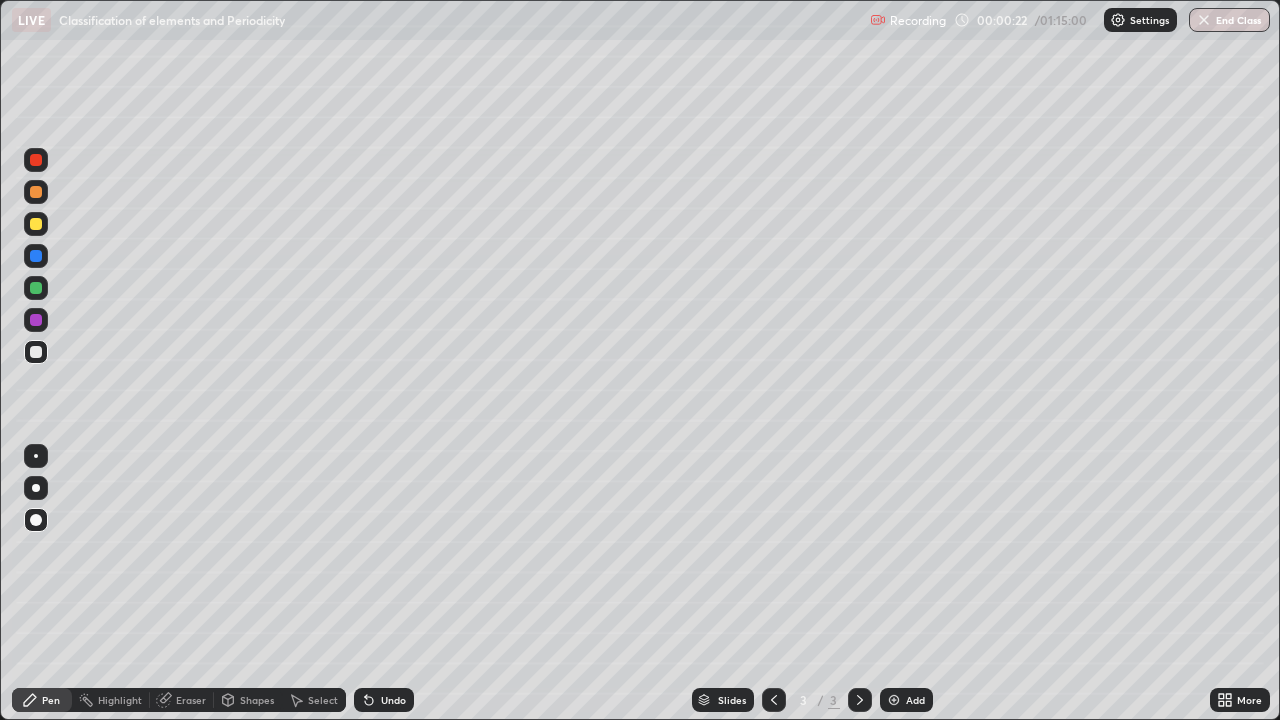 click on "Pen" at bounding box center [42, 700] 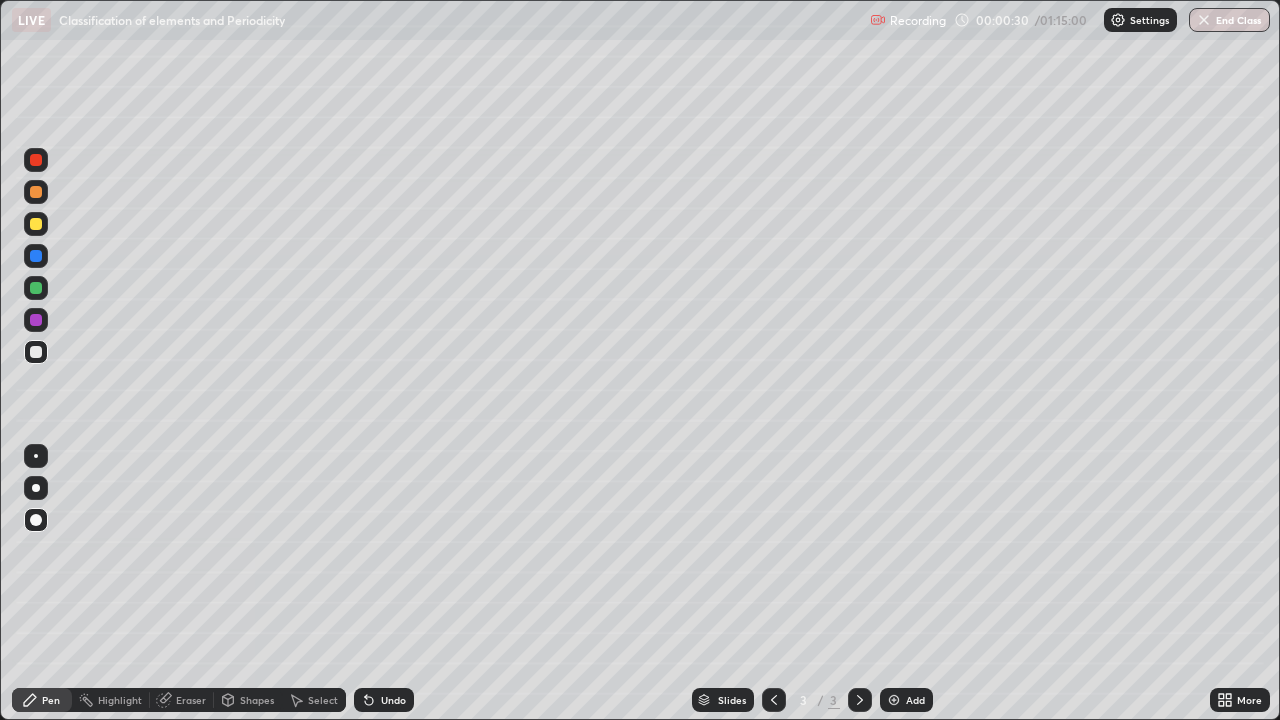 click on "Pen" at bounding box center (51, 700) 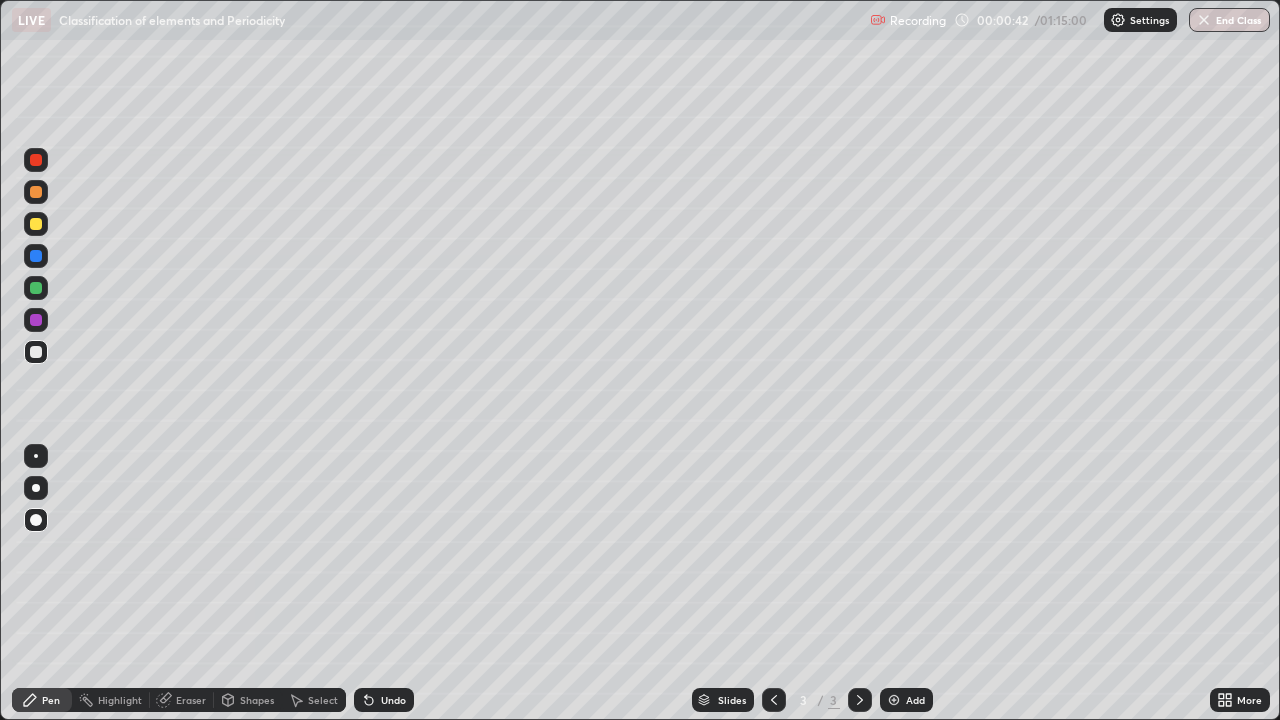 click on "Undo" at bounding box center [393, 700] 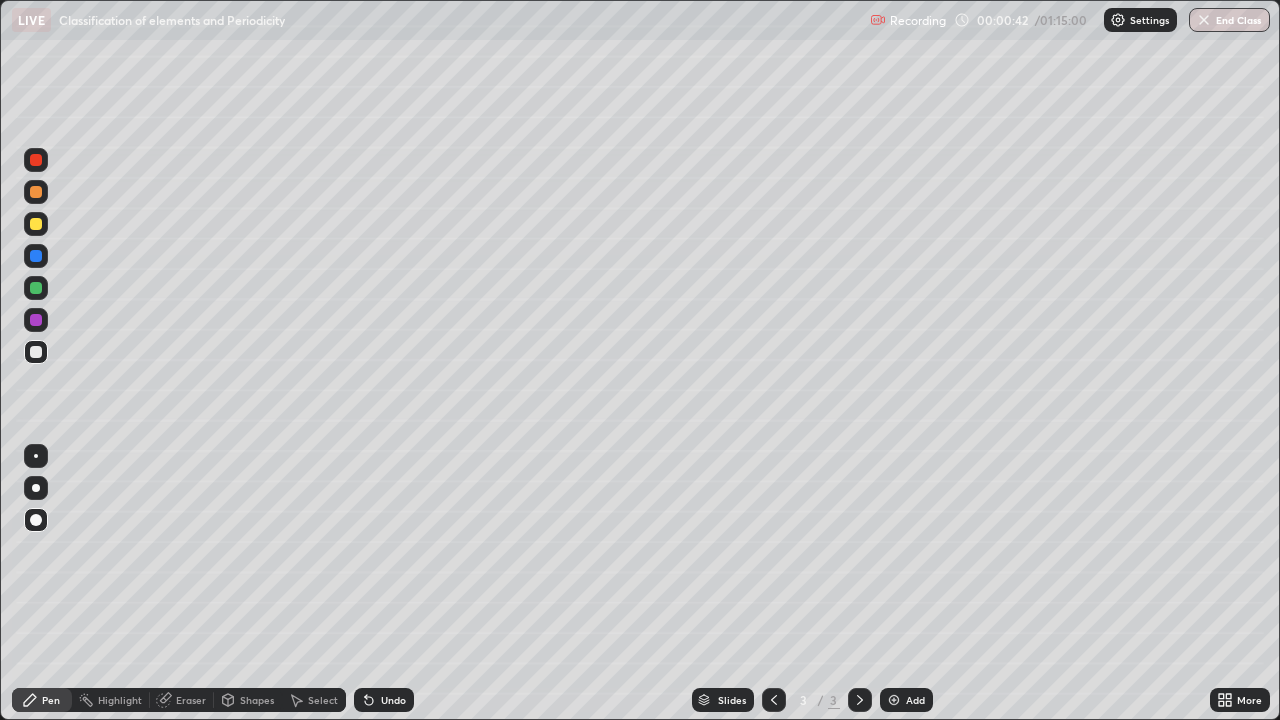 click on "Undo" at bounding box center (393, 700) 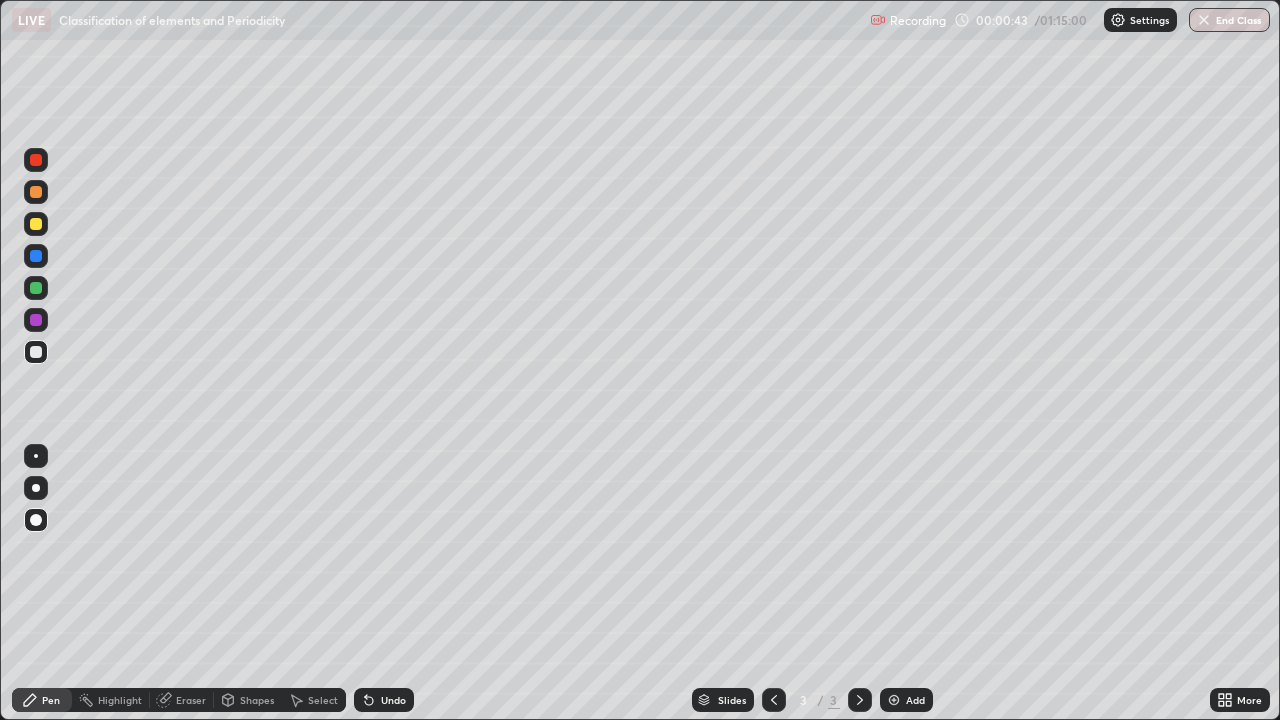 click on "Undo" at bounding box center [393, 700] 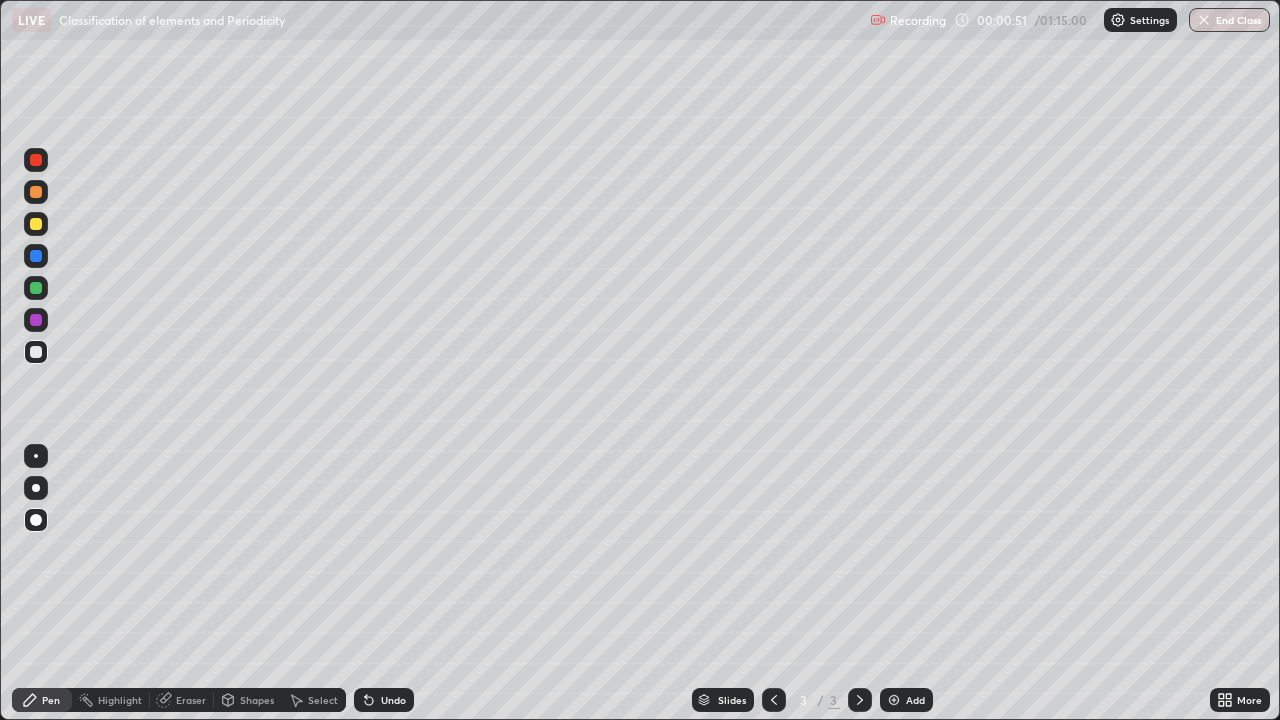 click on "Shapes" at bounding box center [257, 700] 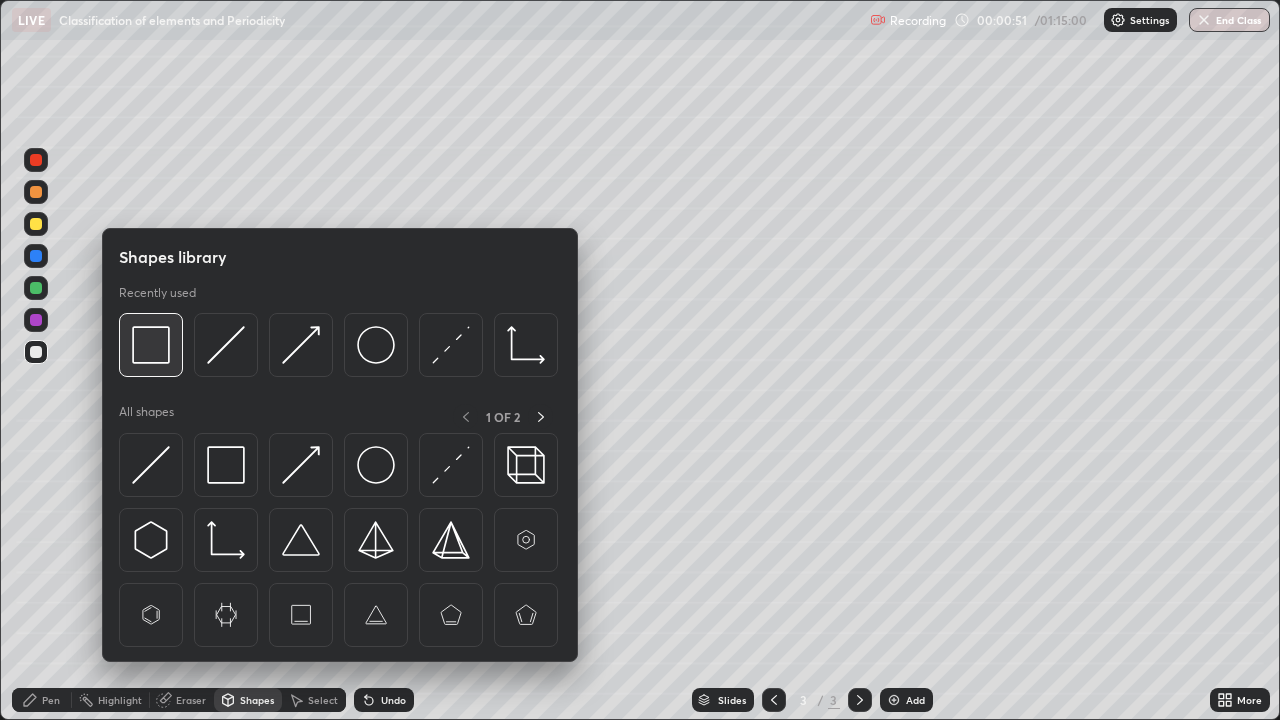 click at bounding box center (151, 345) 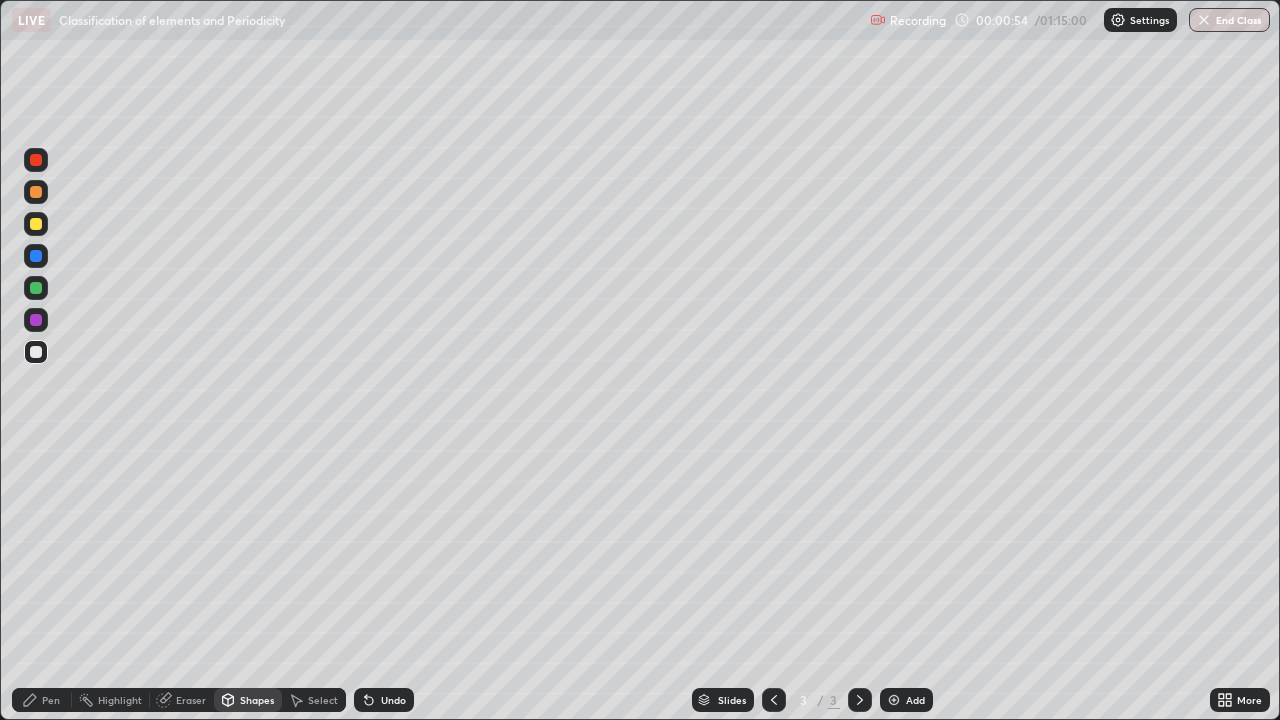click on "Pen" at bounding box center (42, 700) 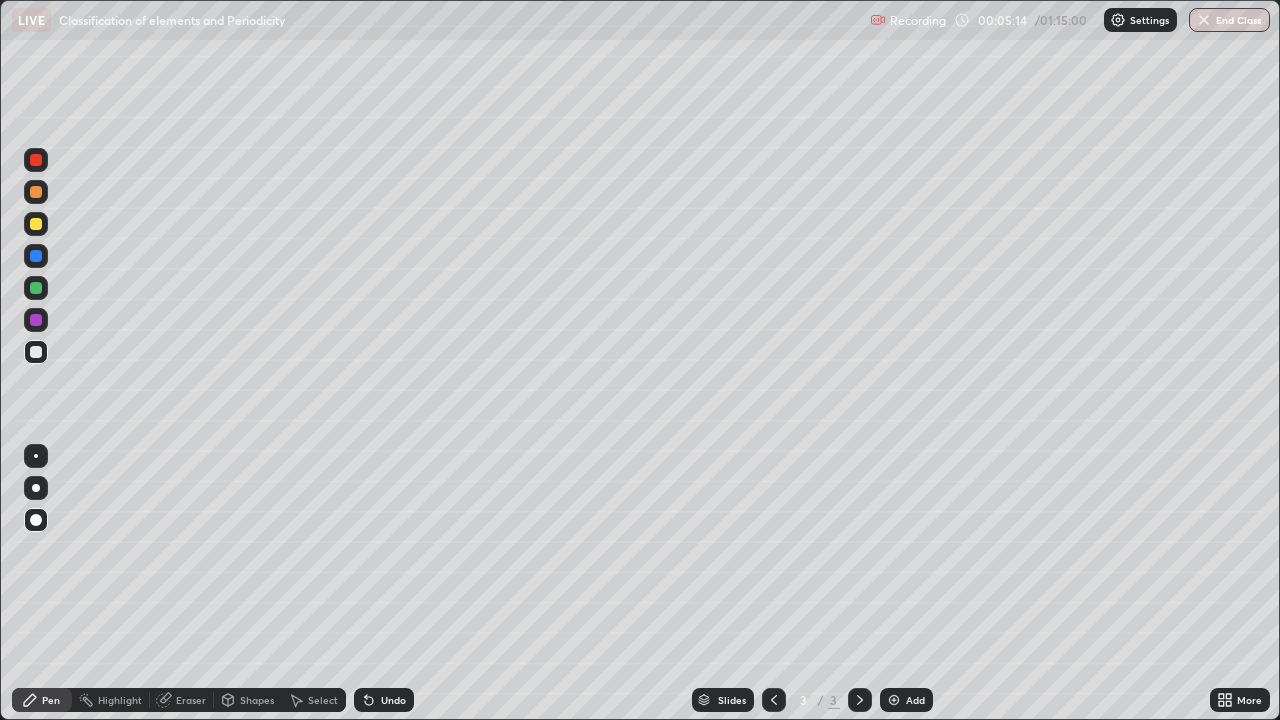 click 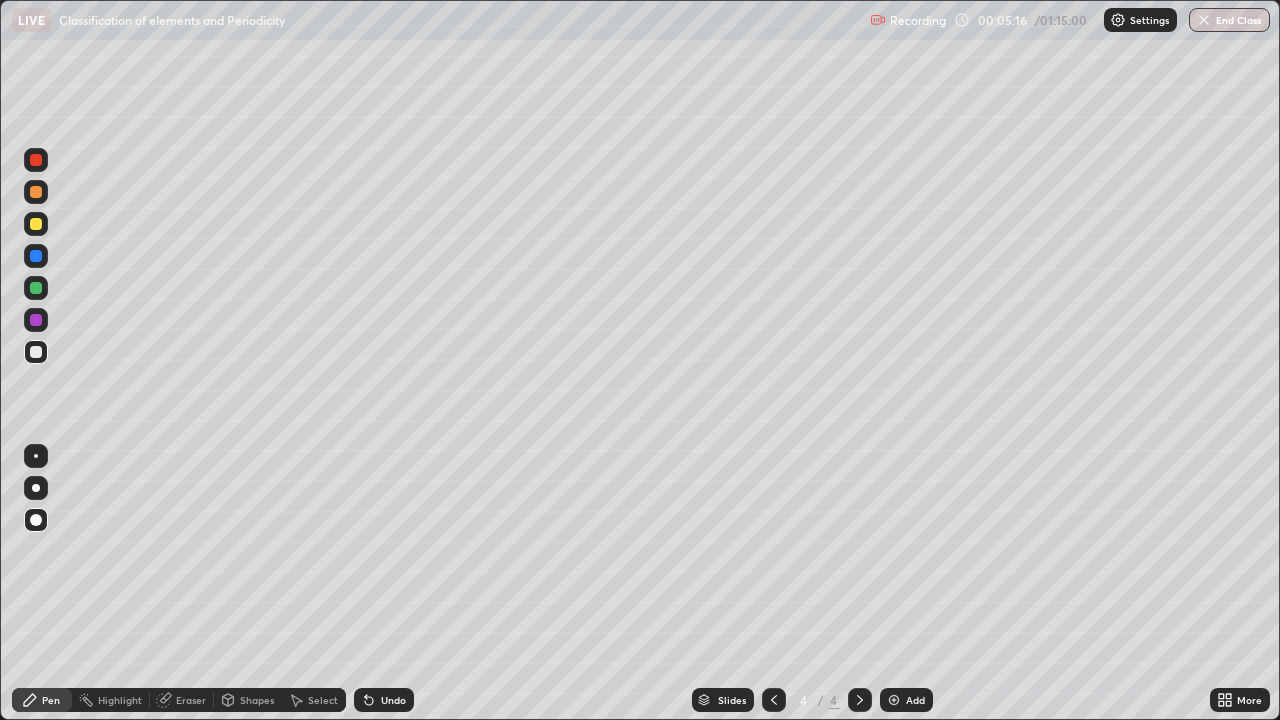 click at bounding box center [36, 352] 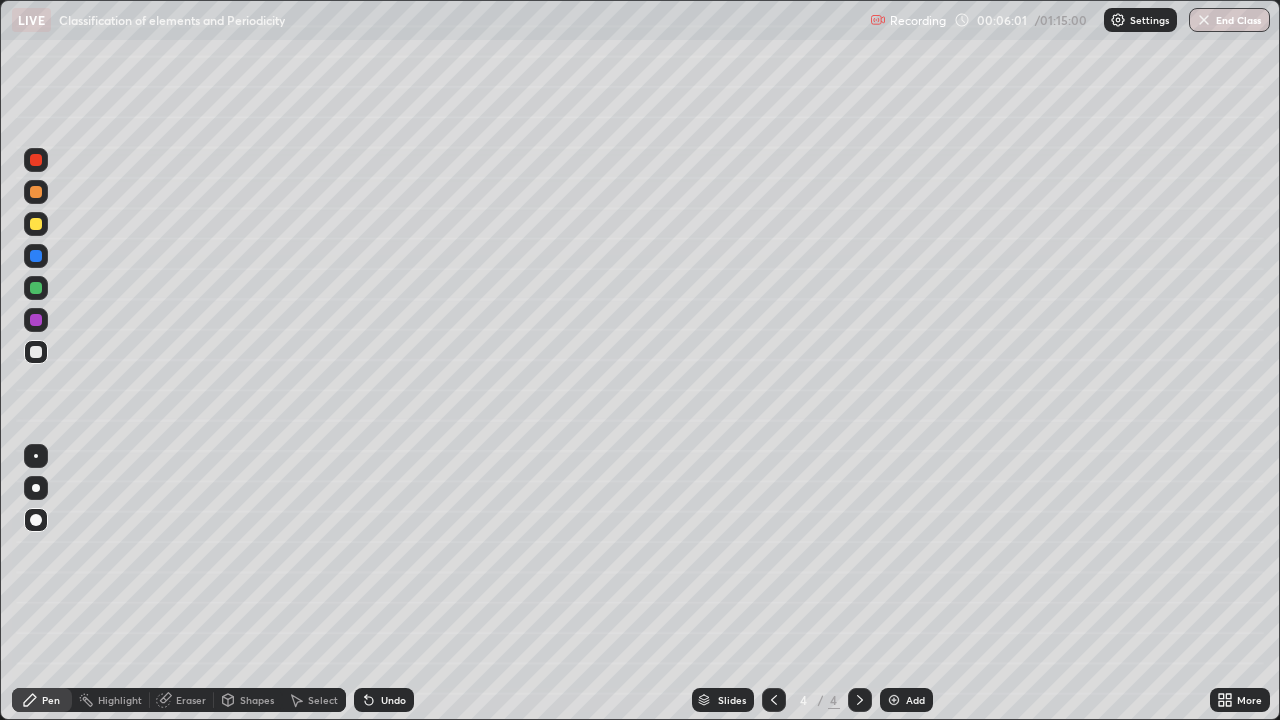 click on "Shapes" at bounding box center [257, 700] 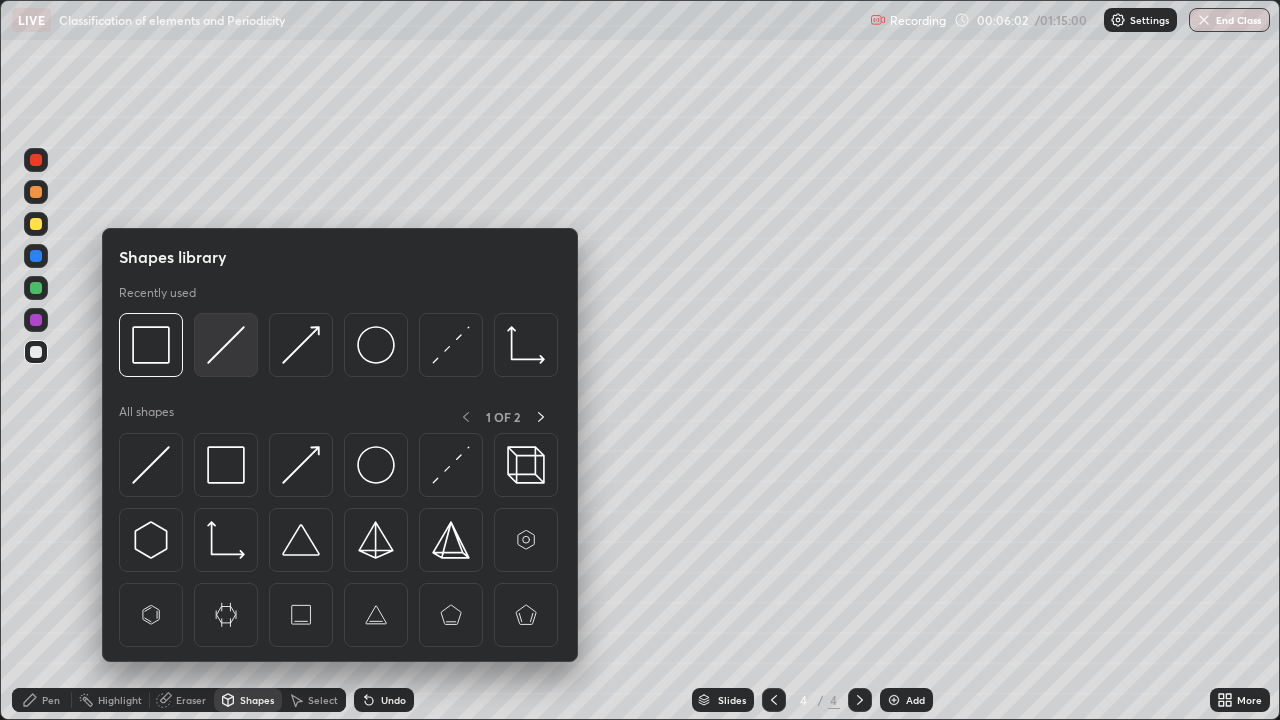 click at bounding box center [226, 345] 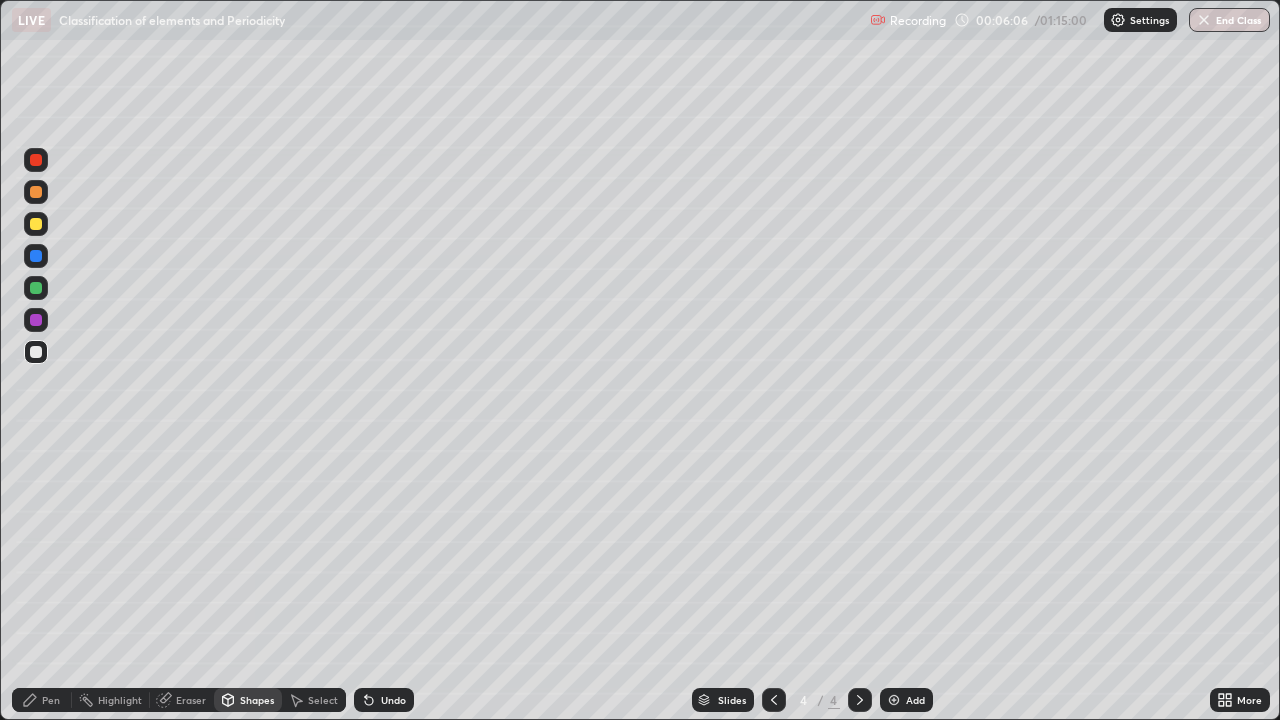 click on "Pen" at bounding box center (51, 700) 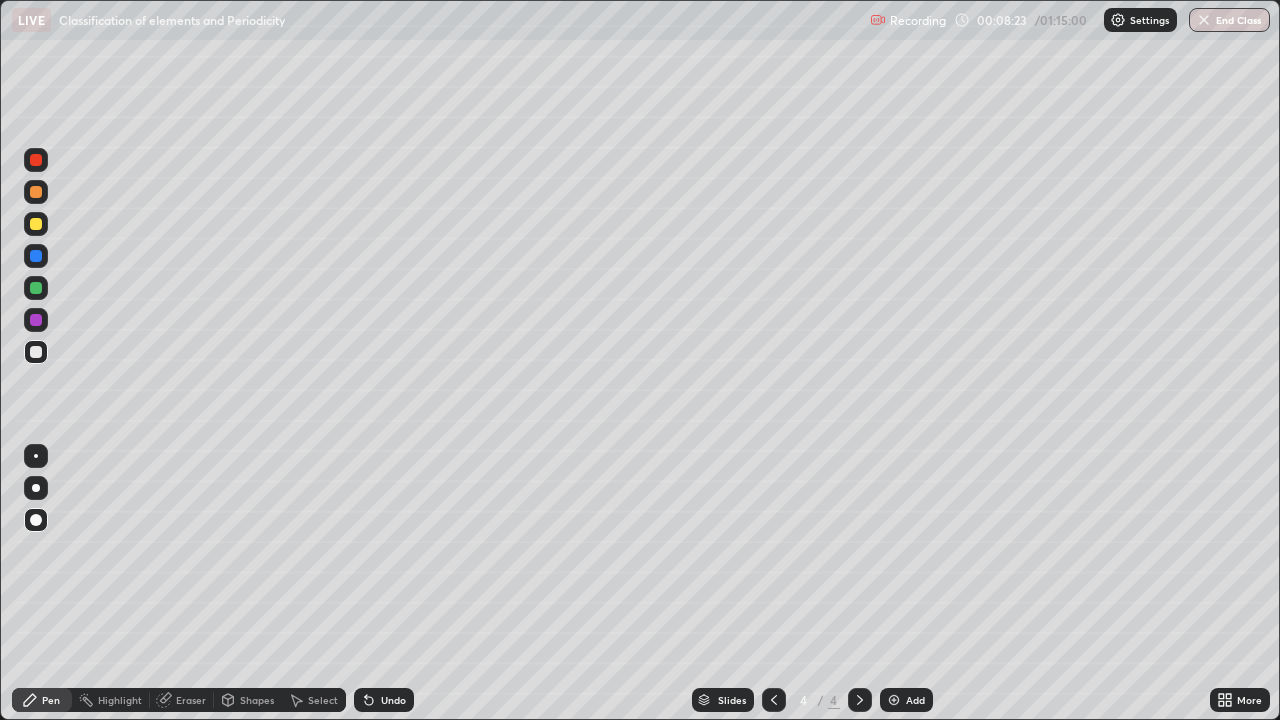 click at bounding box center [36, 224] 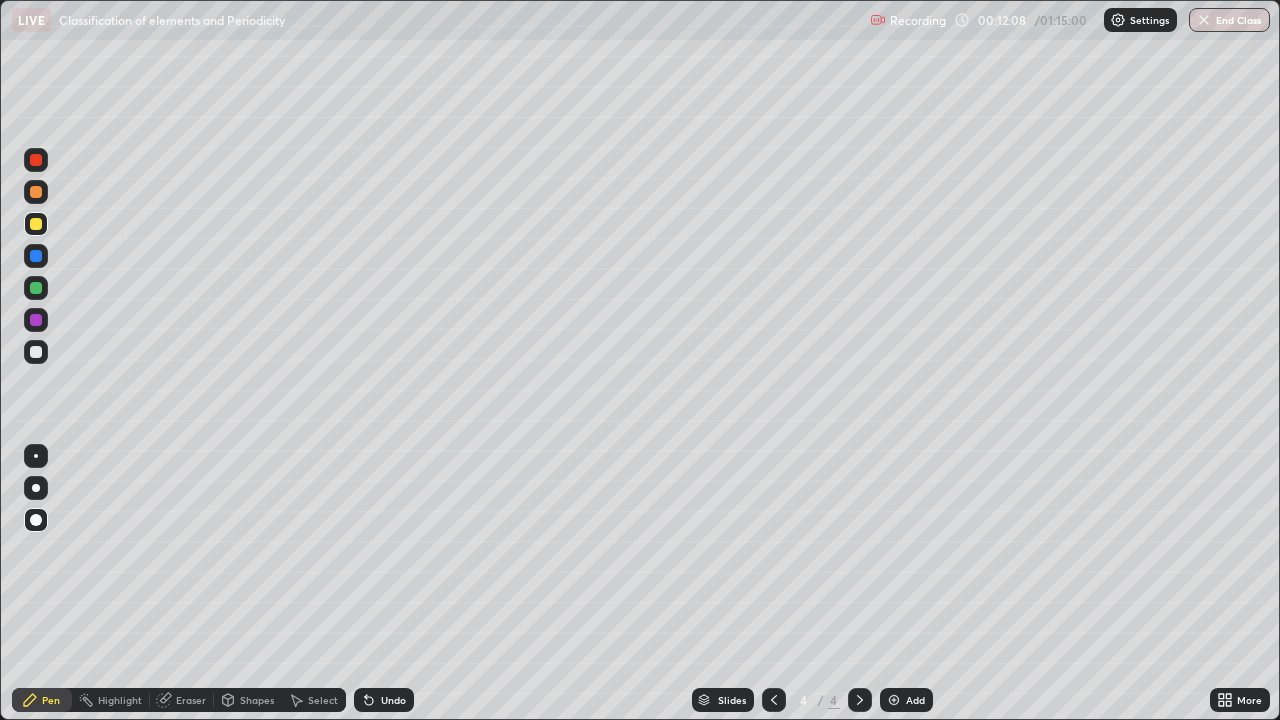 click on "Shapes" at bounding box center (248, 700) 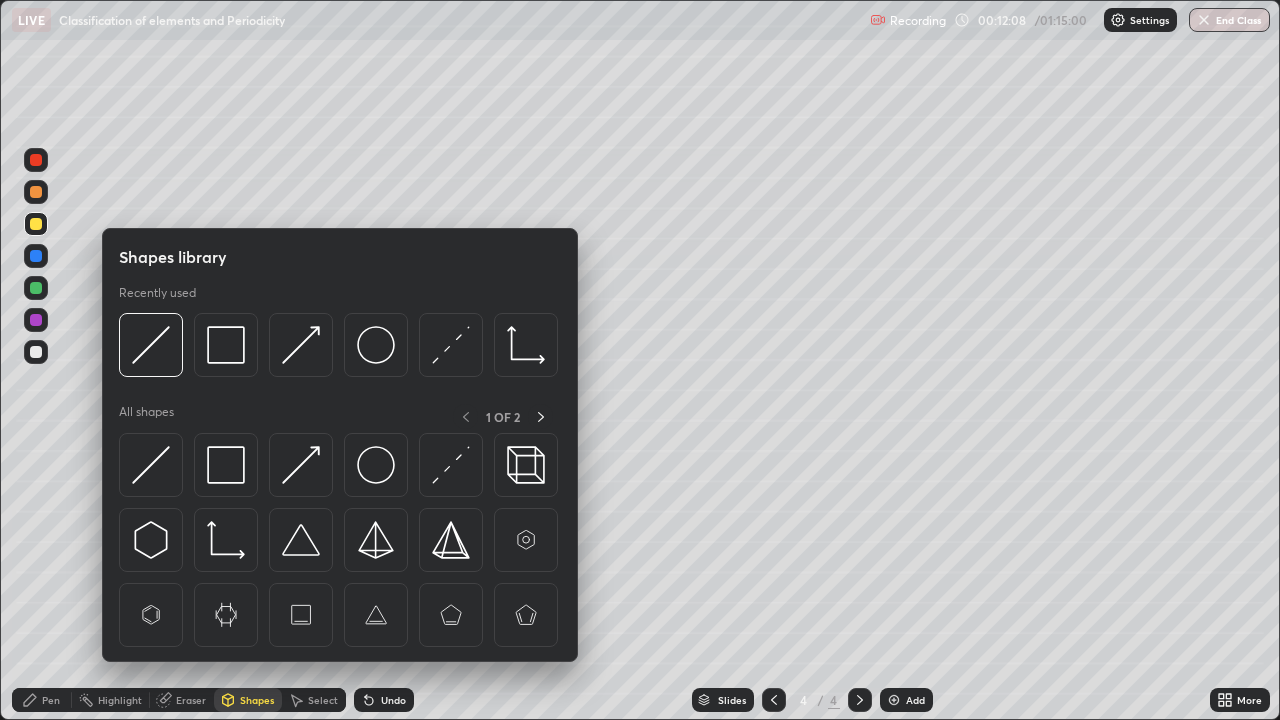 click at bounding box center (226, 345) 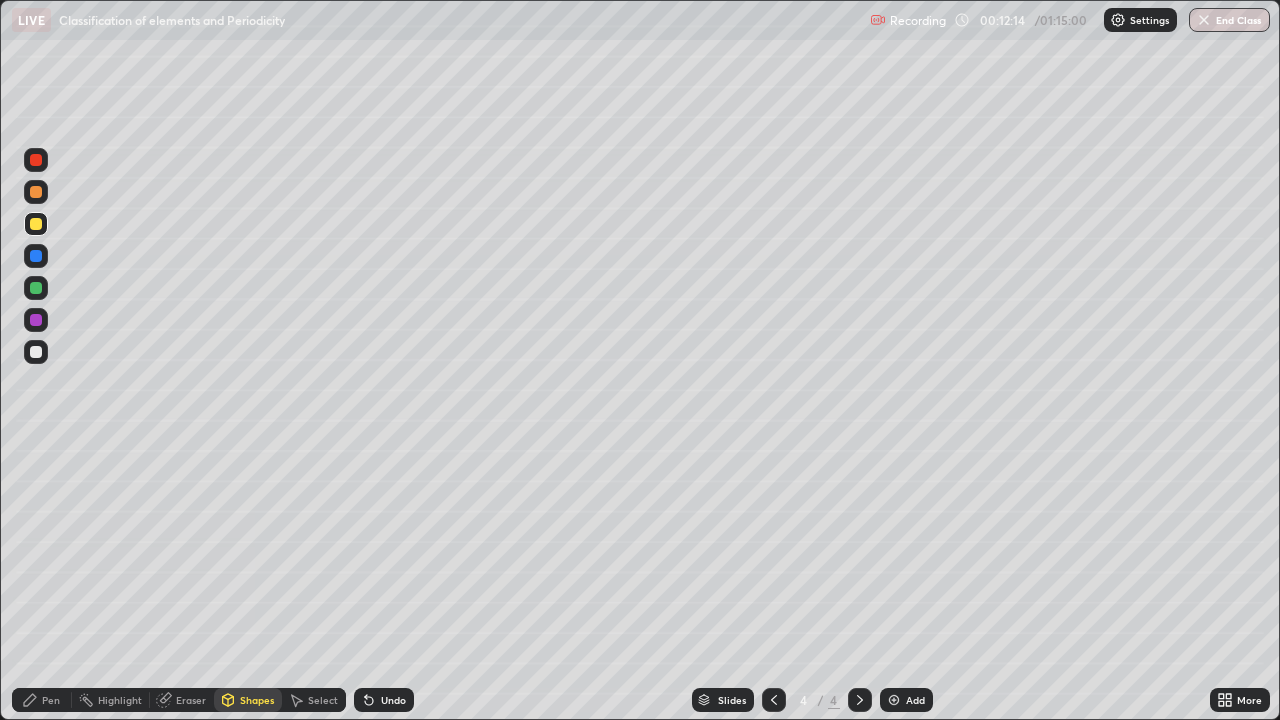 click on "Pen" at bounding box center [42, 700] 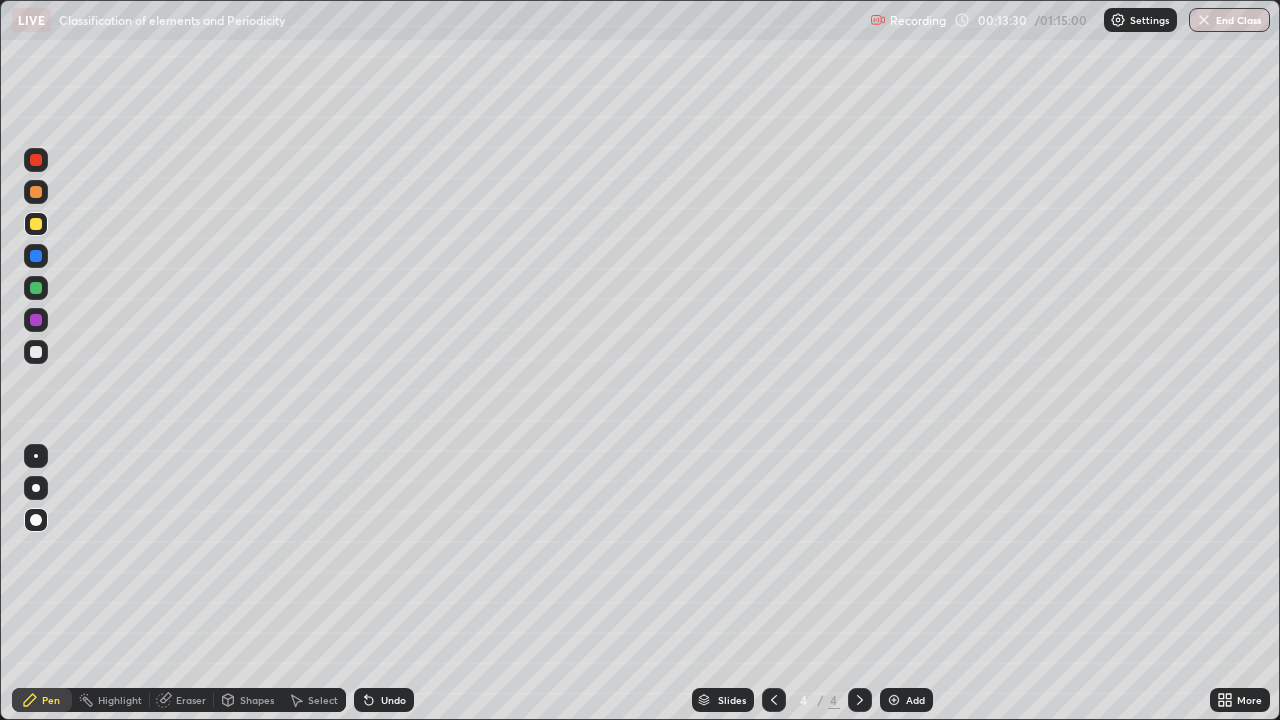 click at bounding box center (36, 352) 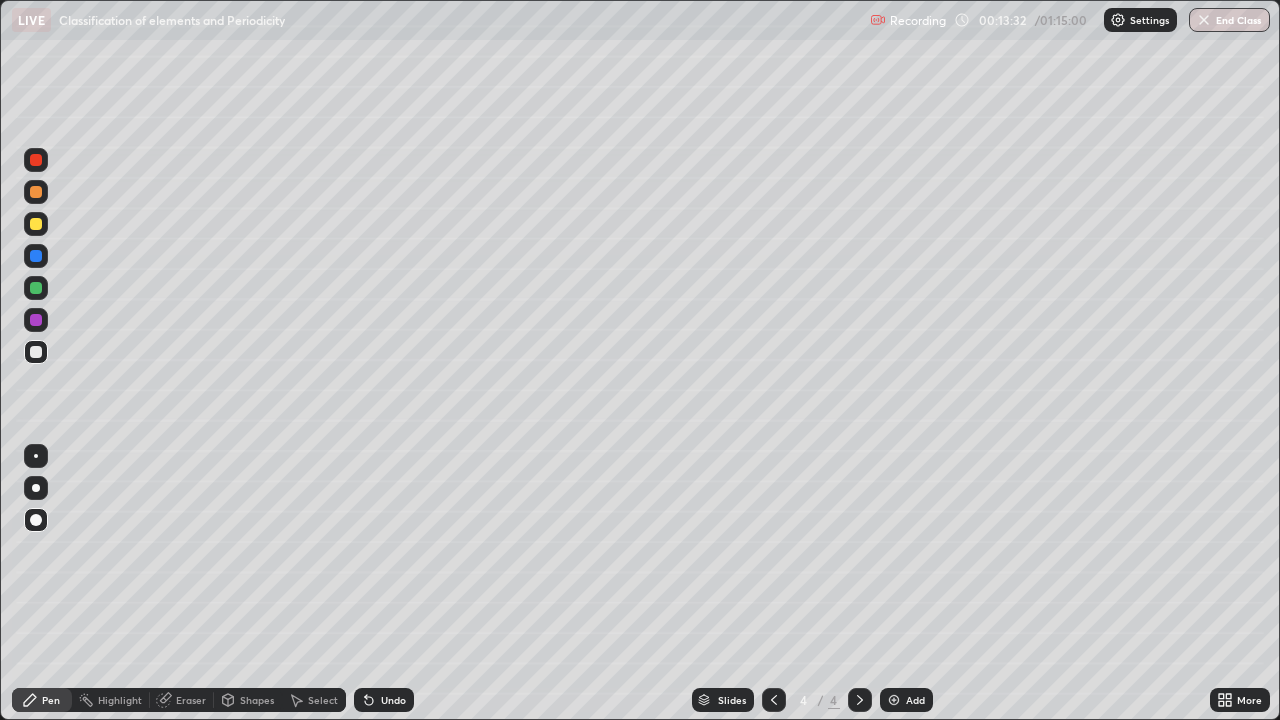 click at bounding box center [860, 700] 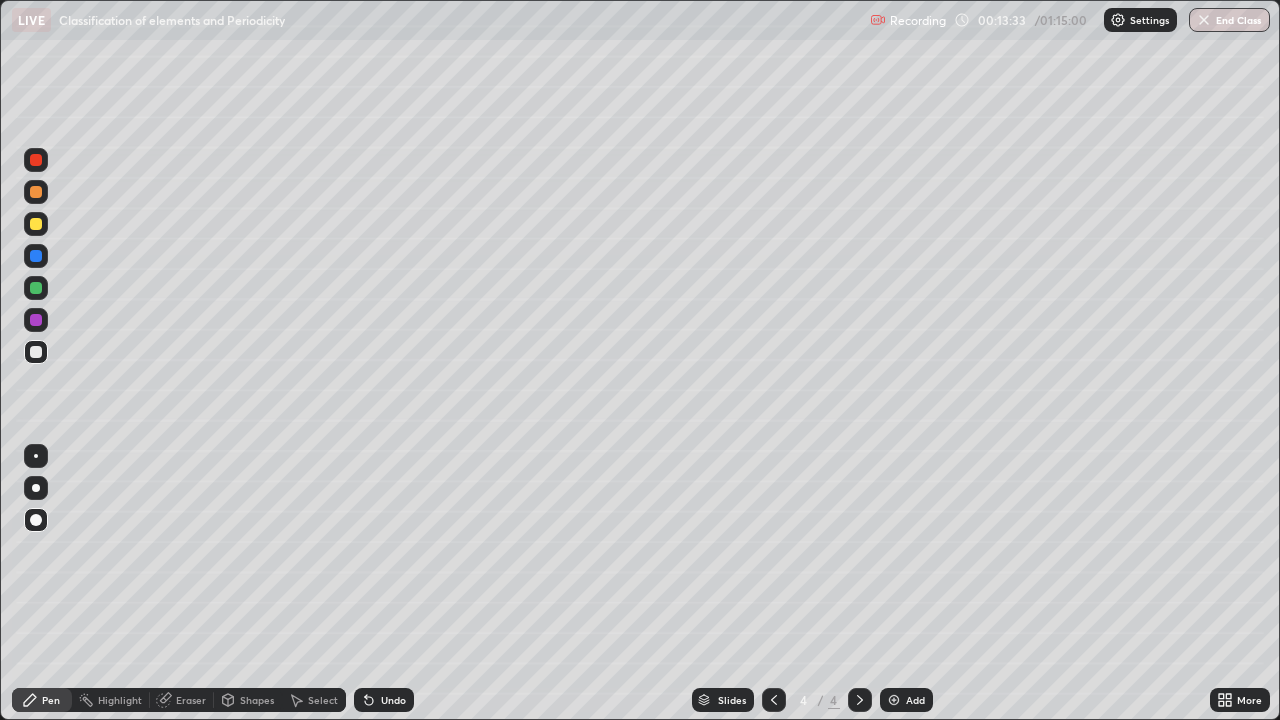 click on "Add" at bounding box center (915, 700) 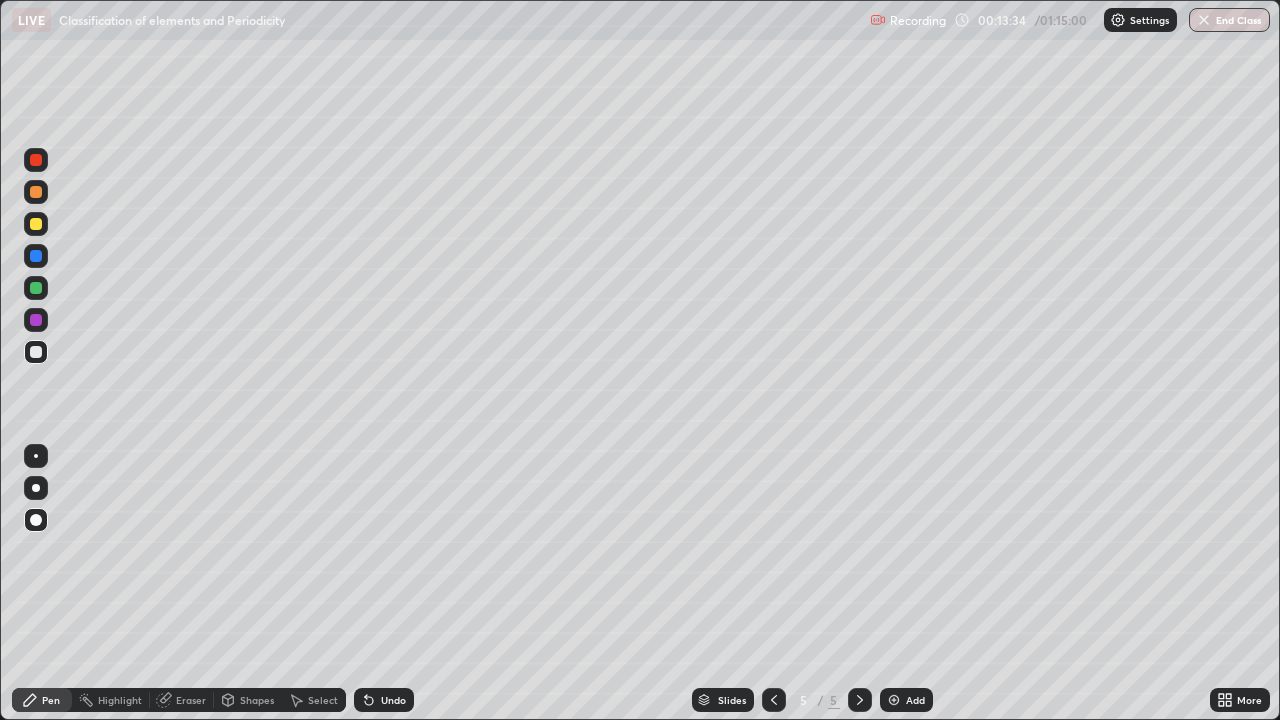 click on "Pen" at bounding box center [51, 700] 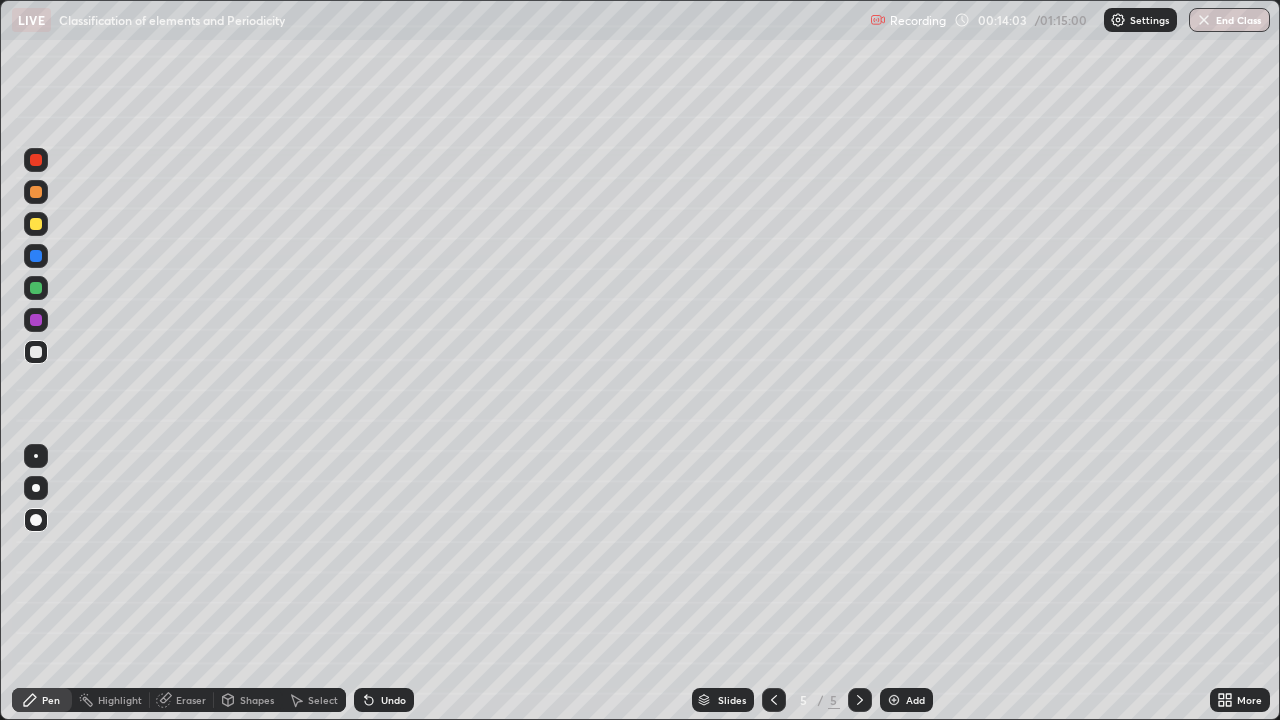 click 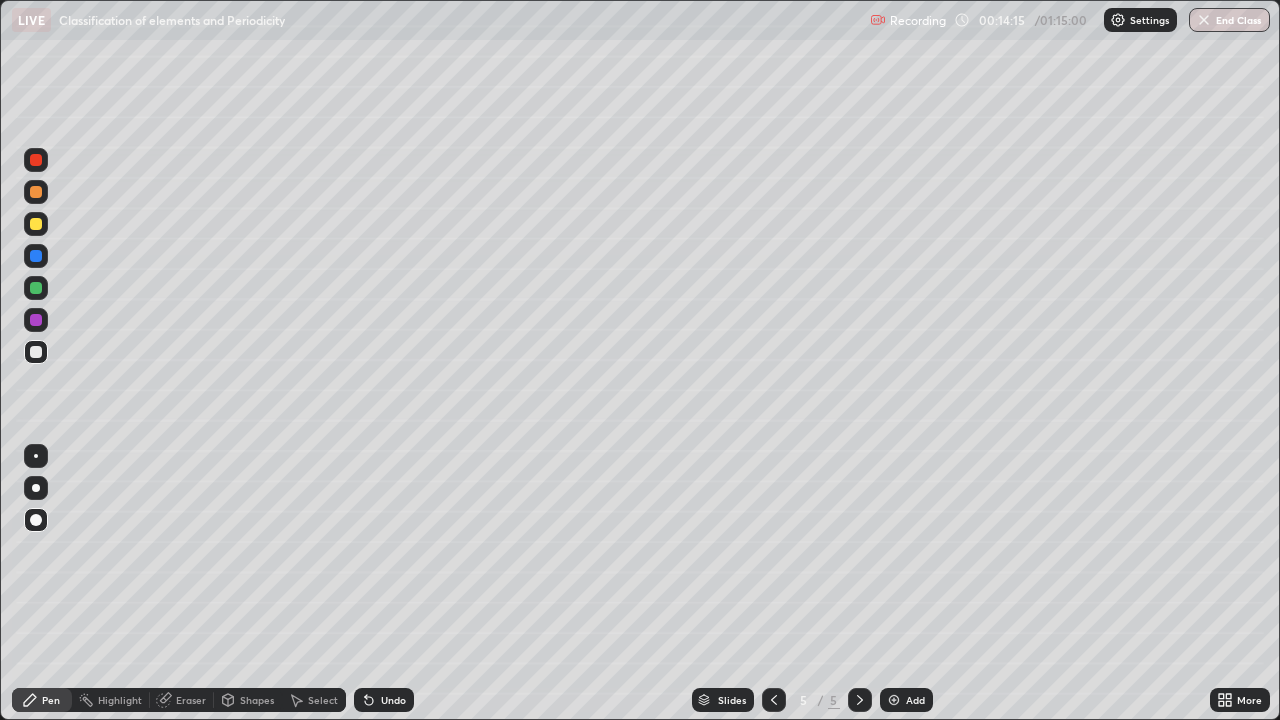 click on "Shapes" at bounding box center (257, 700) 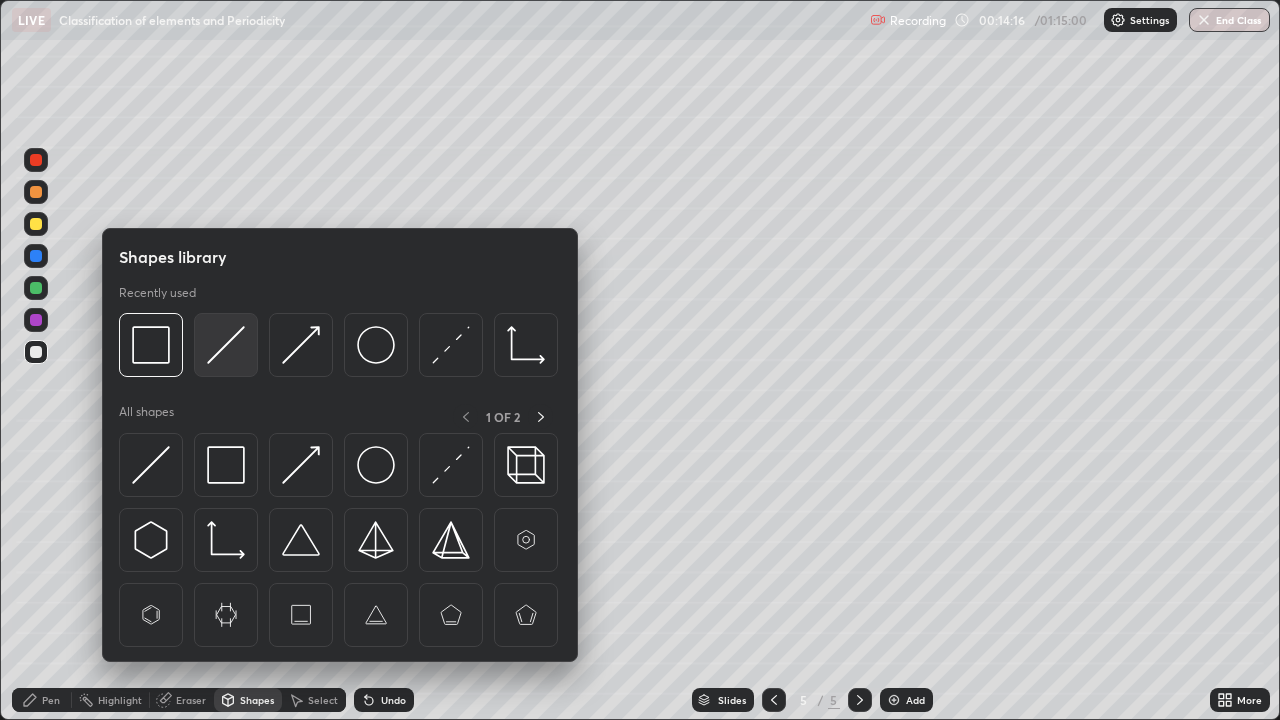 click at bounding box center (226, 345) 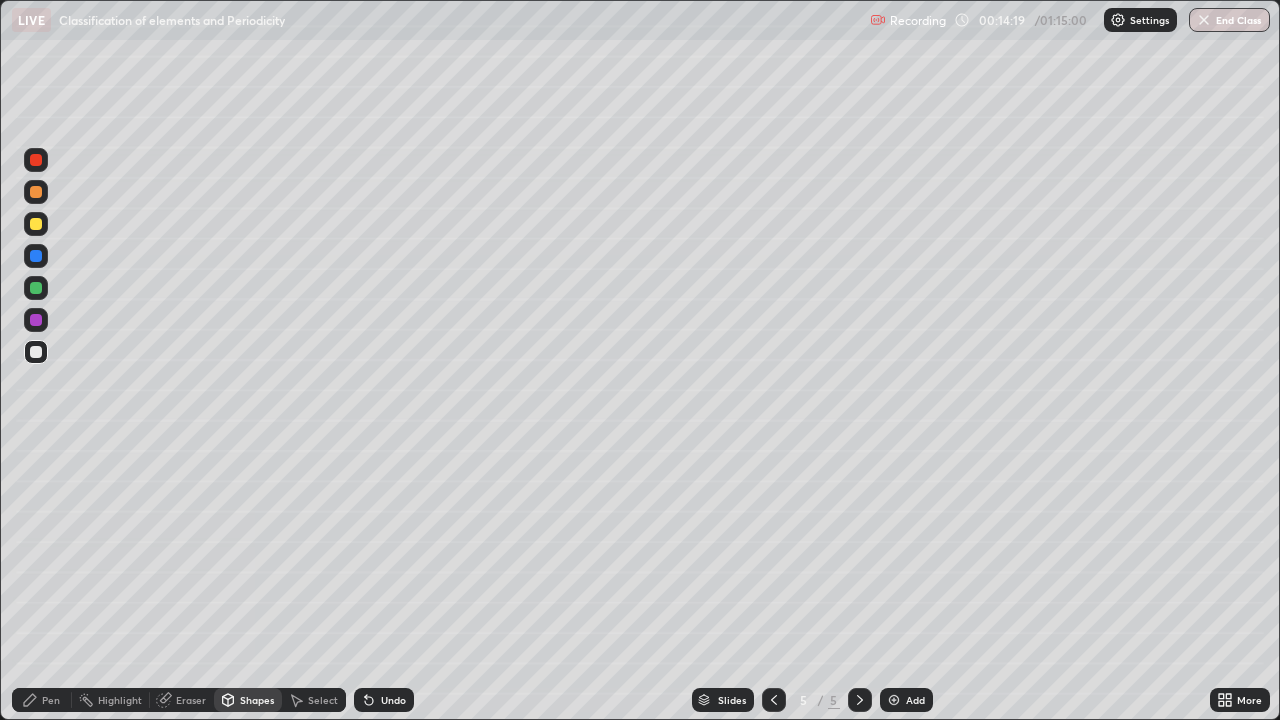 click on "Pen" at bounding box center (42, 700) 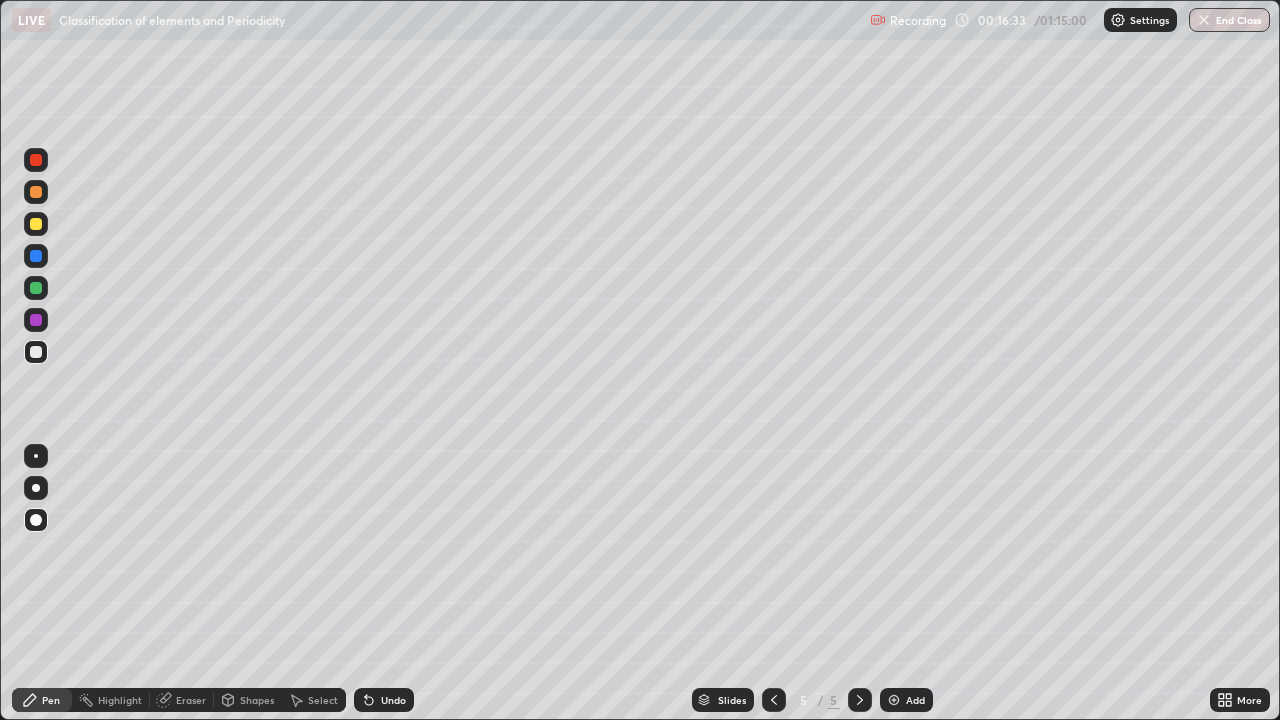 click at bounding box center (36, 352) 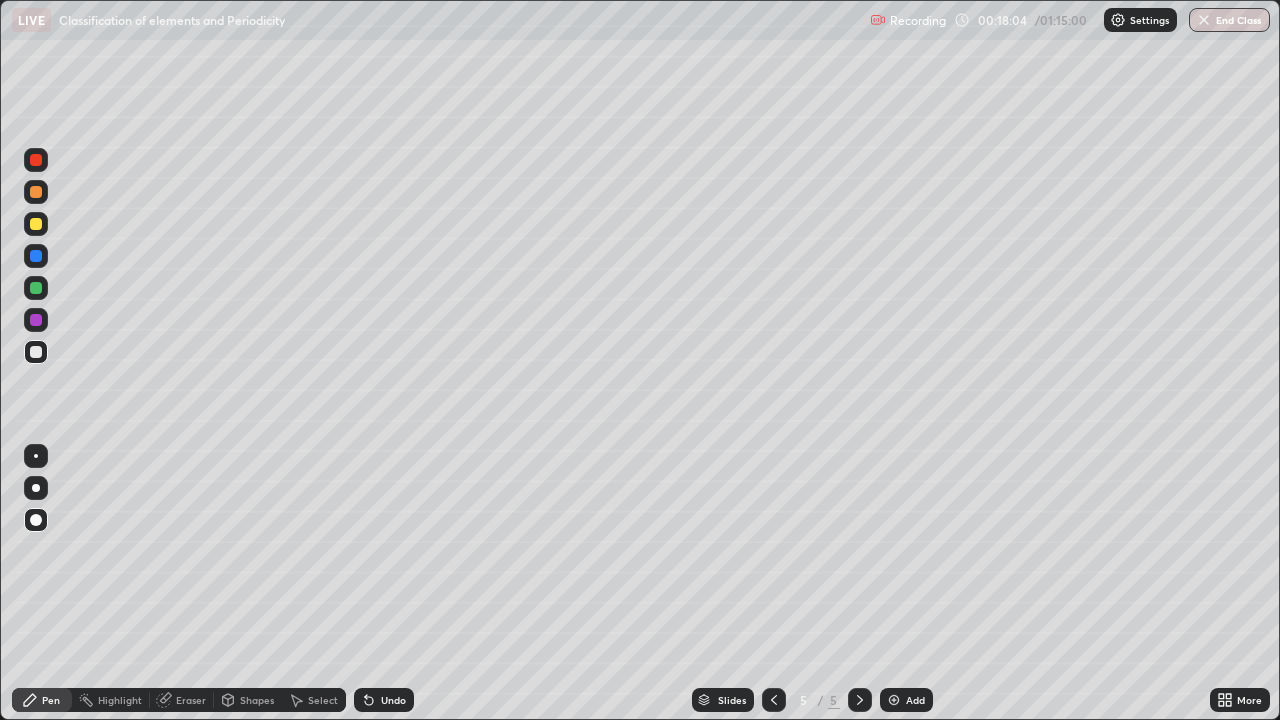 click at bounding box center (36, 224) 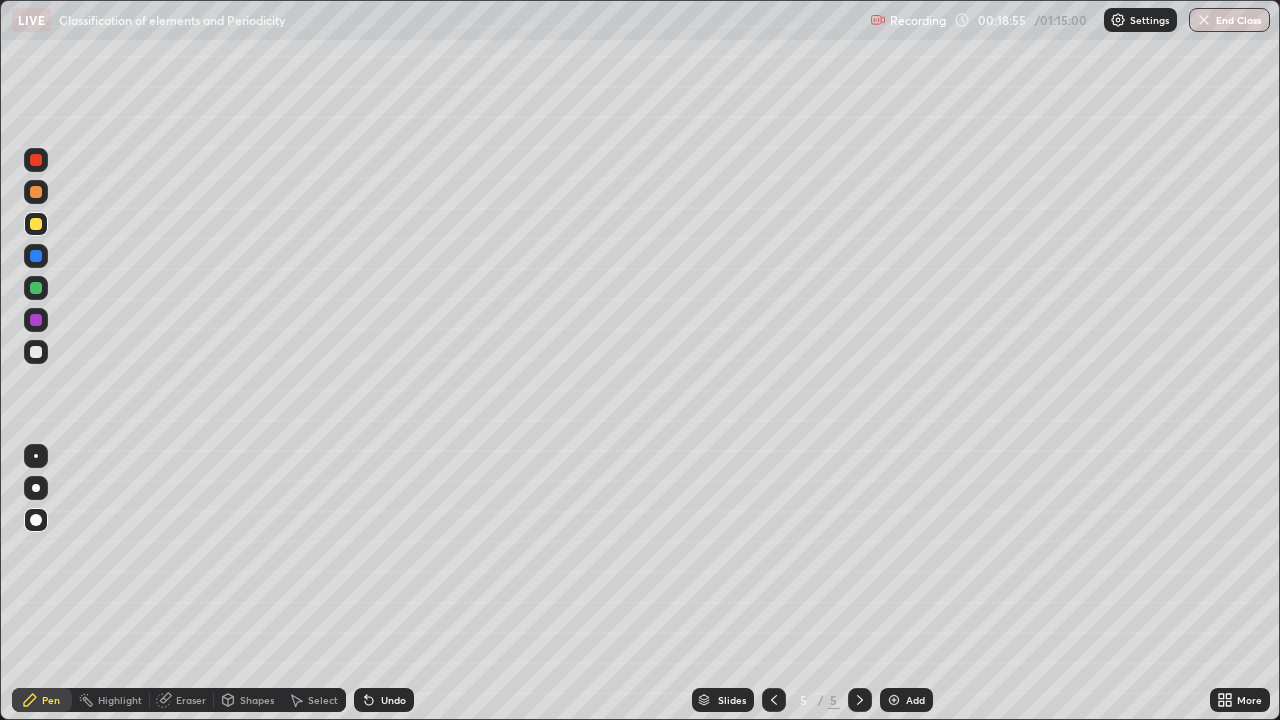 click on "Shapes" at bounding box center [257, 700] 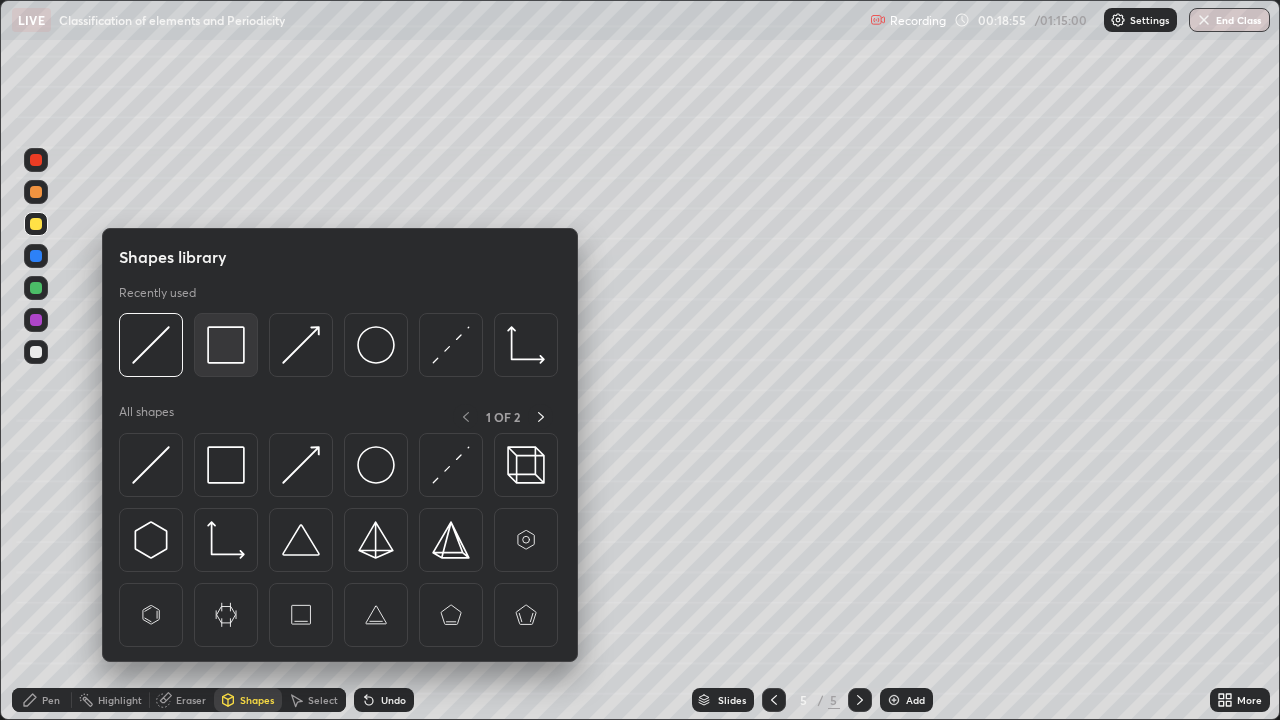 click at bounding box center [226, 345] 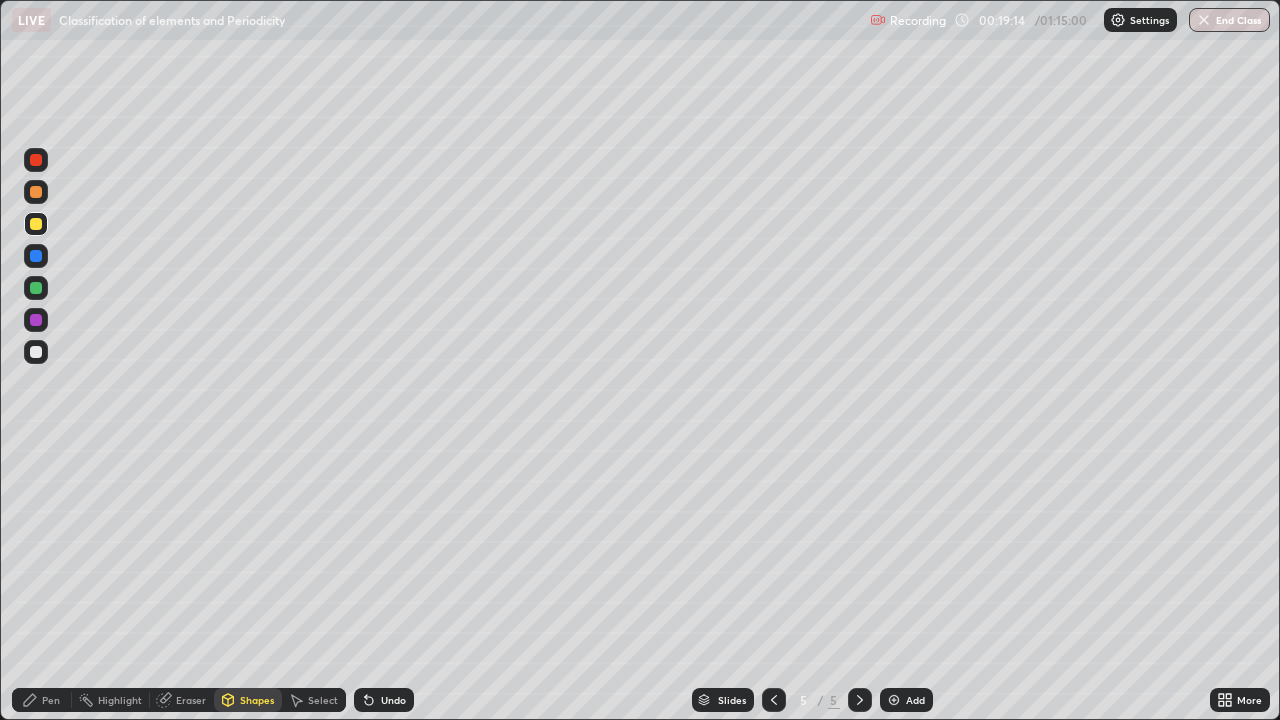 click on "Pen" at bounding box center (42, 700) 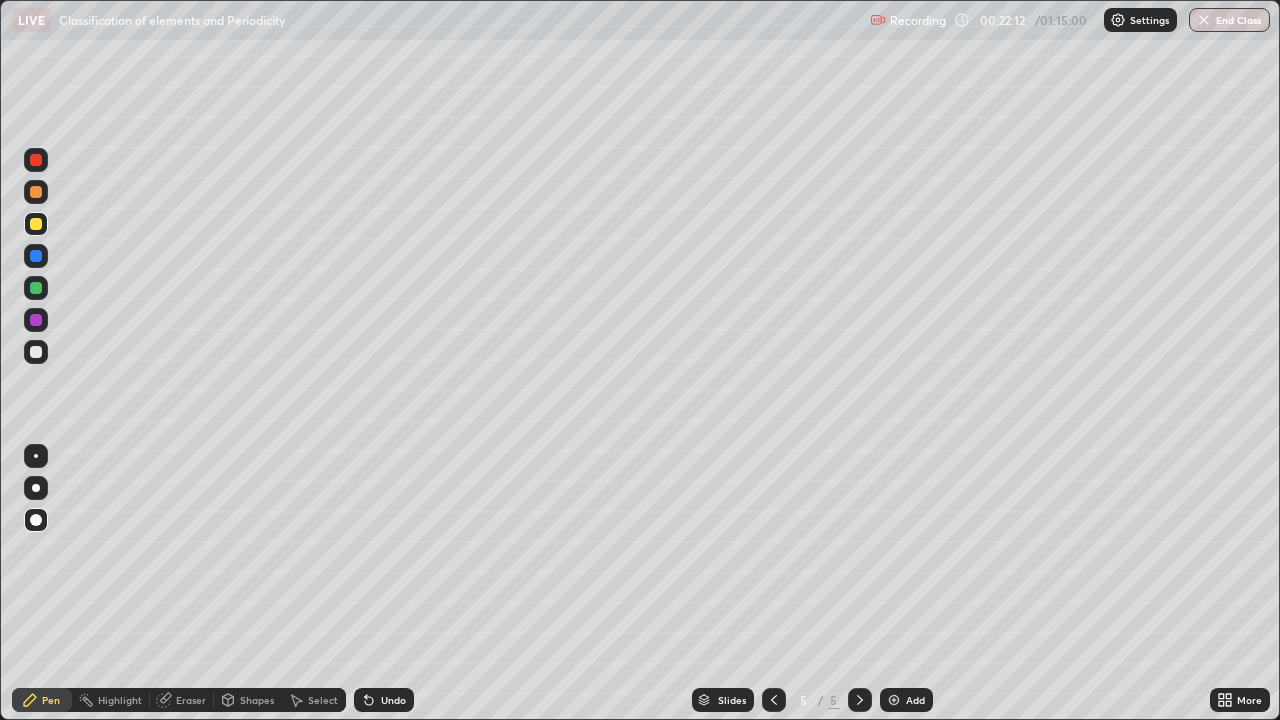 click at bounding box center (36, 352) 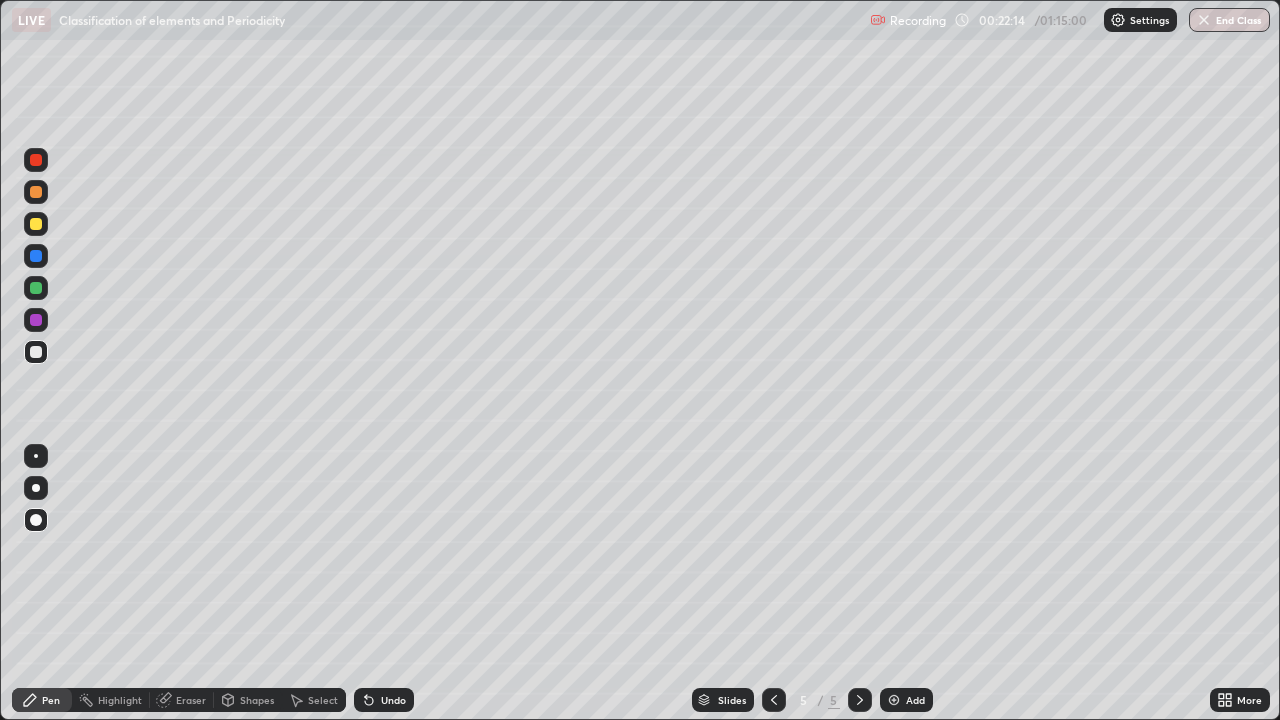 click at bounding box center (894, 700) 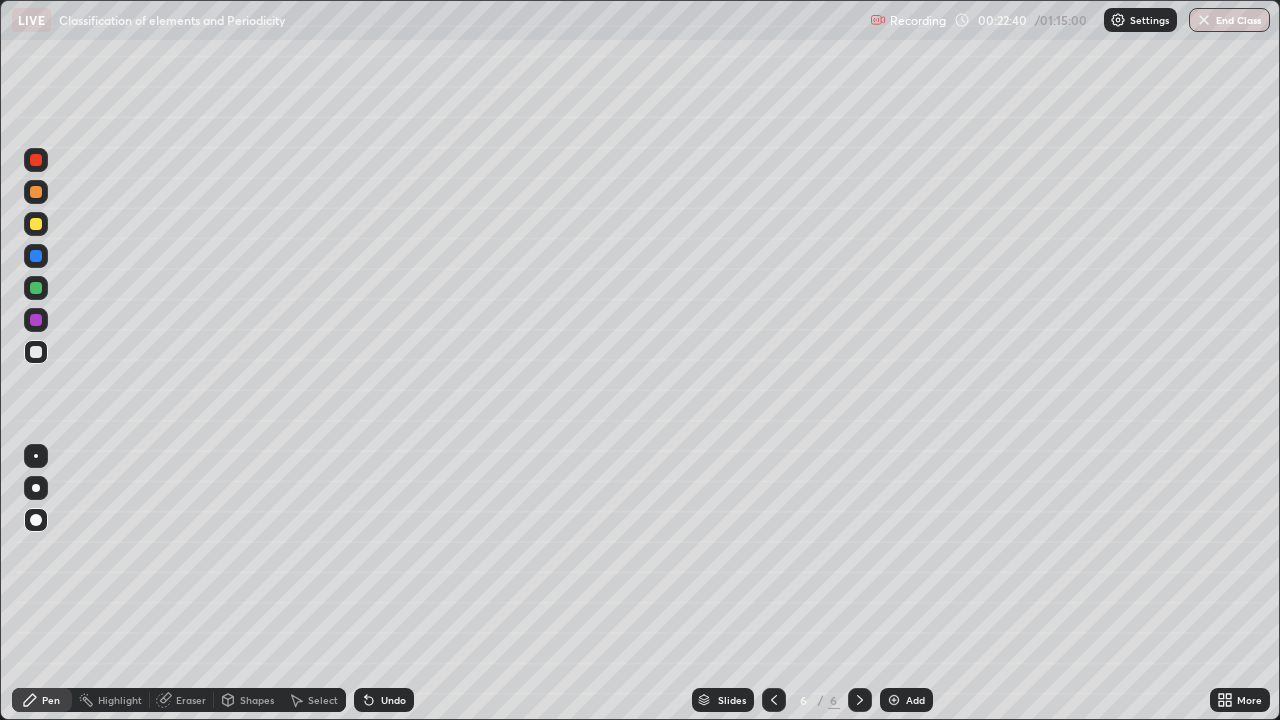 click on "Shapes" at bounding box center (257, 700) 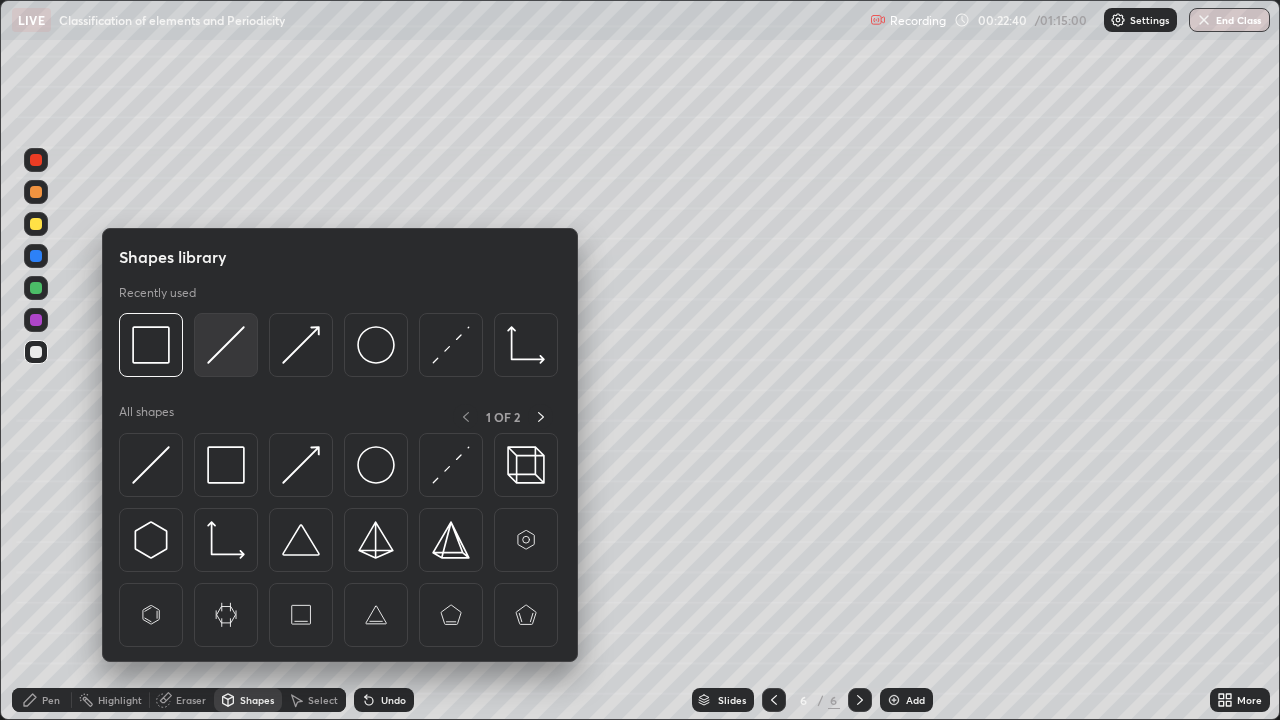 click at bounding box center (226, 345) 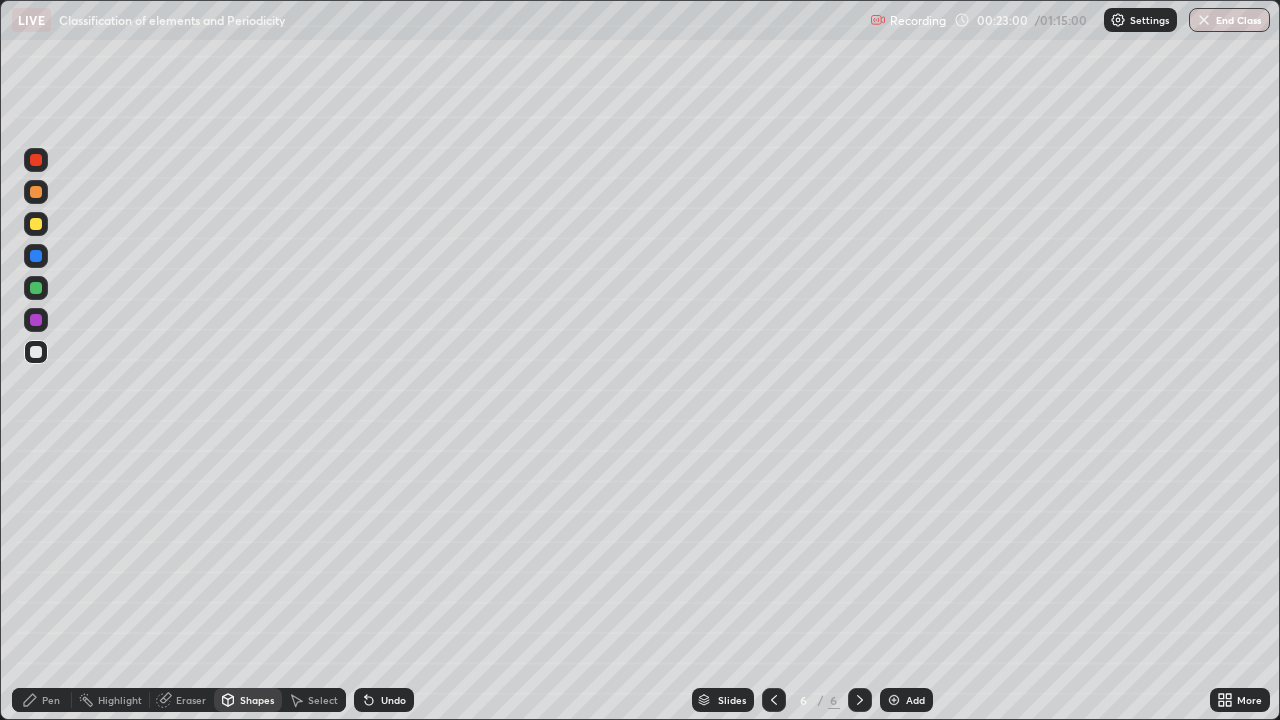 click on "Pen" at bounding box center [51, 700] 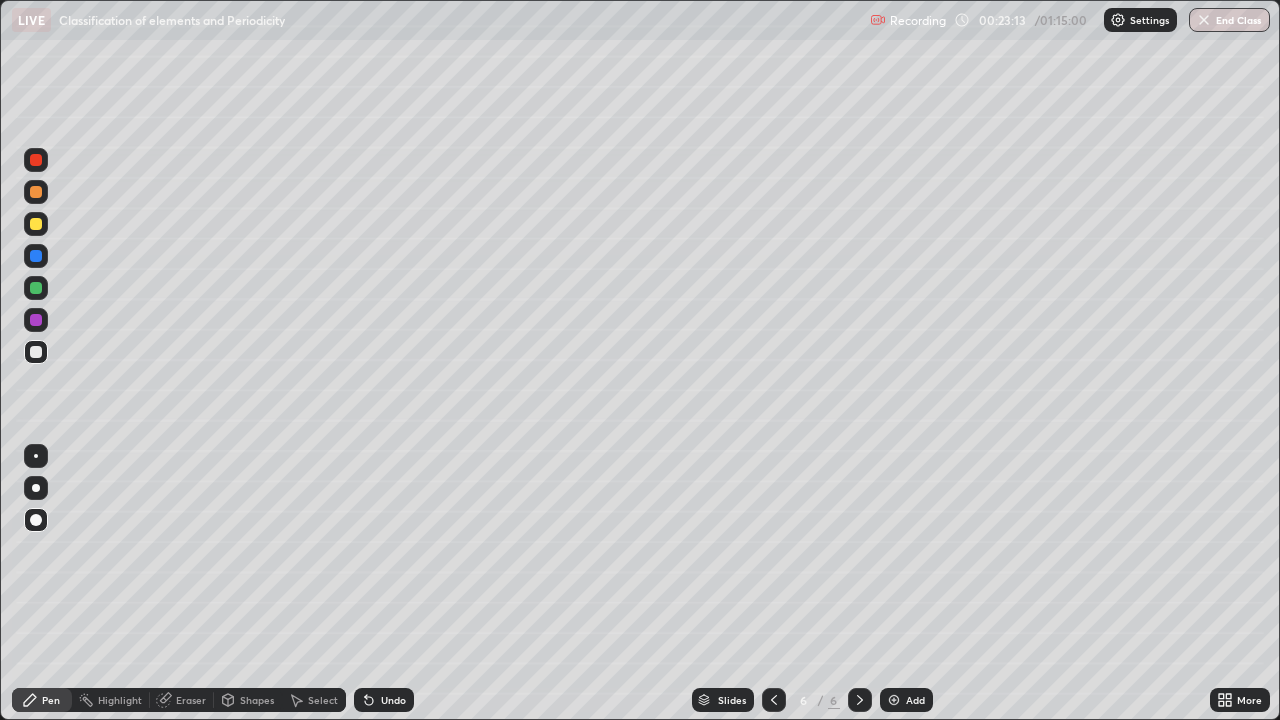 click on "Shapes" at bounding box center [248, 700] 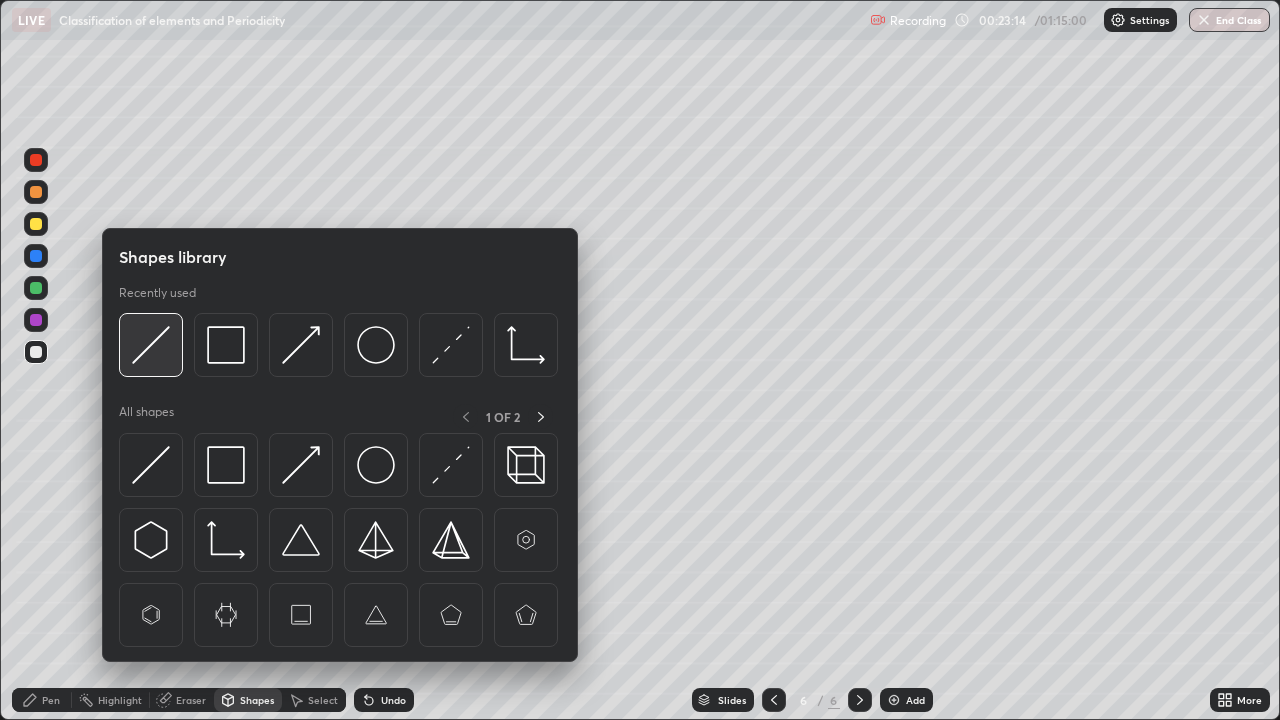 click at bounding box center (151, 345) 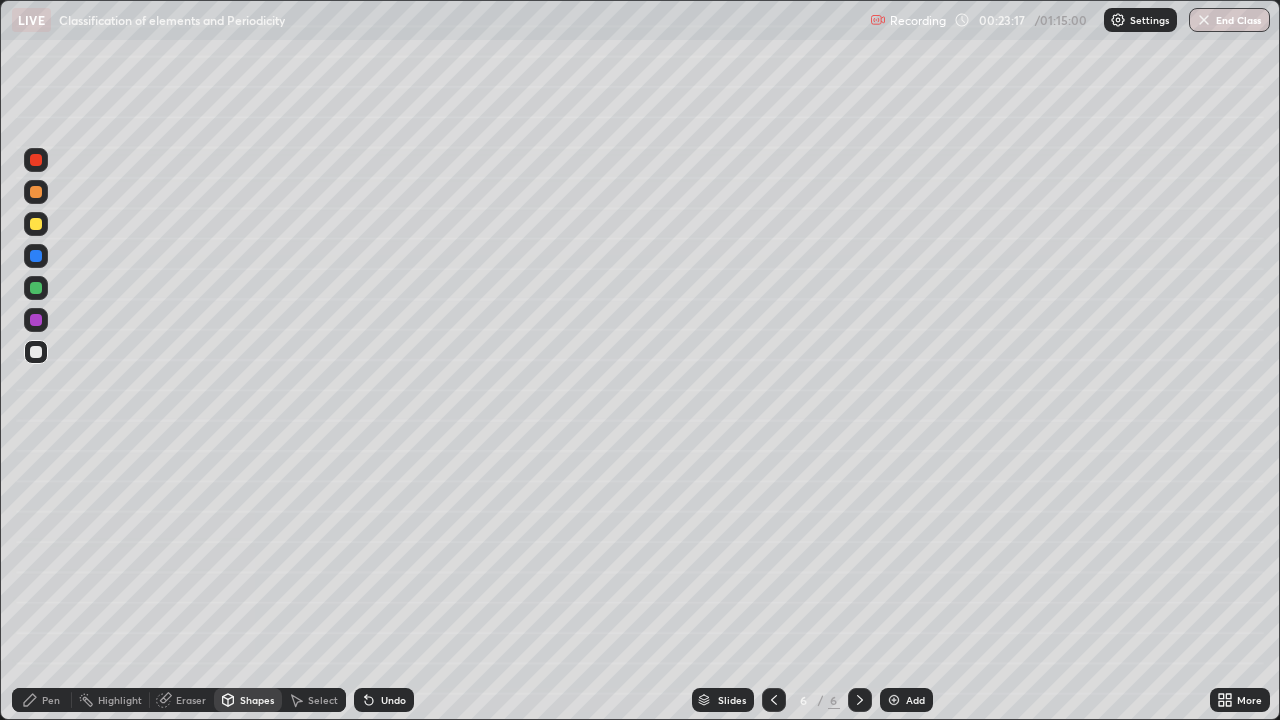 click on "Pen" at bounding box center [42, 700] 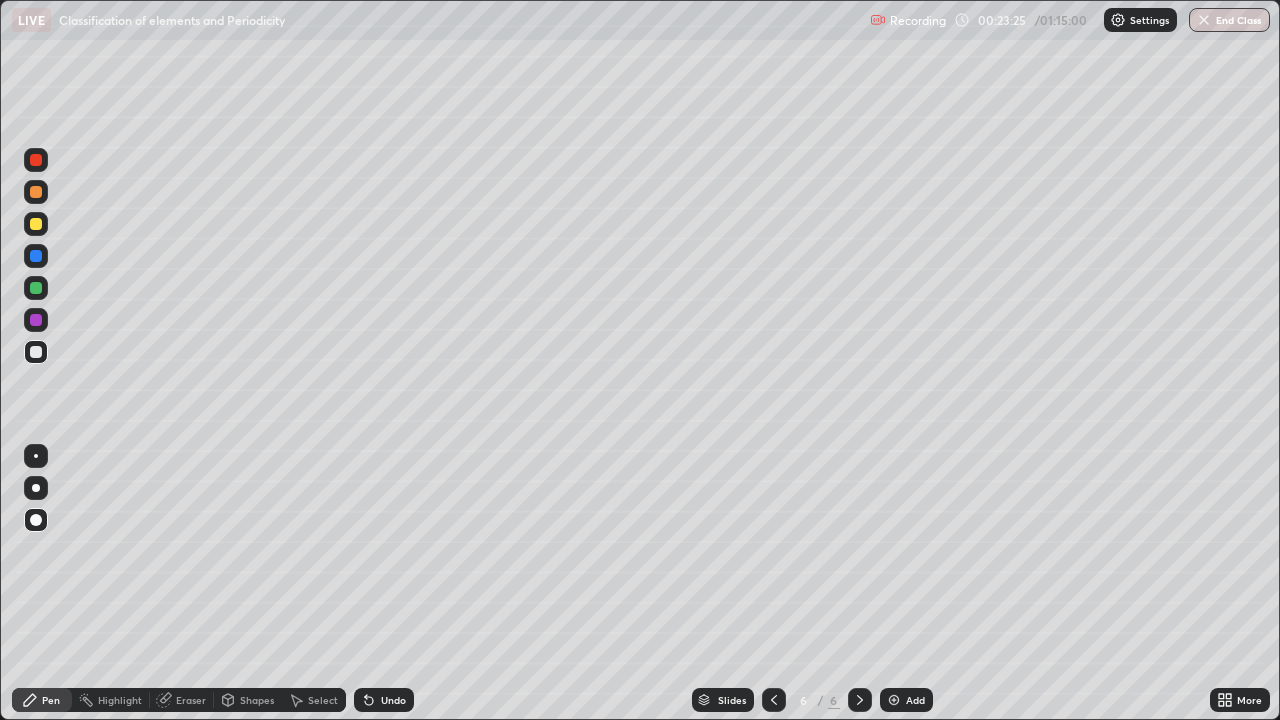 click on "Undo" at bounding box center [384, 700] 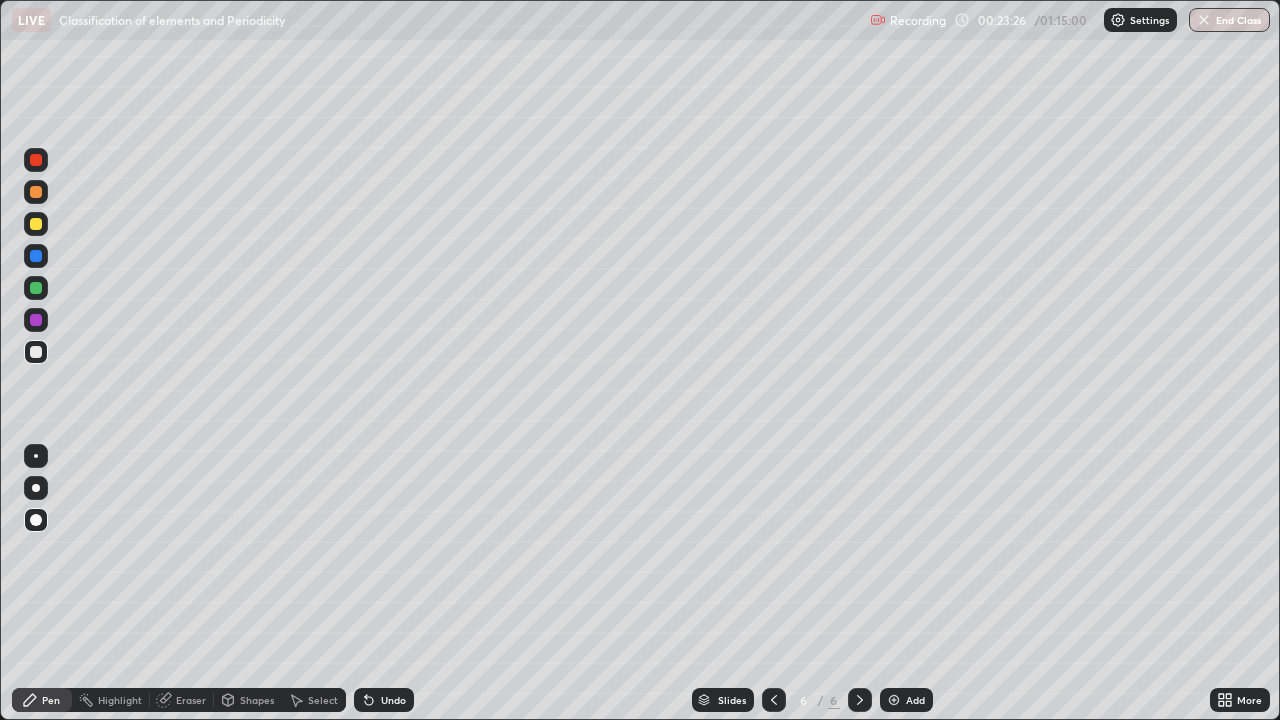 click on "Undo" at bounding box center [393, 700] 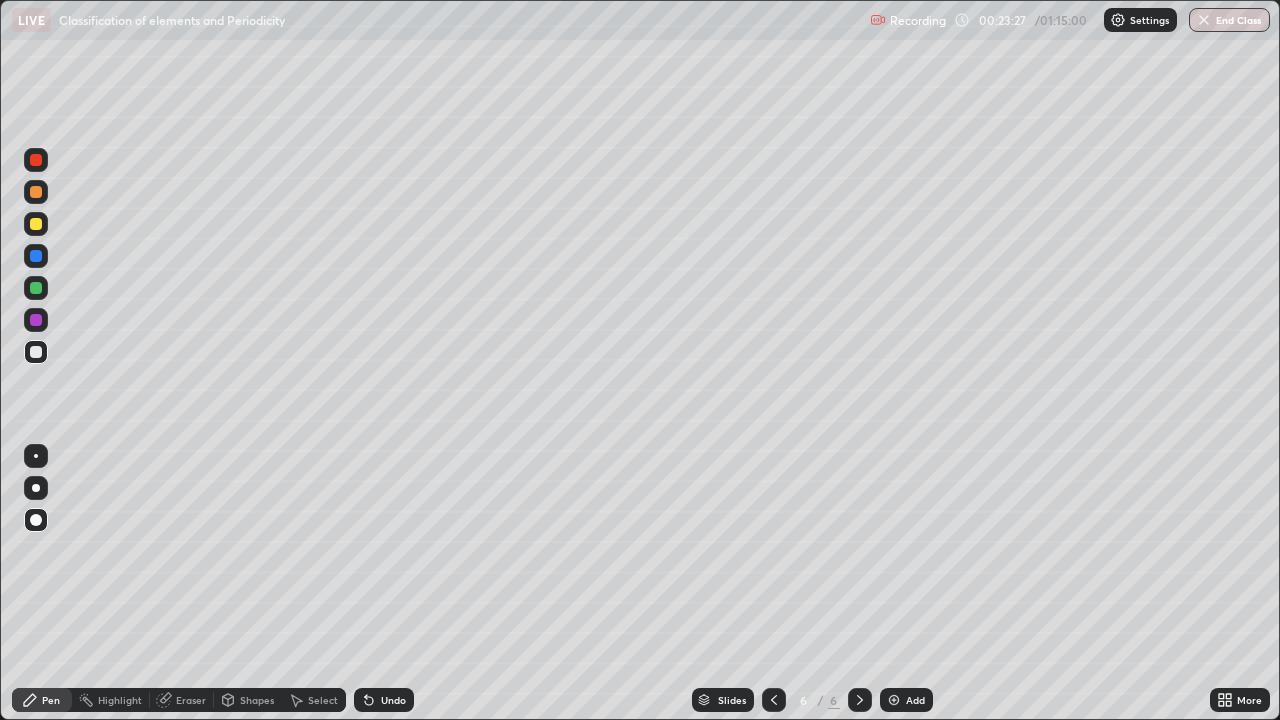 click on "Undo" at bounding box center [393, 700] 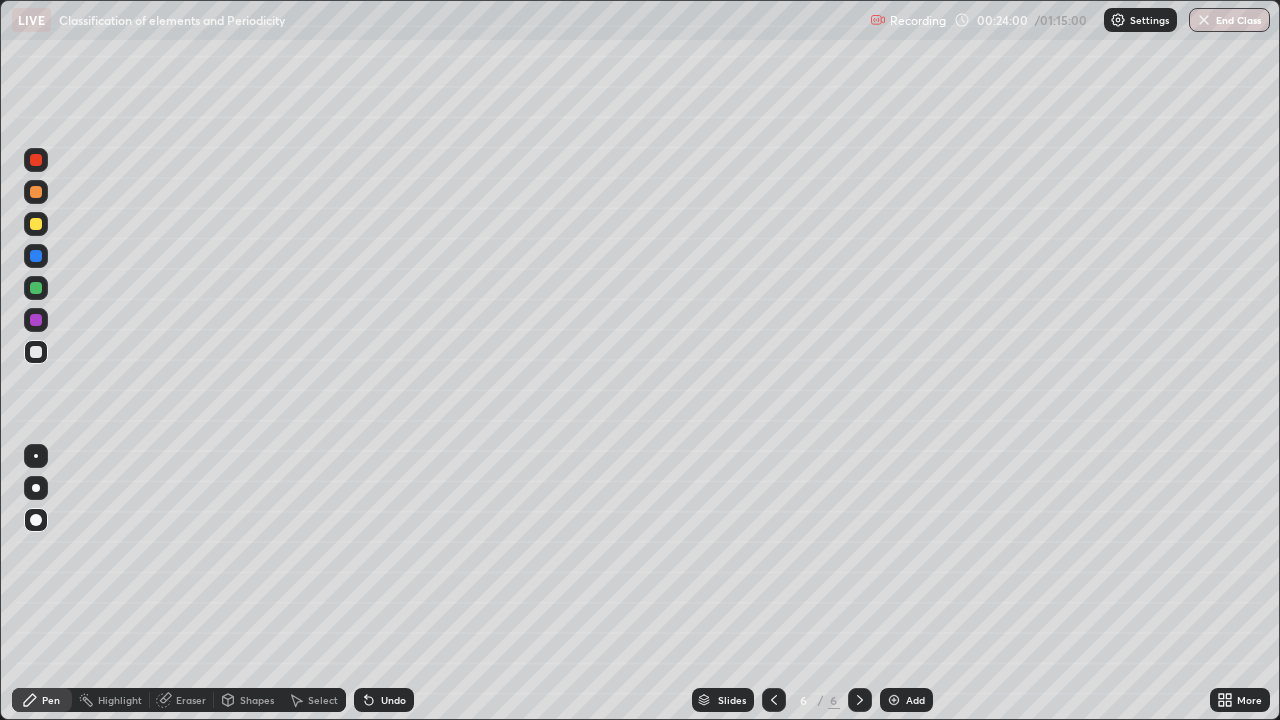 click on "Undo" at bounding box center [393, 700] 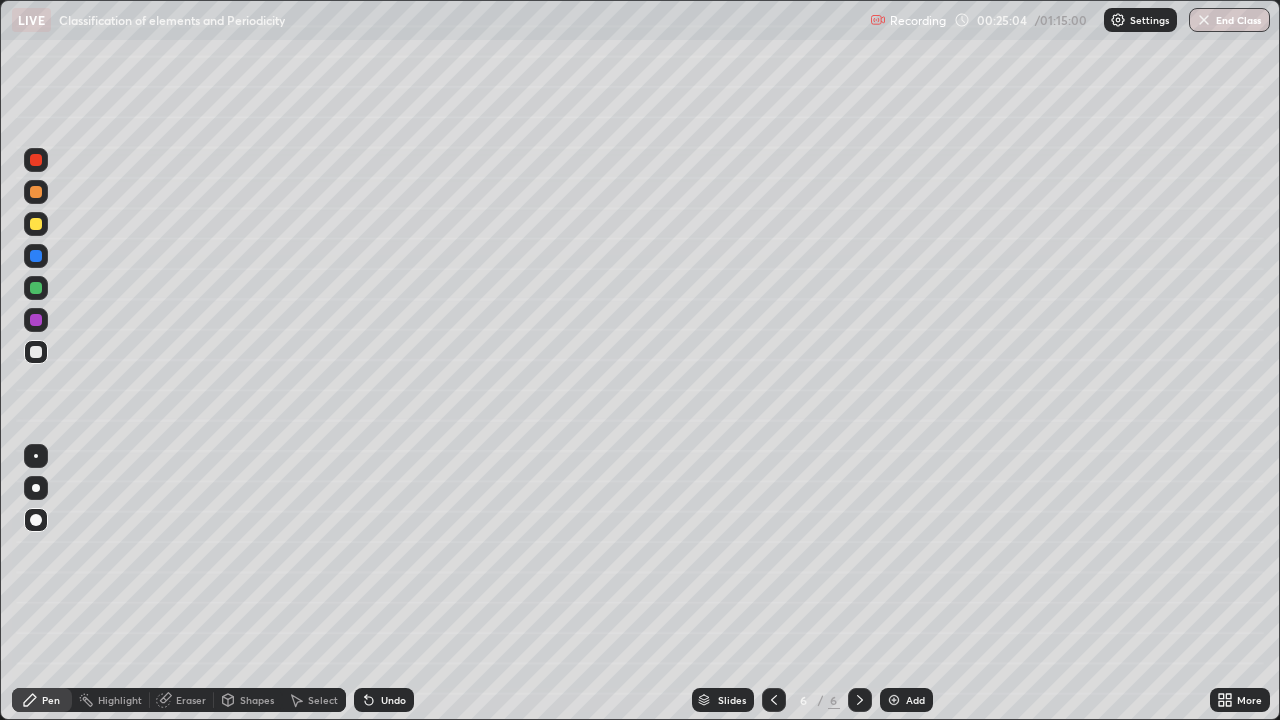 click on "Shapes" at bounding box center (257, 700) 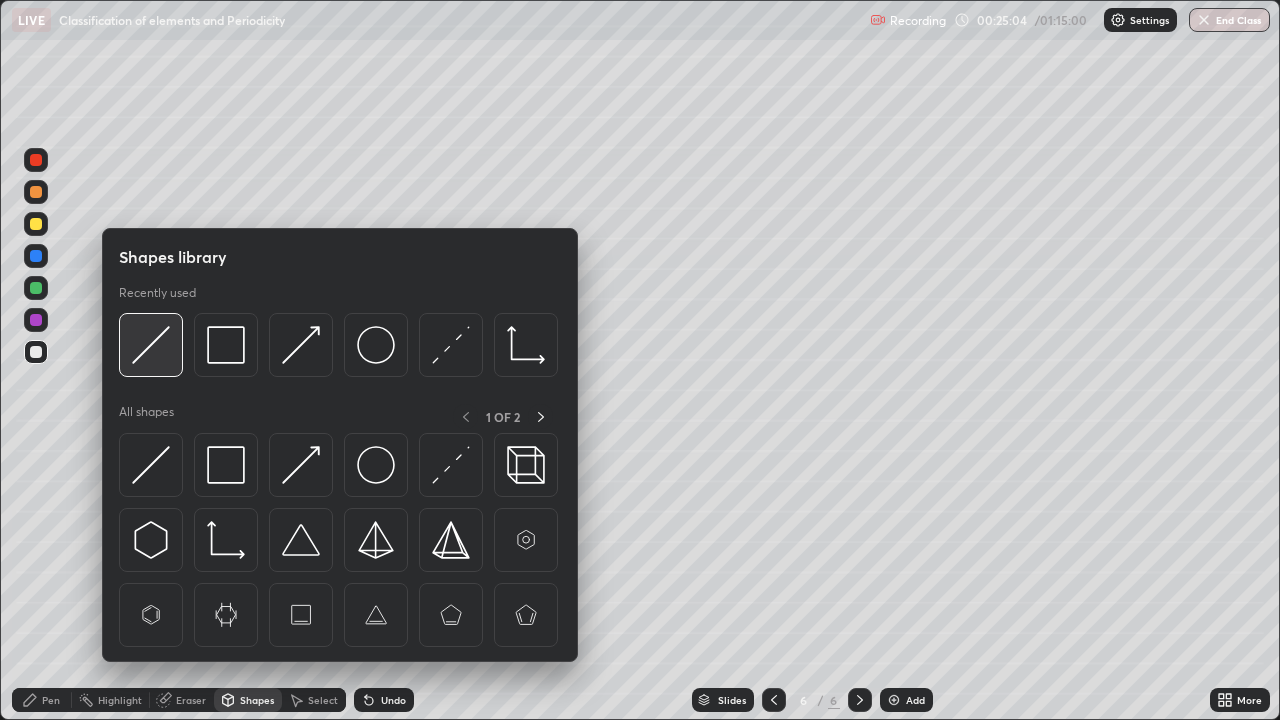 click at bounding box center [151, 345] 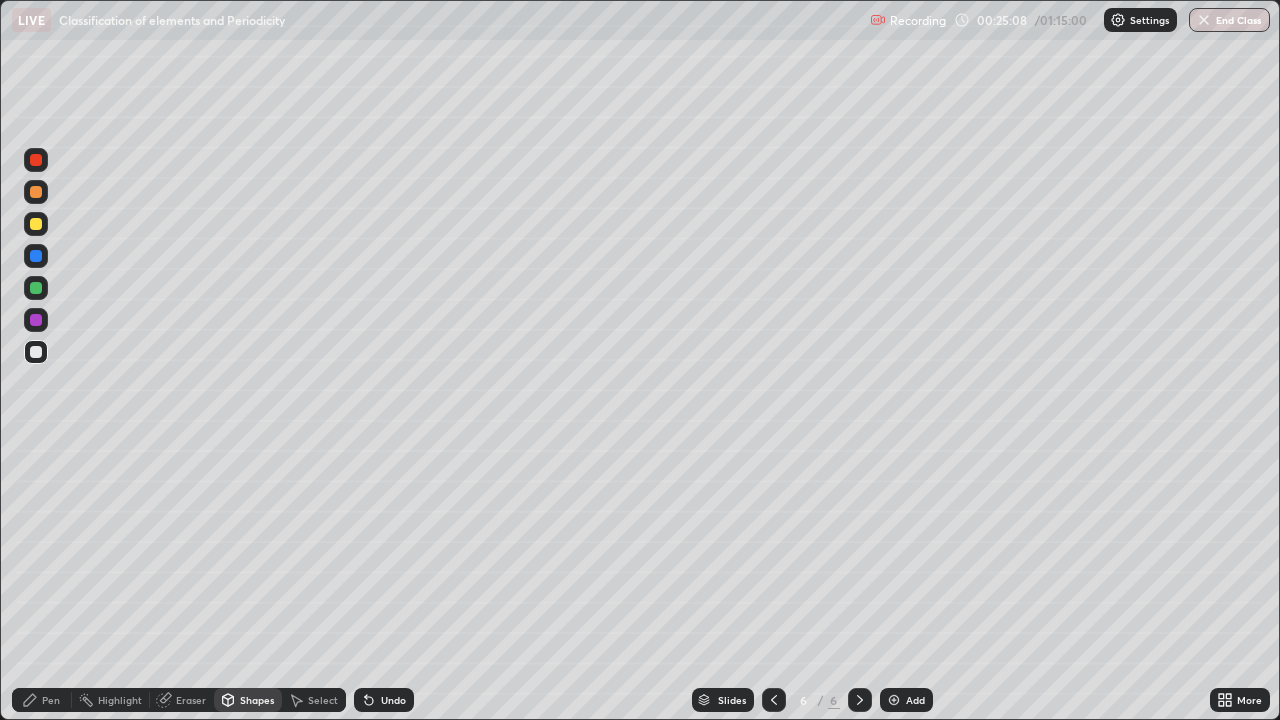click on "Pen" at bounding box center [51, 700] 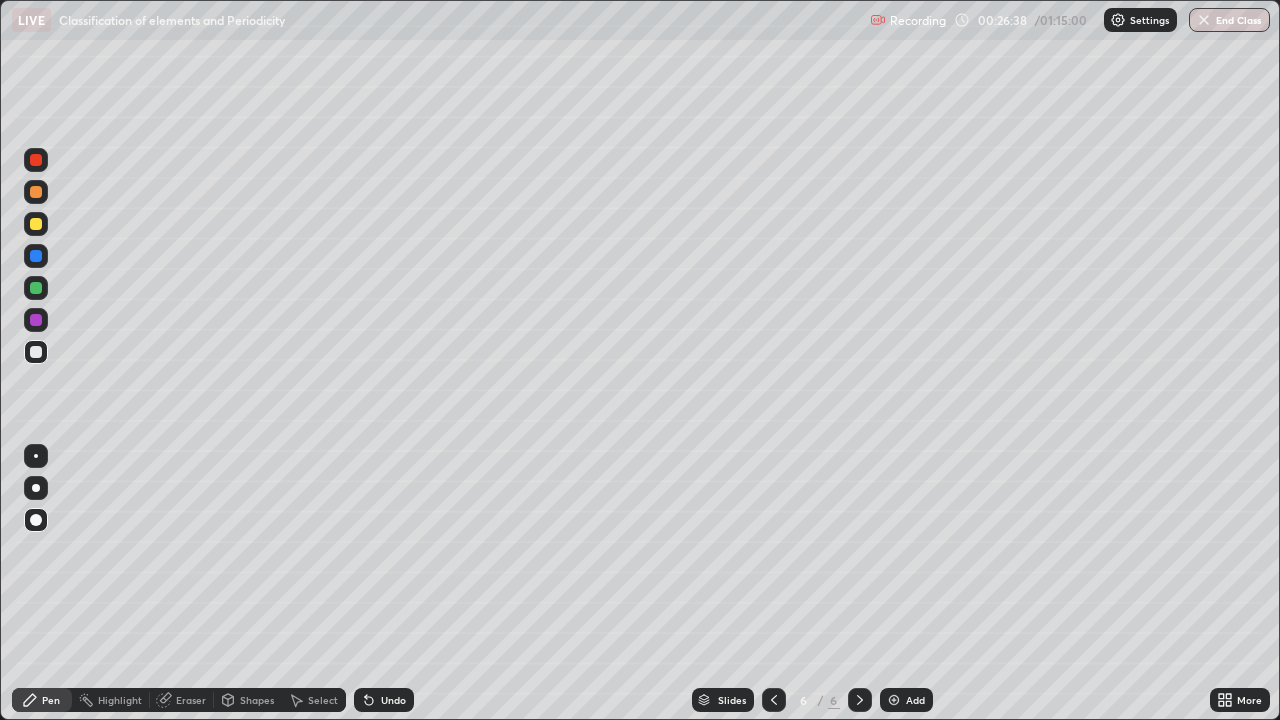 click at bounding box center (36, 224) 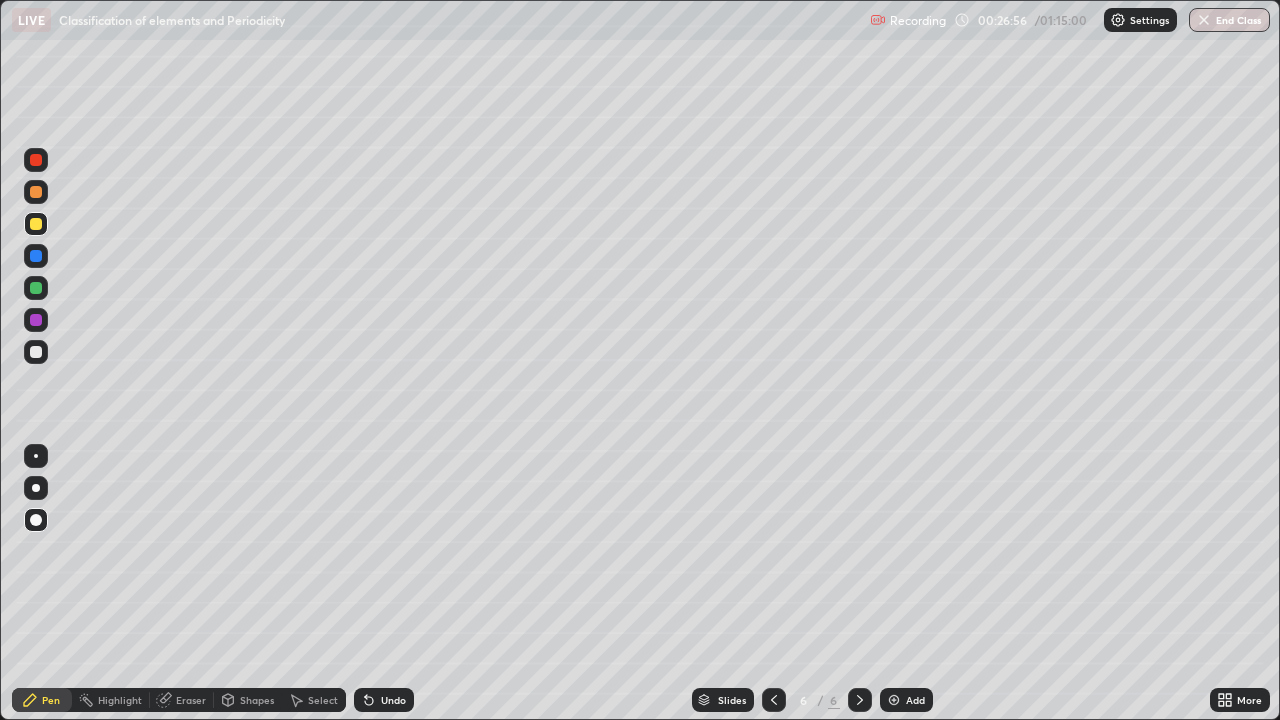 click on "Shapes" at bounding box center [257, 700] 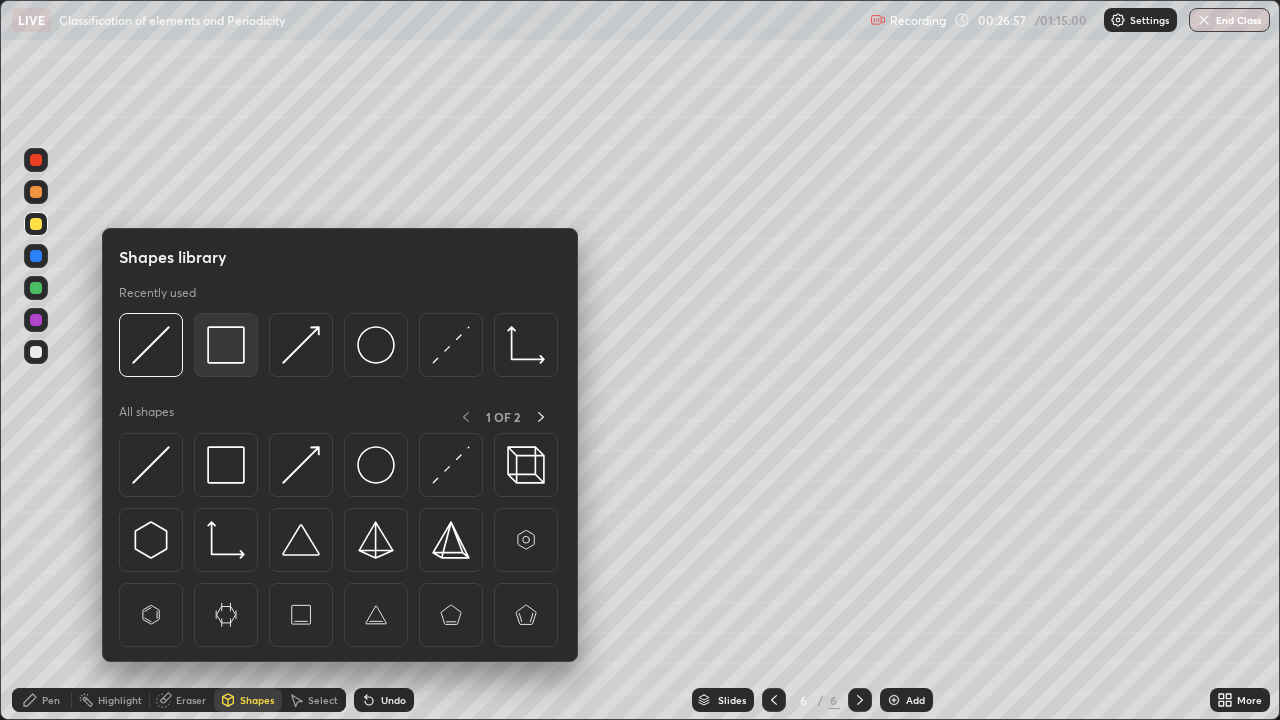 click at bounding box center [226, 345] 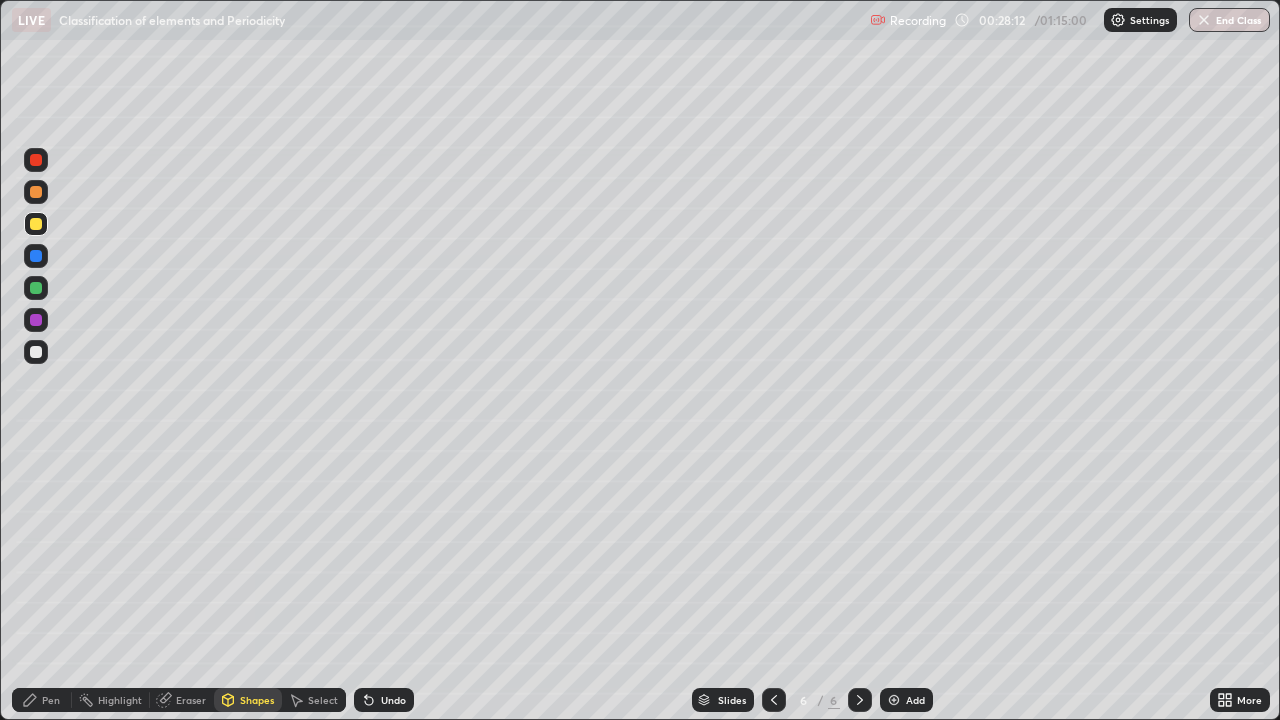 click at bounding box center (36, 352) 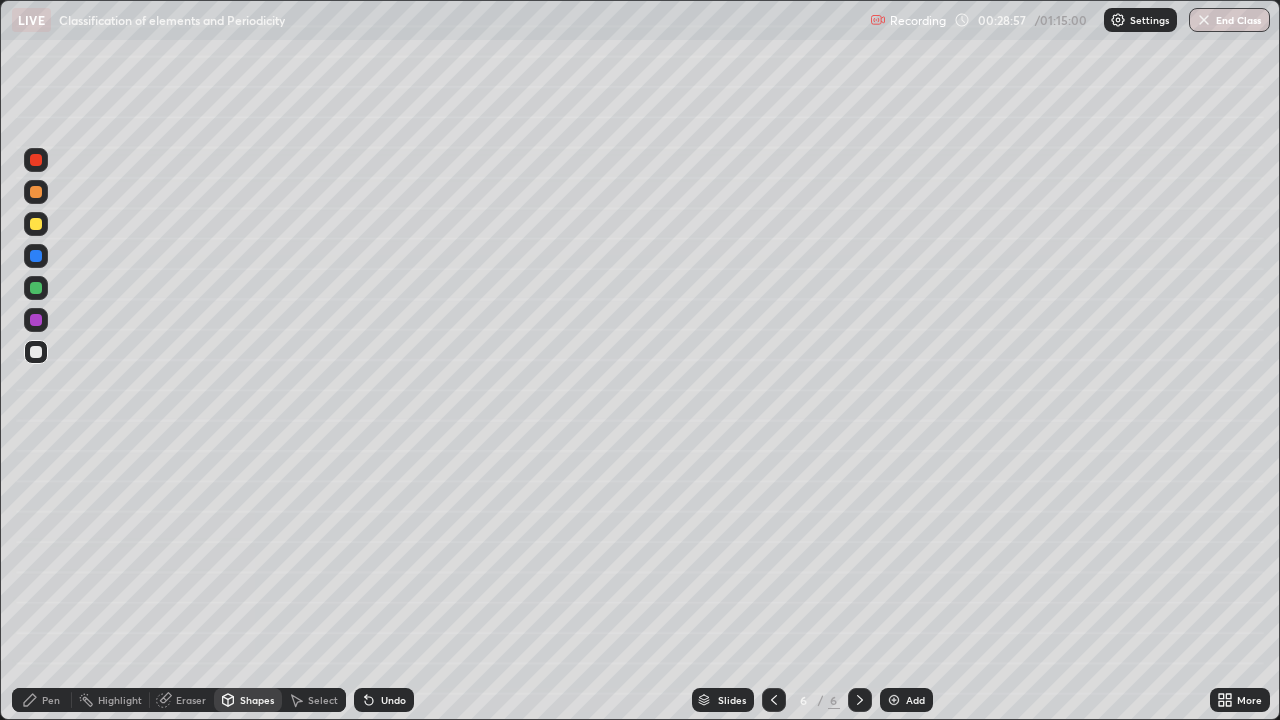 click on "Pen" at bounding box center (51, 700) 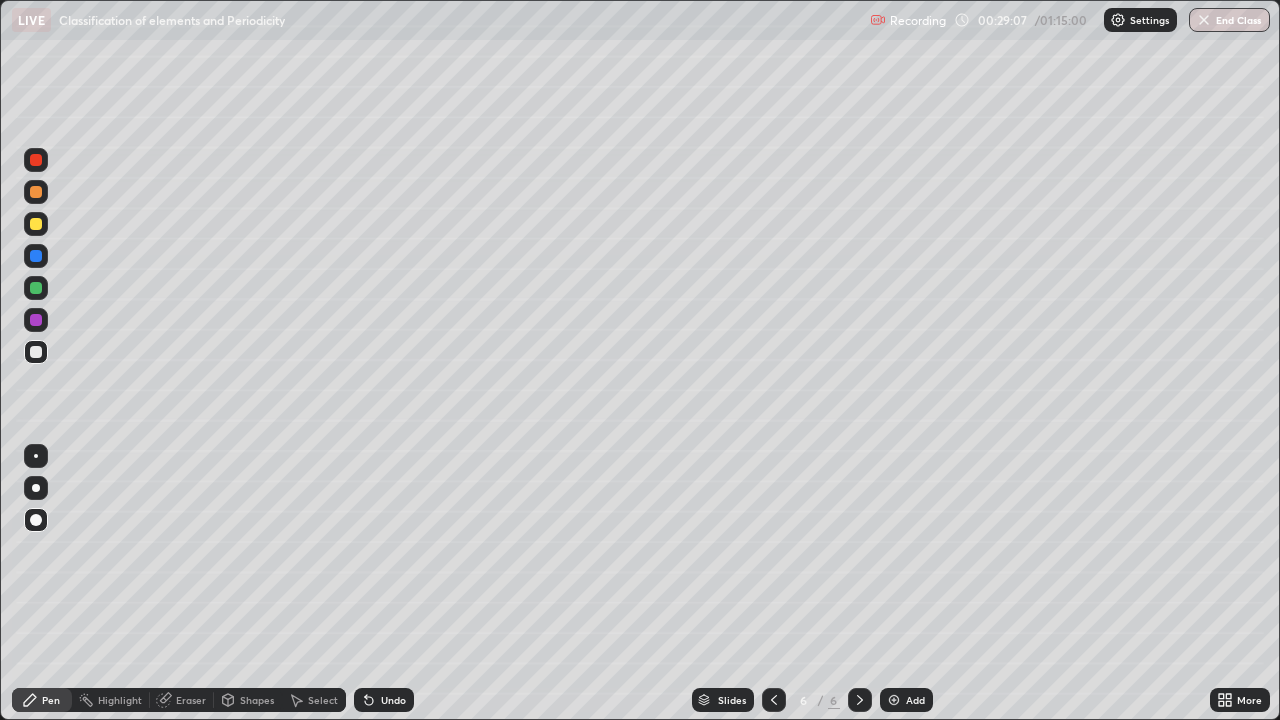 click on "Undo" at bounding box center (384, 700) 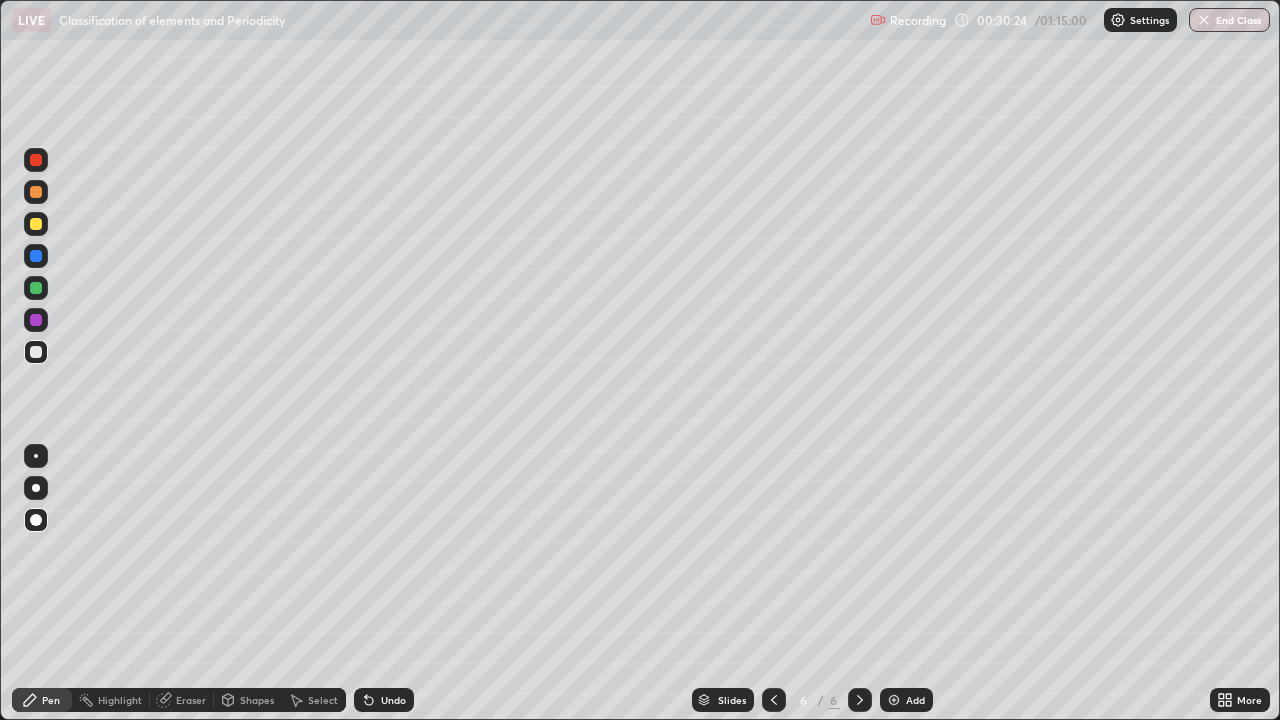 click on "Pen" at bounding box center [51, 700] 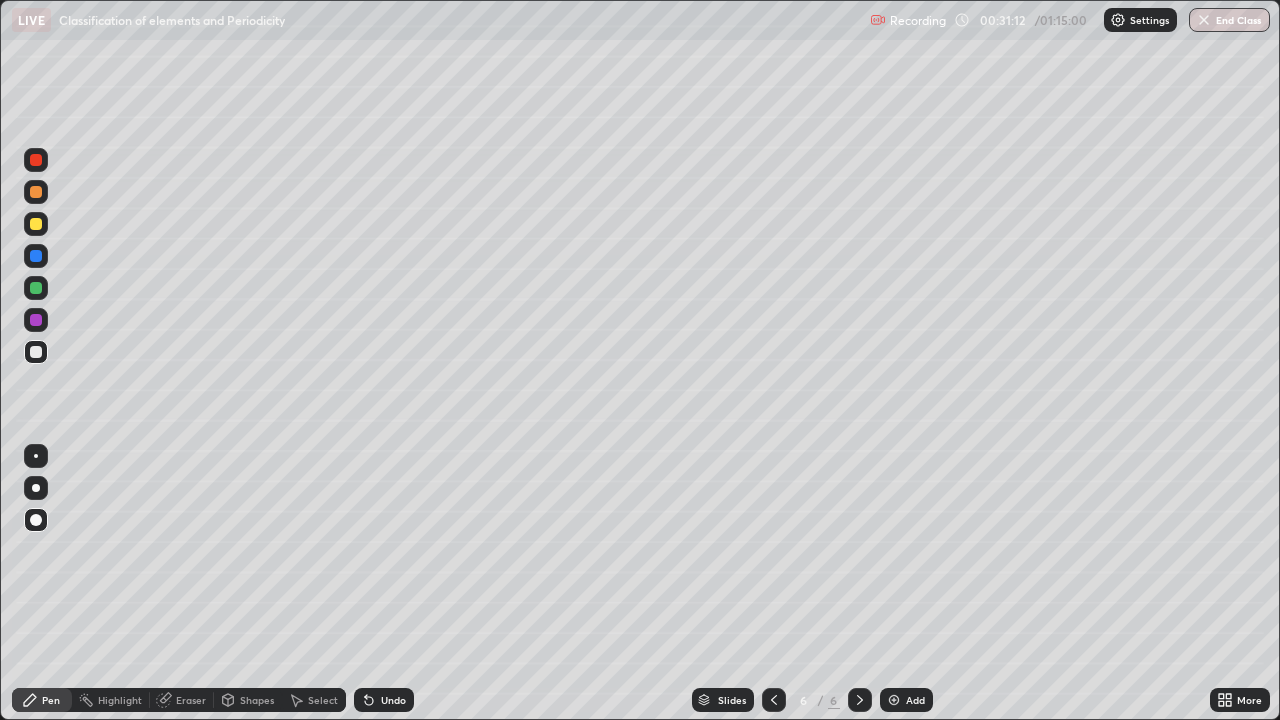 click 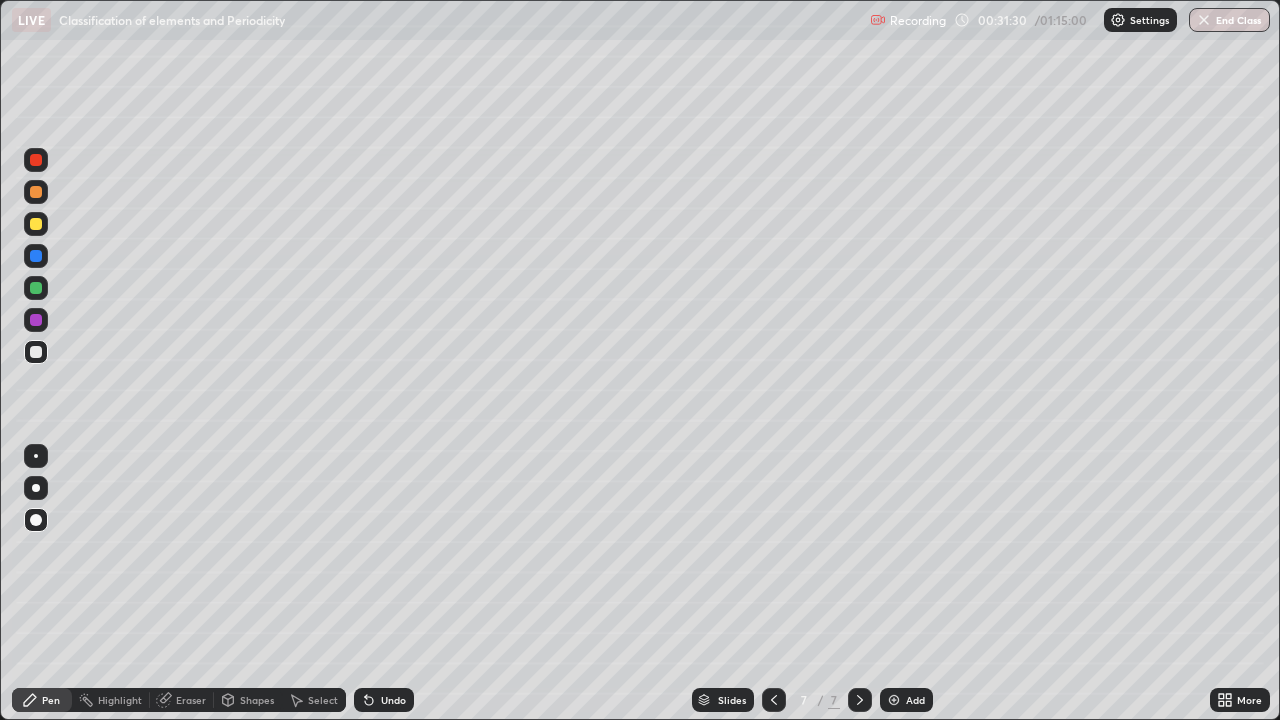 click on "Shapes" at bounding box center [257, 700] 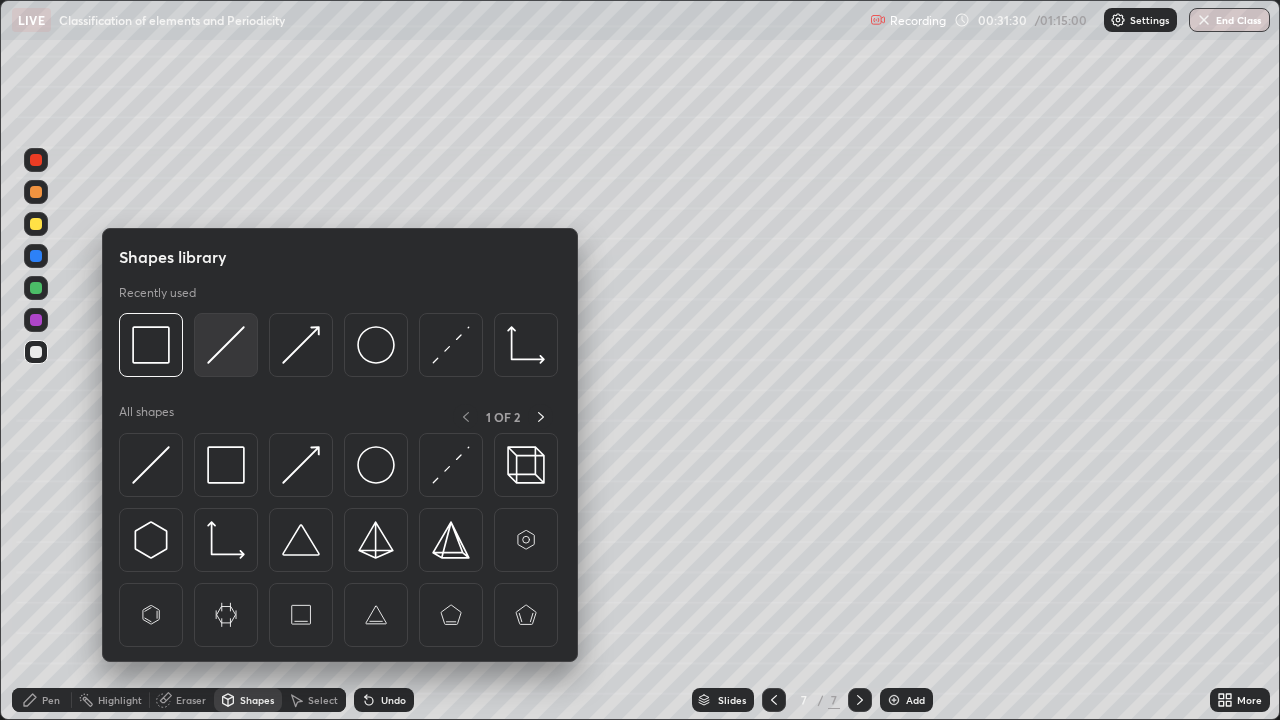 click at bounding box center [226, 345] 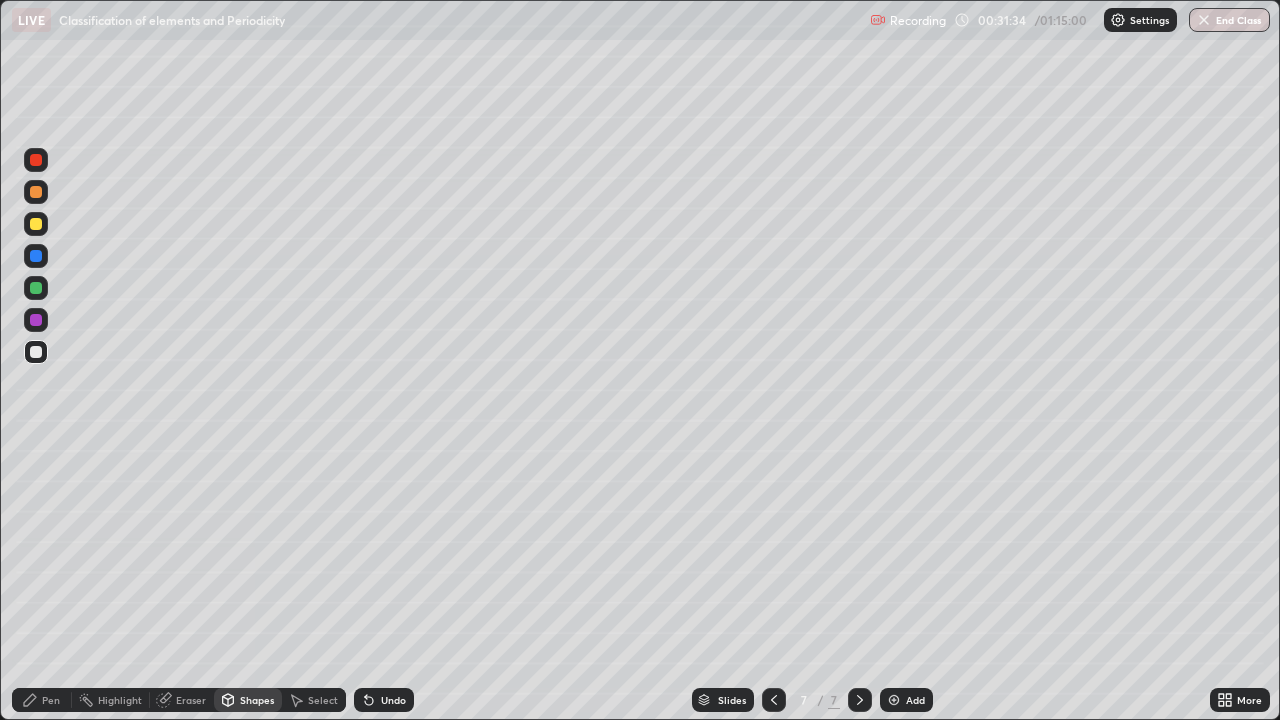 click on "Pen" at bounding box center [51, 700] 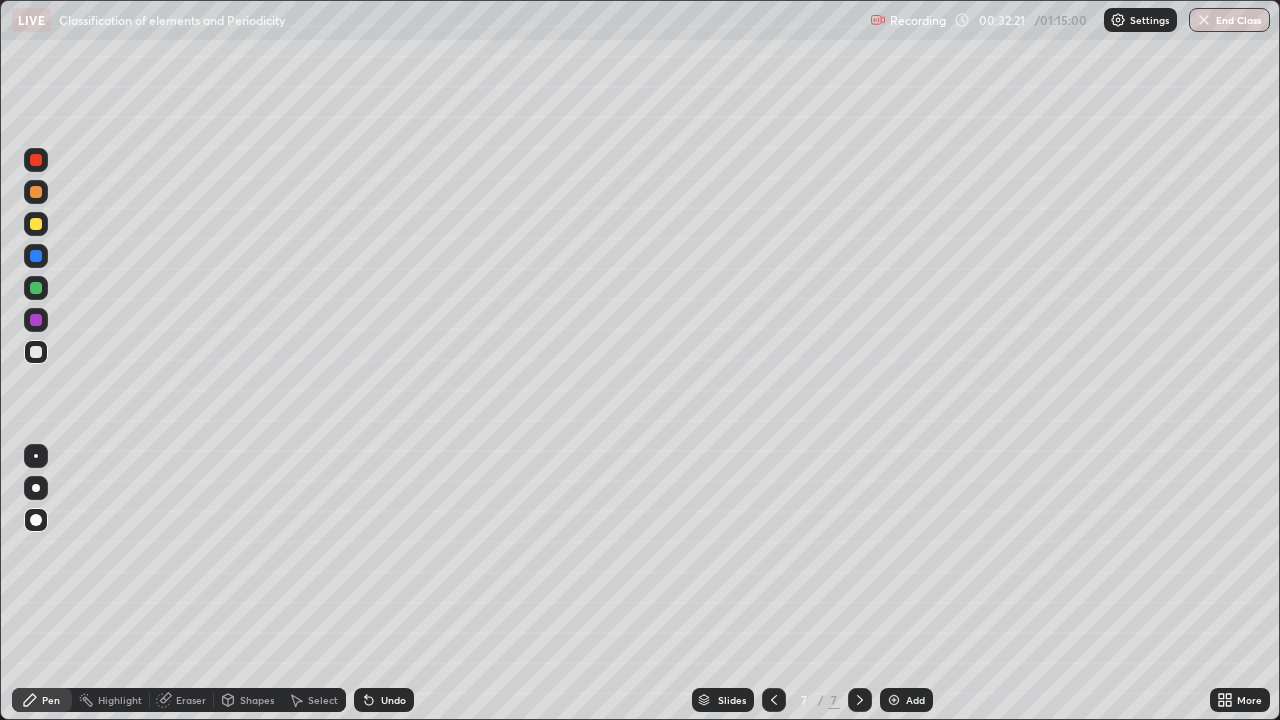 click on "Shapes" at bounding box center [257, 700] 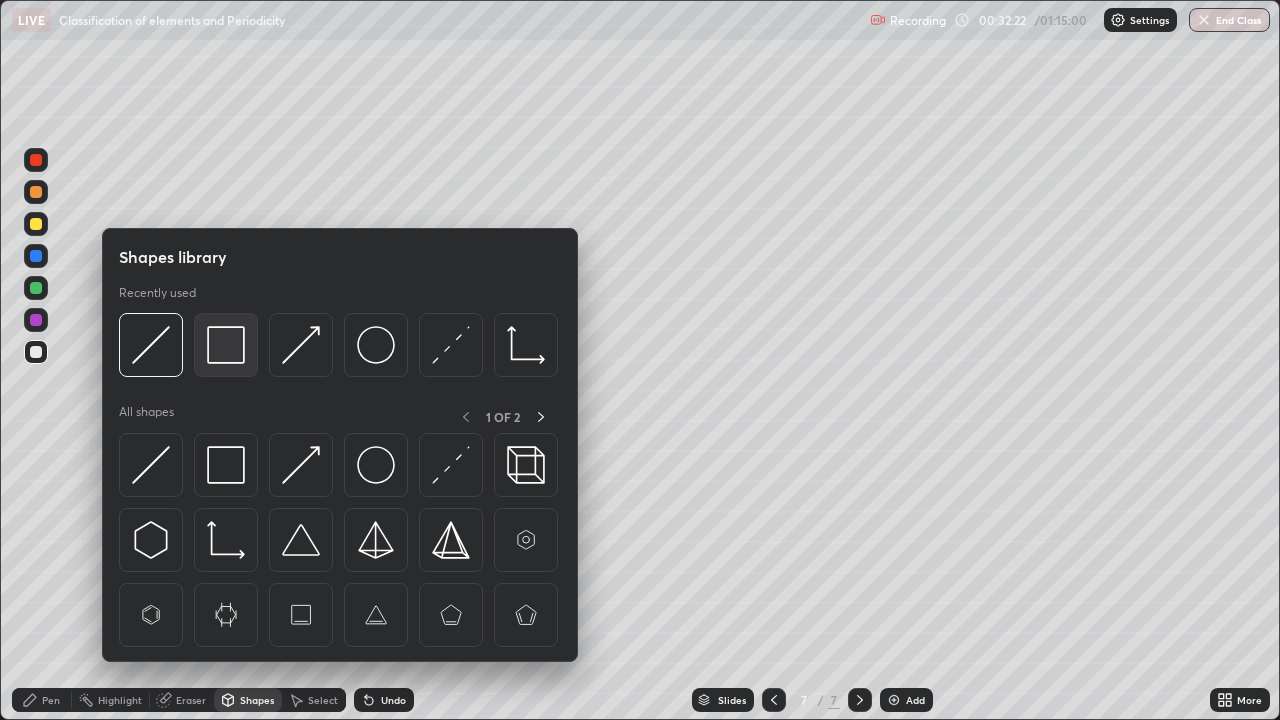 click at bounding box center (226, 345) 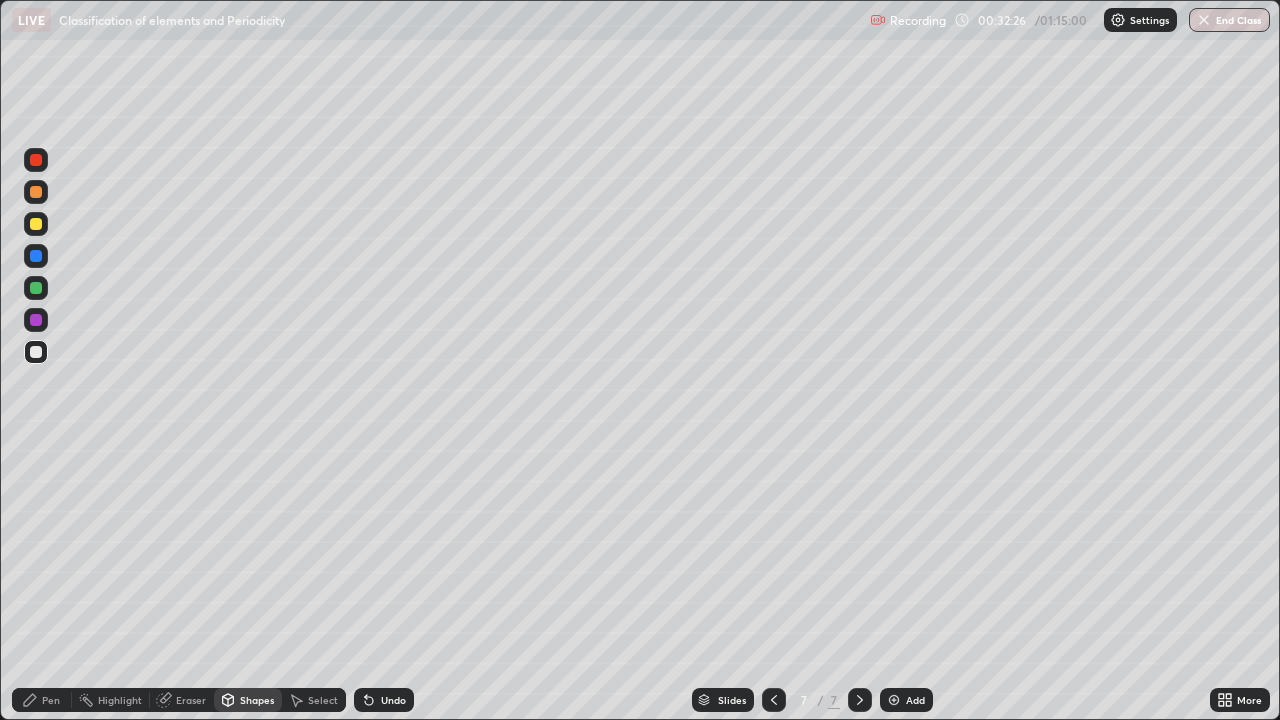 click on "Pen" at bounding box center (51, 700) 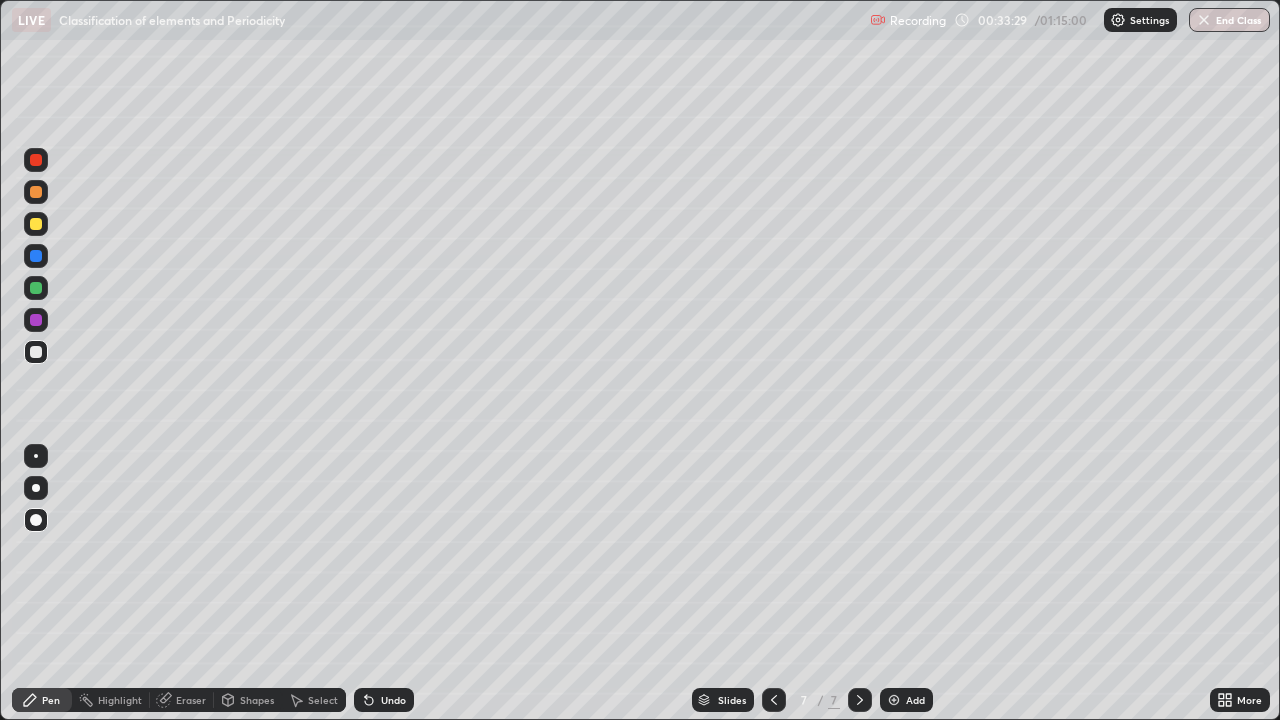 click on "Eraser" at bounding box center (191, 700) 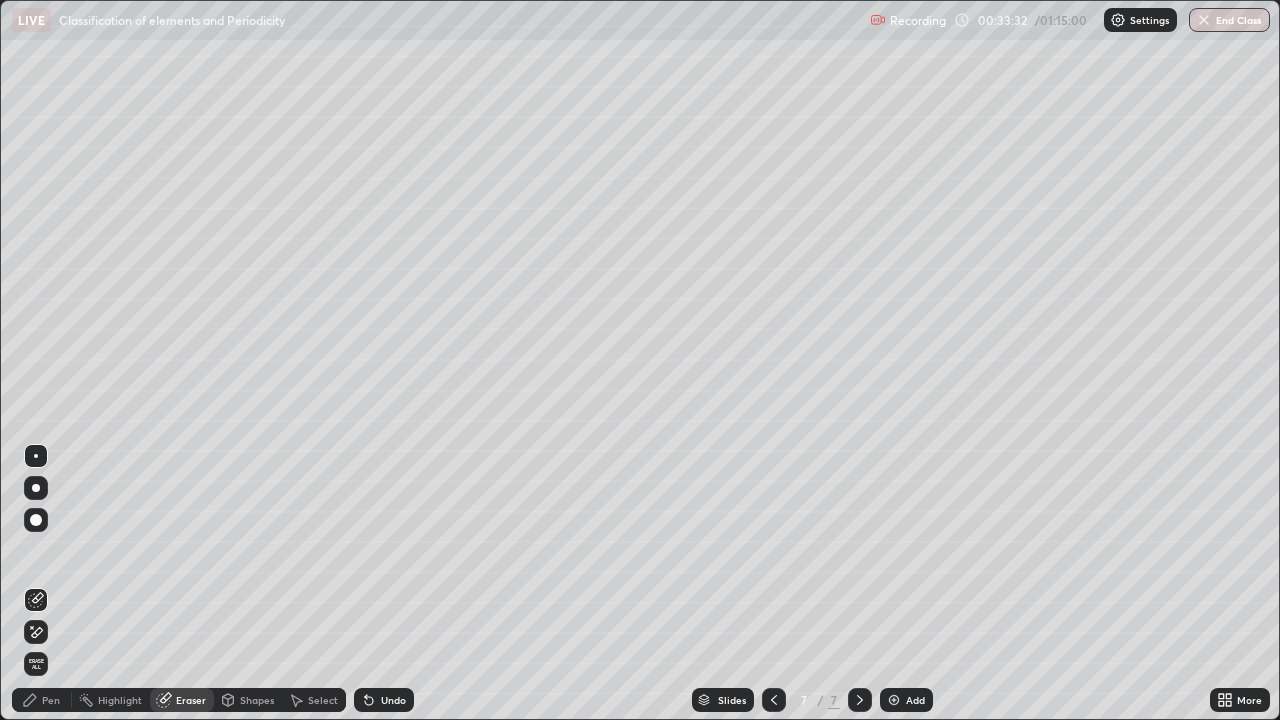 click on "Pen" at bounding box center [42, 700] 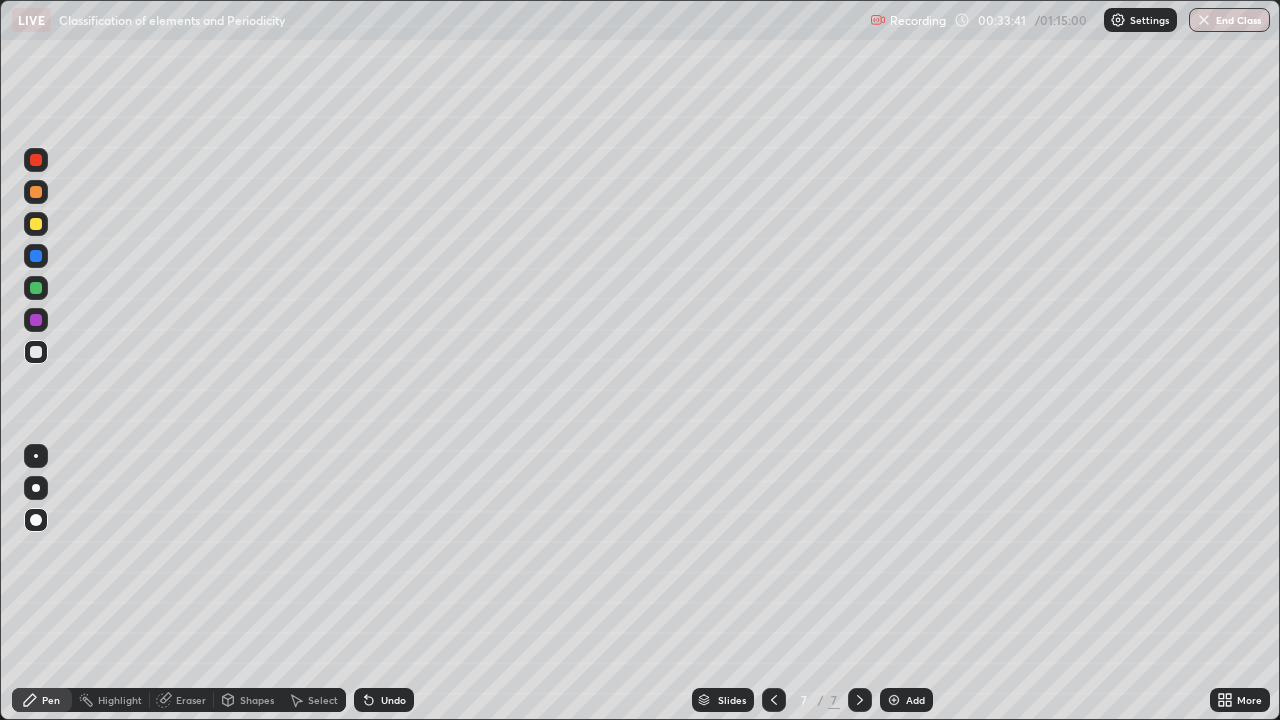 click on "Shapes" at bounding box center [257, 700] 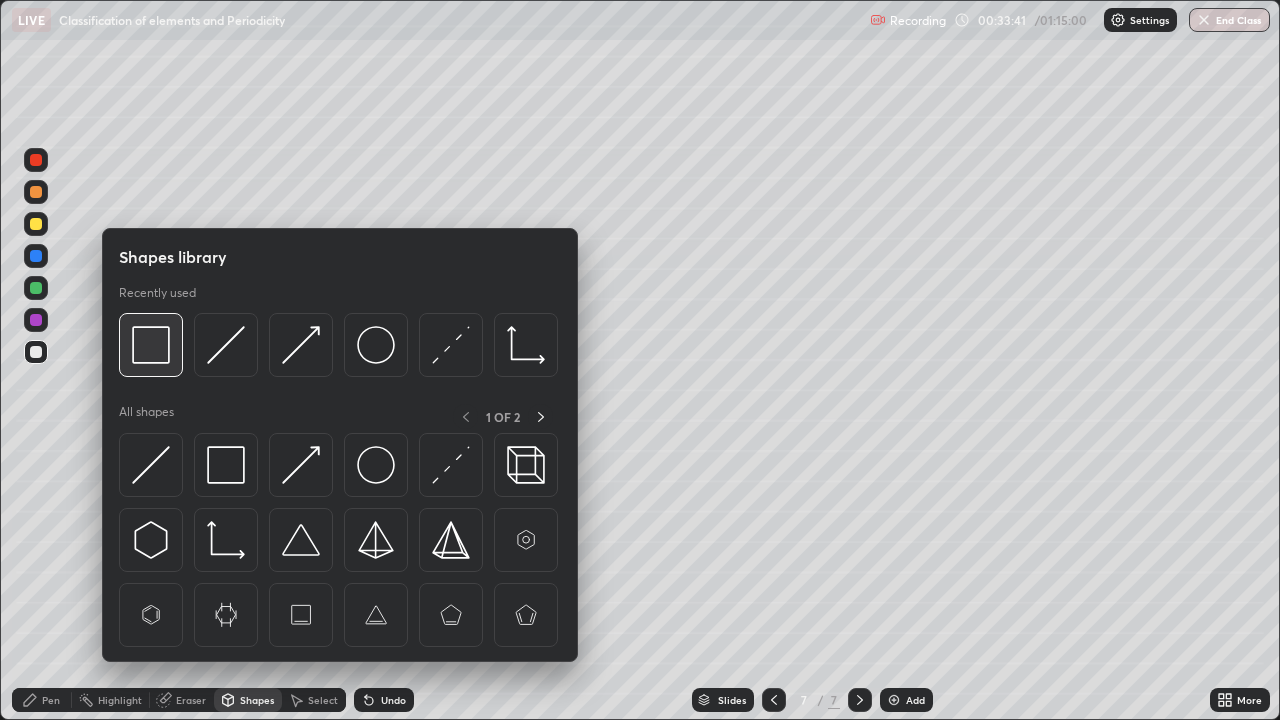 click at bounding box center (151, 345) 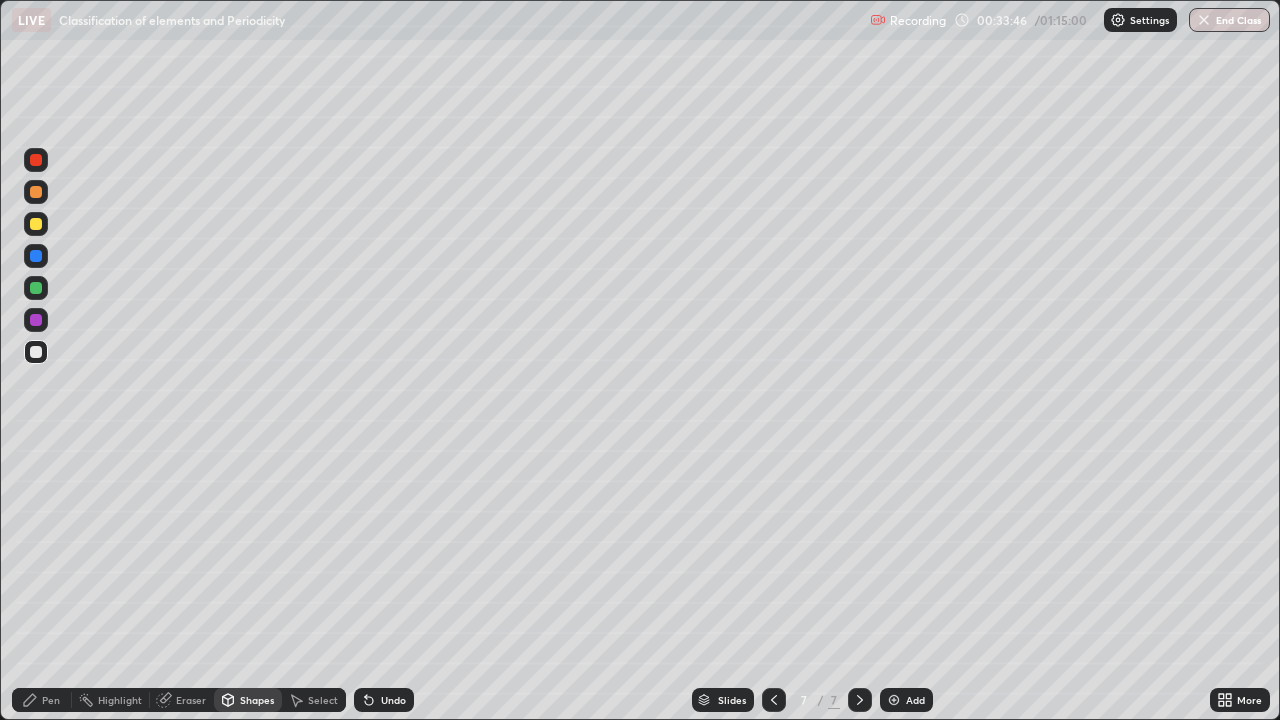 click on "Pen" at bounding box center [42, 700] 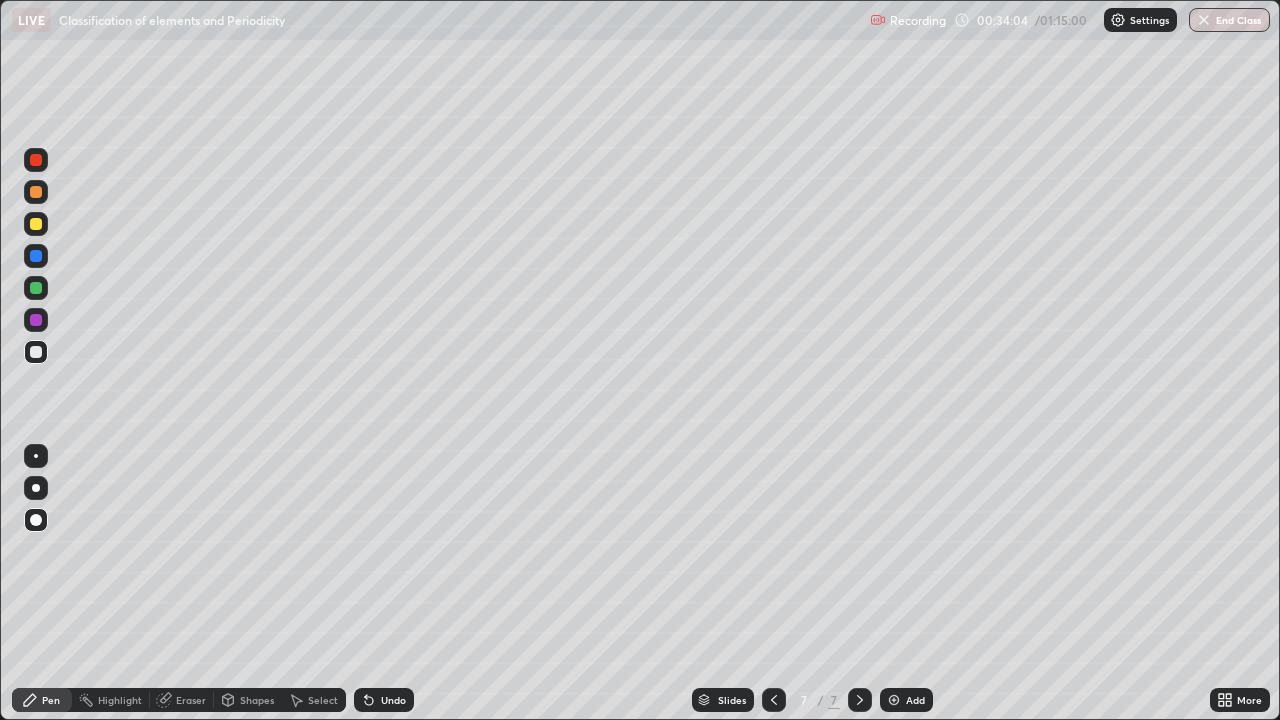 click at bounding box center [36, 224] 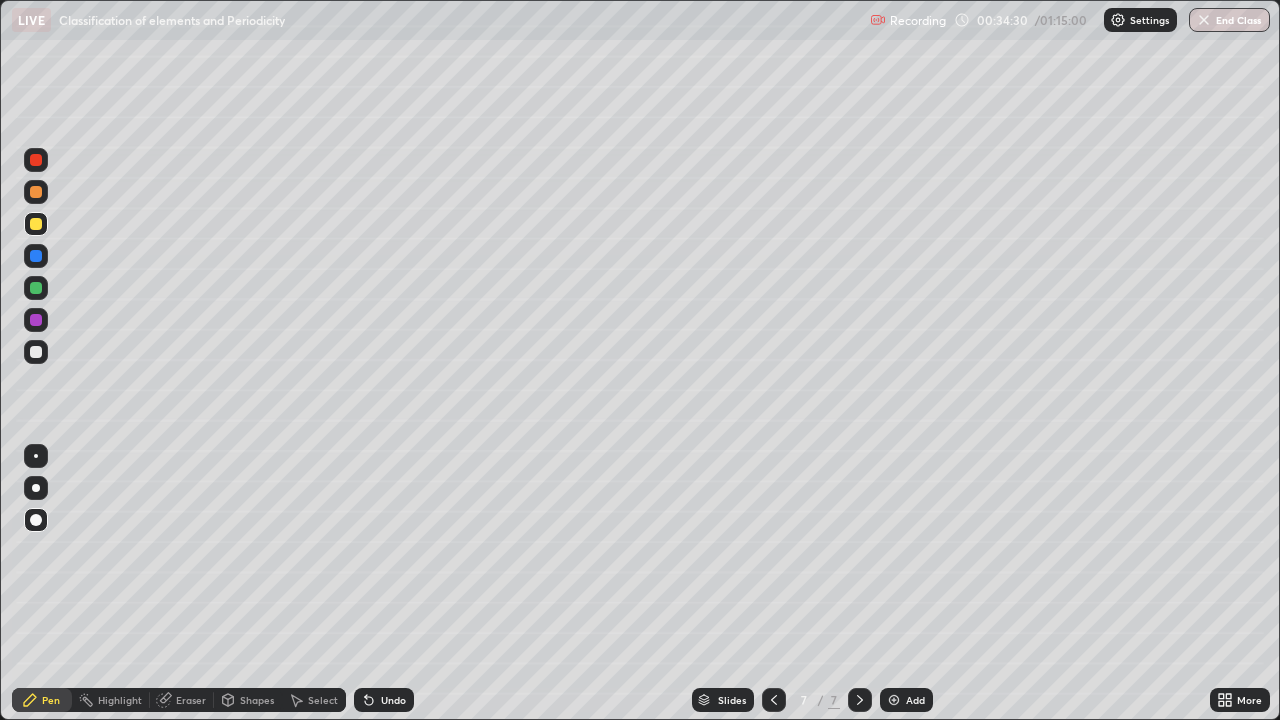 click on "Undo" at bounding box center [384, 700] 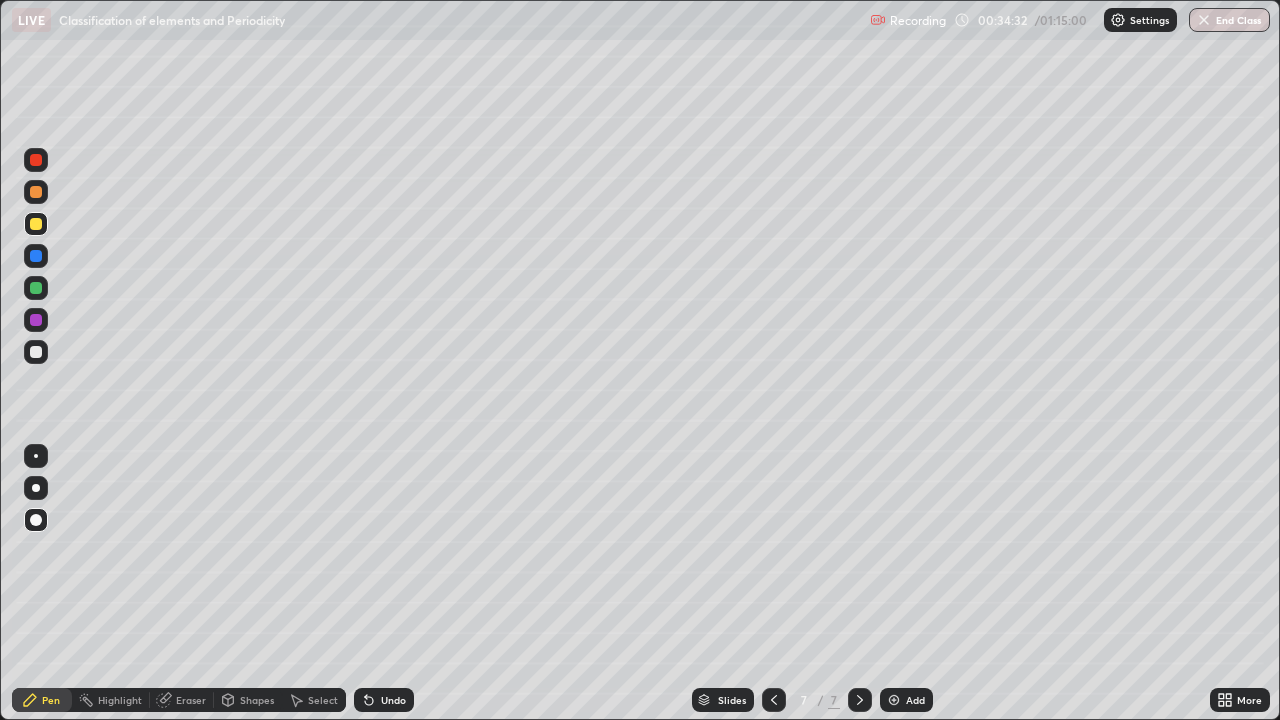 click on "Undo" at bounding box center [384, 700] 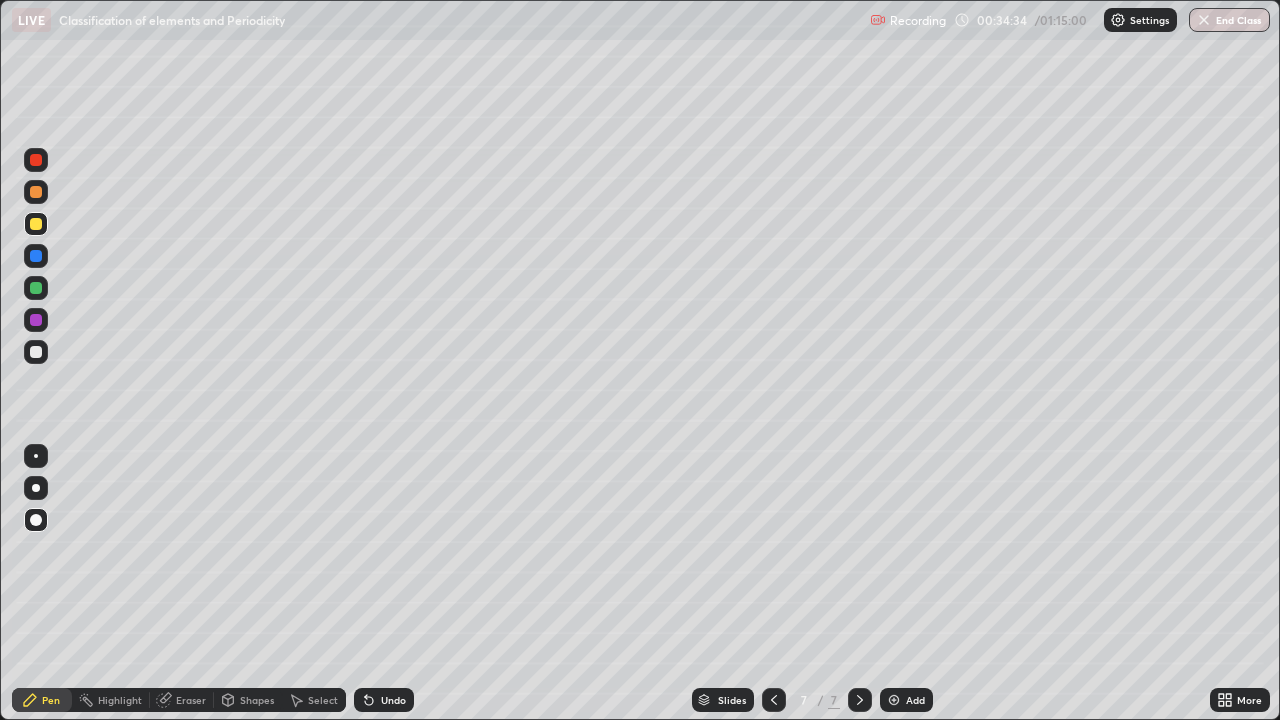click on "Shapes" at bounding box center (248, 700) 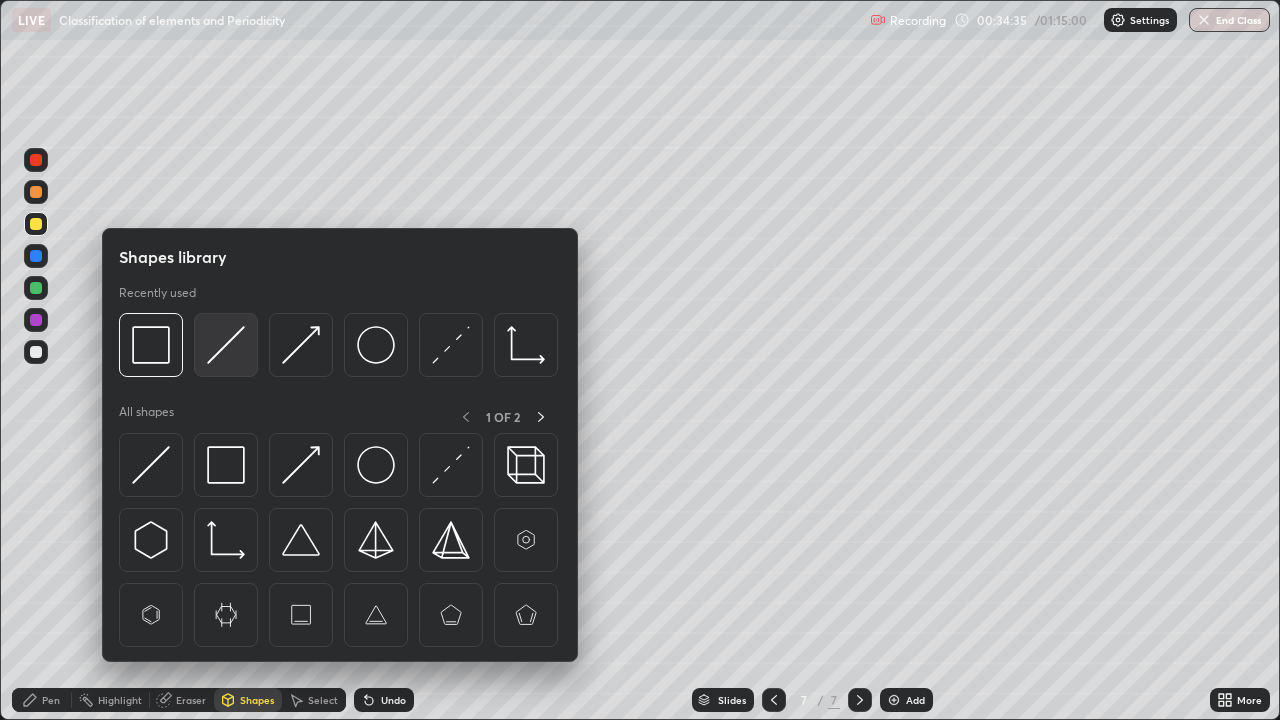 click at bounding box center (226, 345) 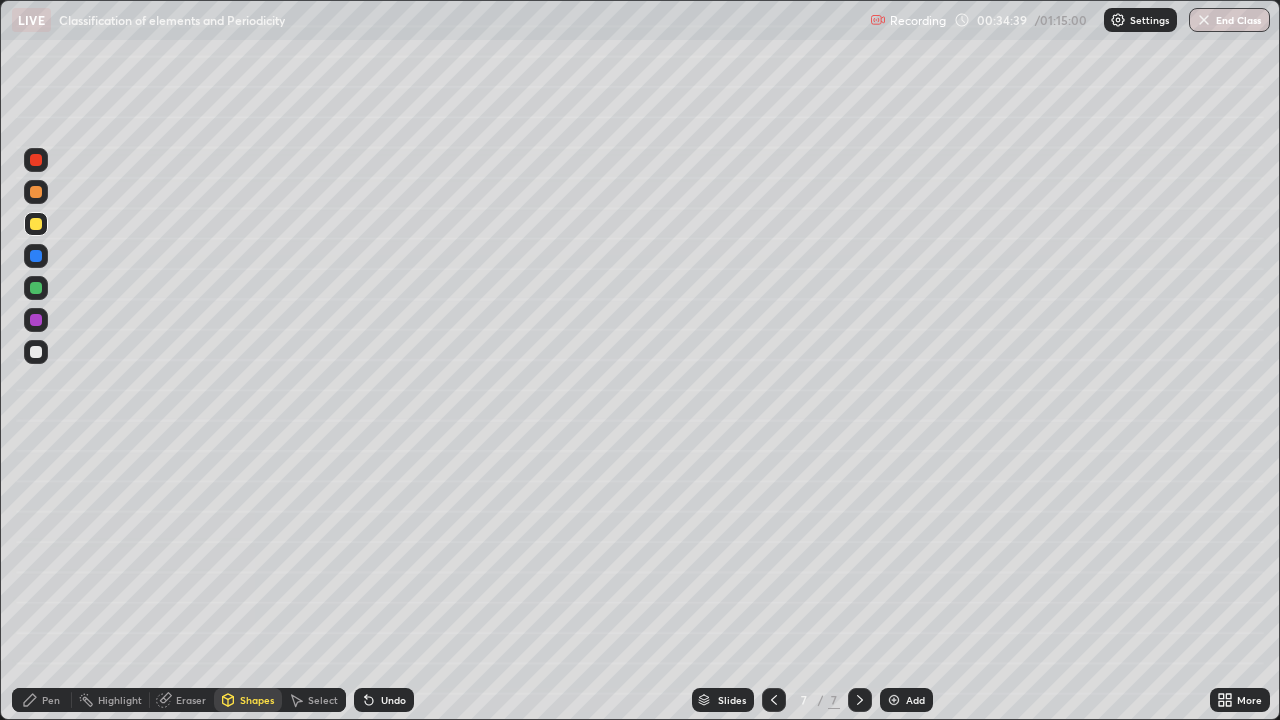 click on "Pen" at bounding box center [51, 700] 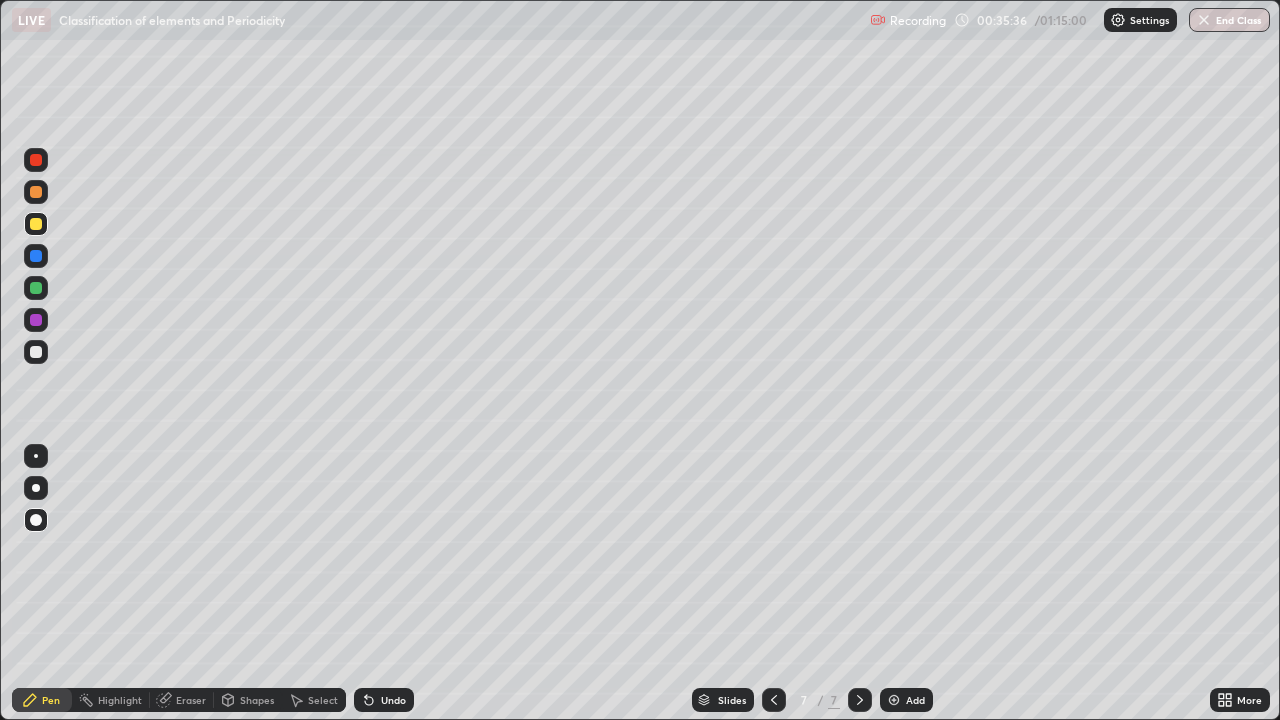 click at bounding box center [36, 352] 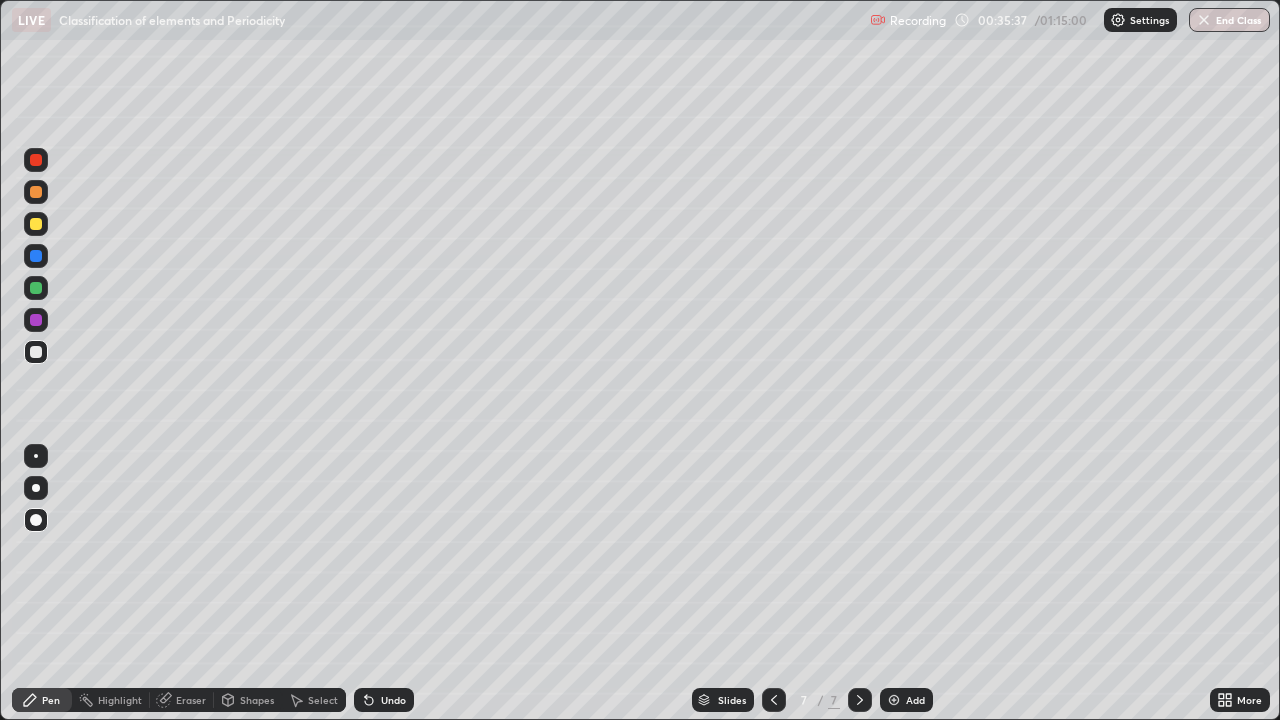 click on "Shapes" at bounding box center [257, 700] 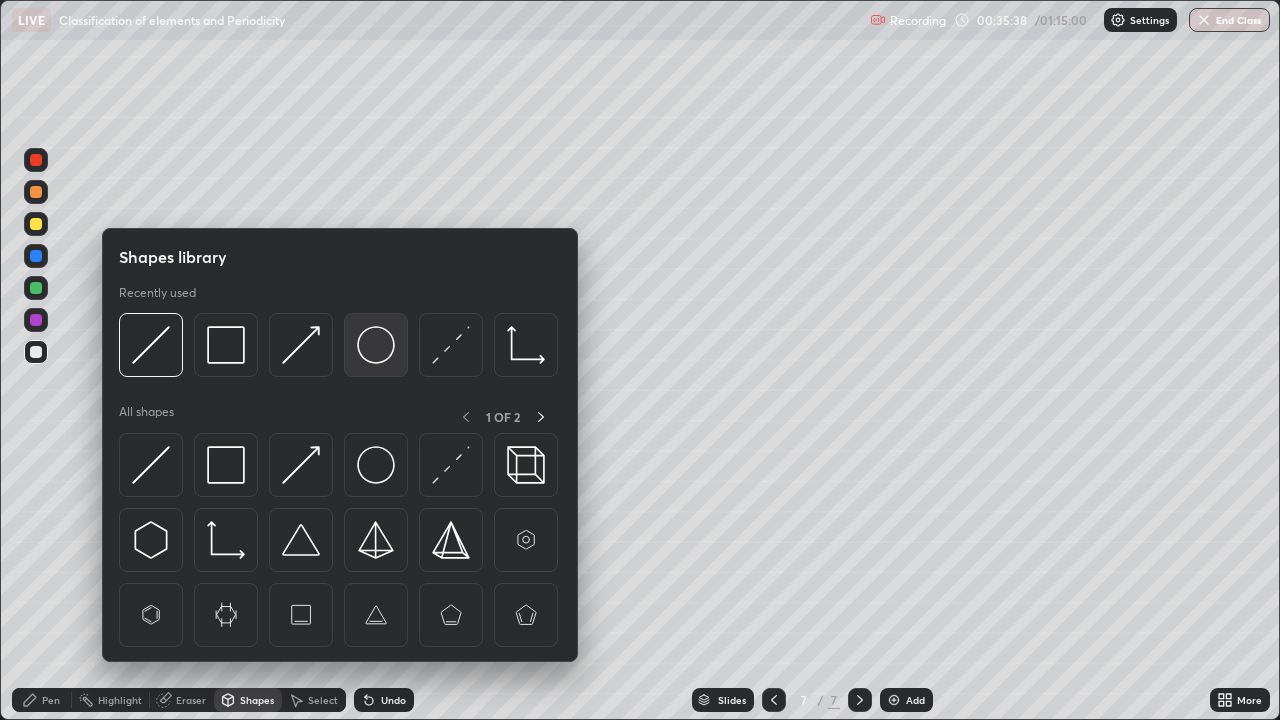 click at bounding box center [376, 345] 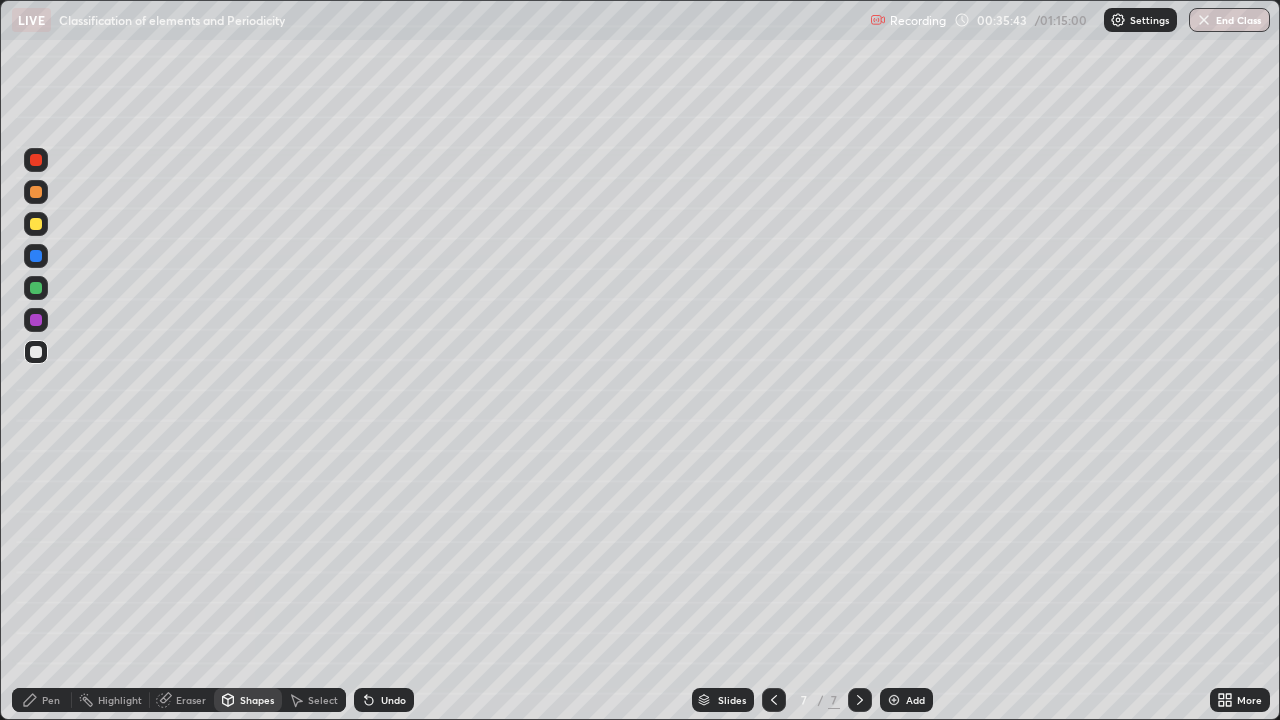 click on "Pen" at bounding box center (51, 700) 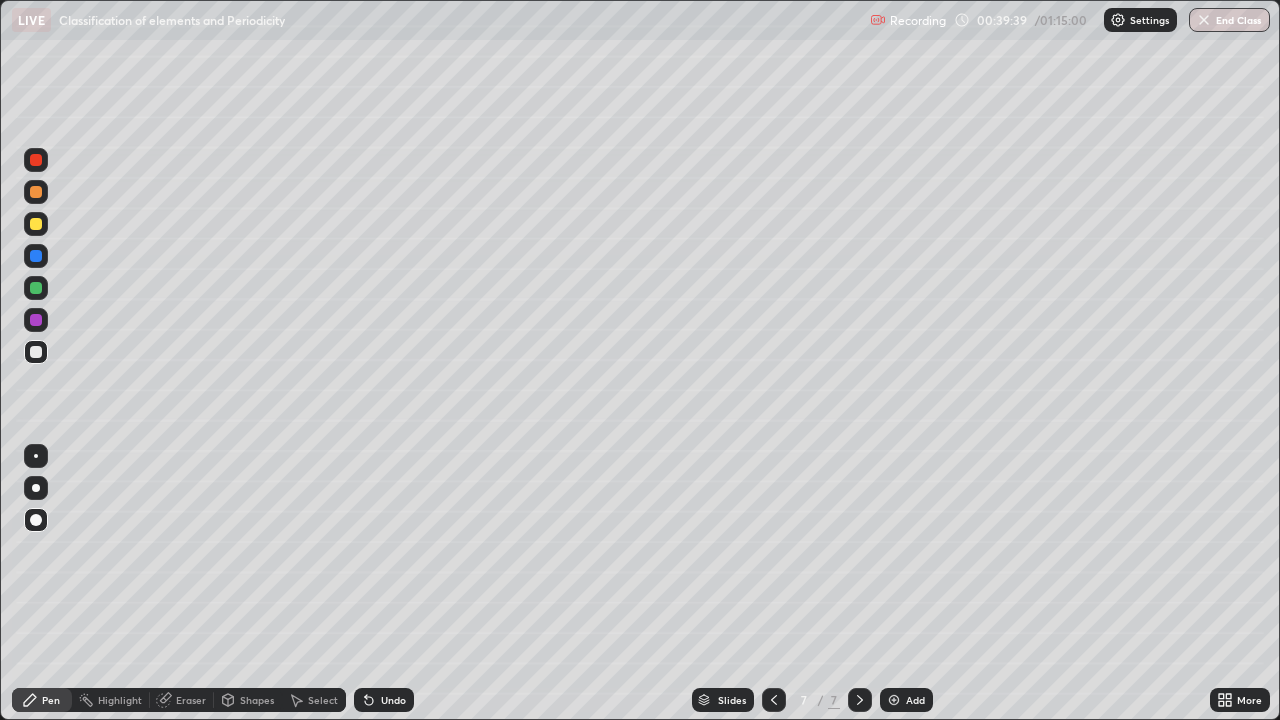 click on "Eraser" at bounding box center (191, 700) 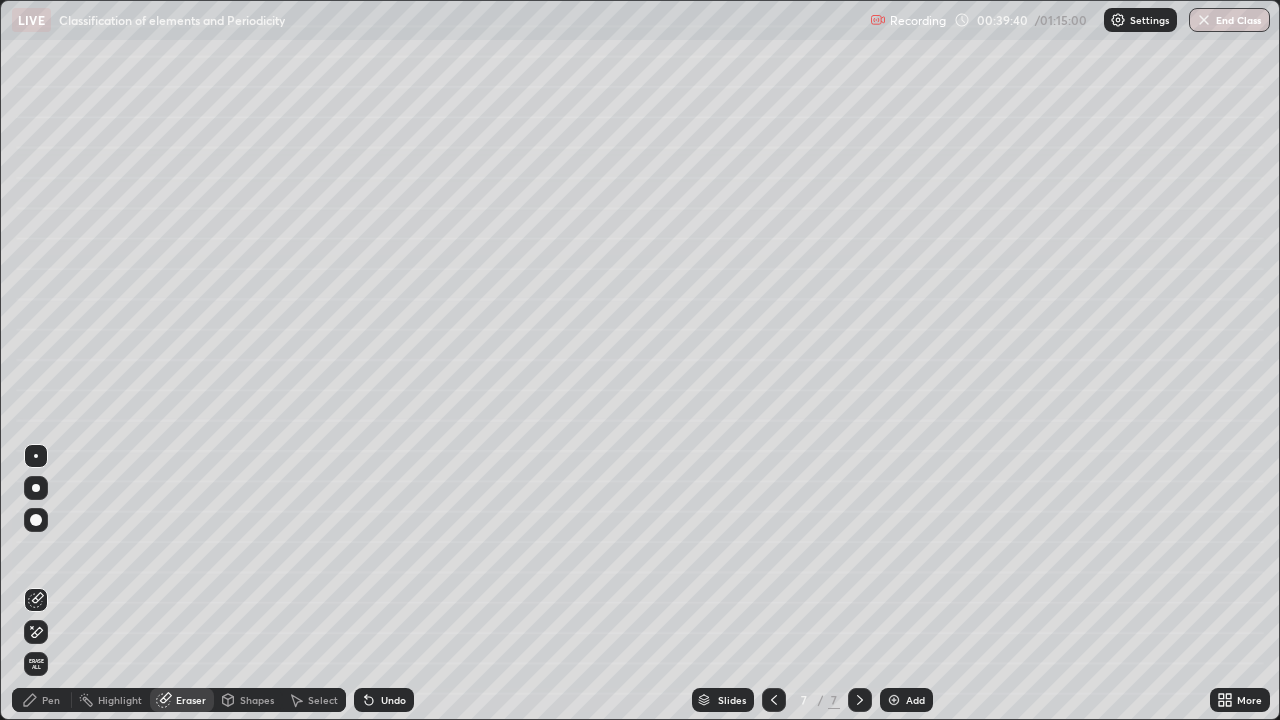 click 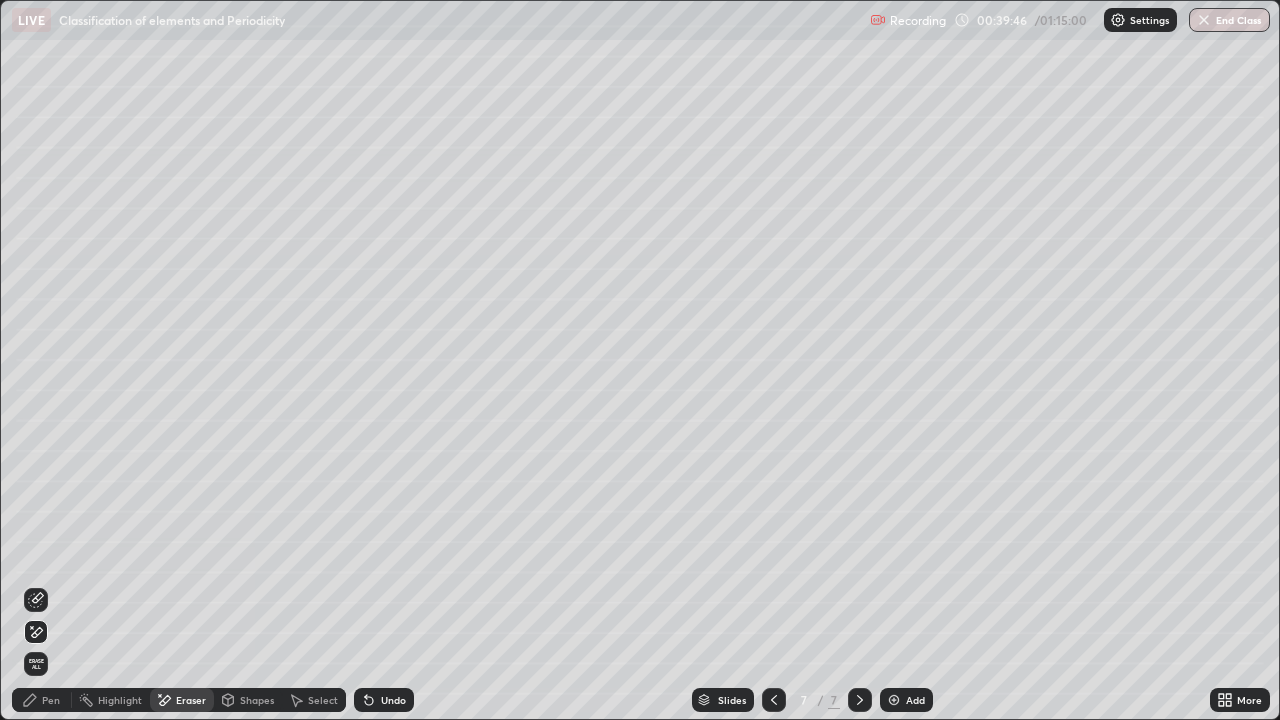 click on "Pen" at bounding box center [51, 700] 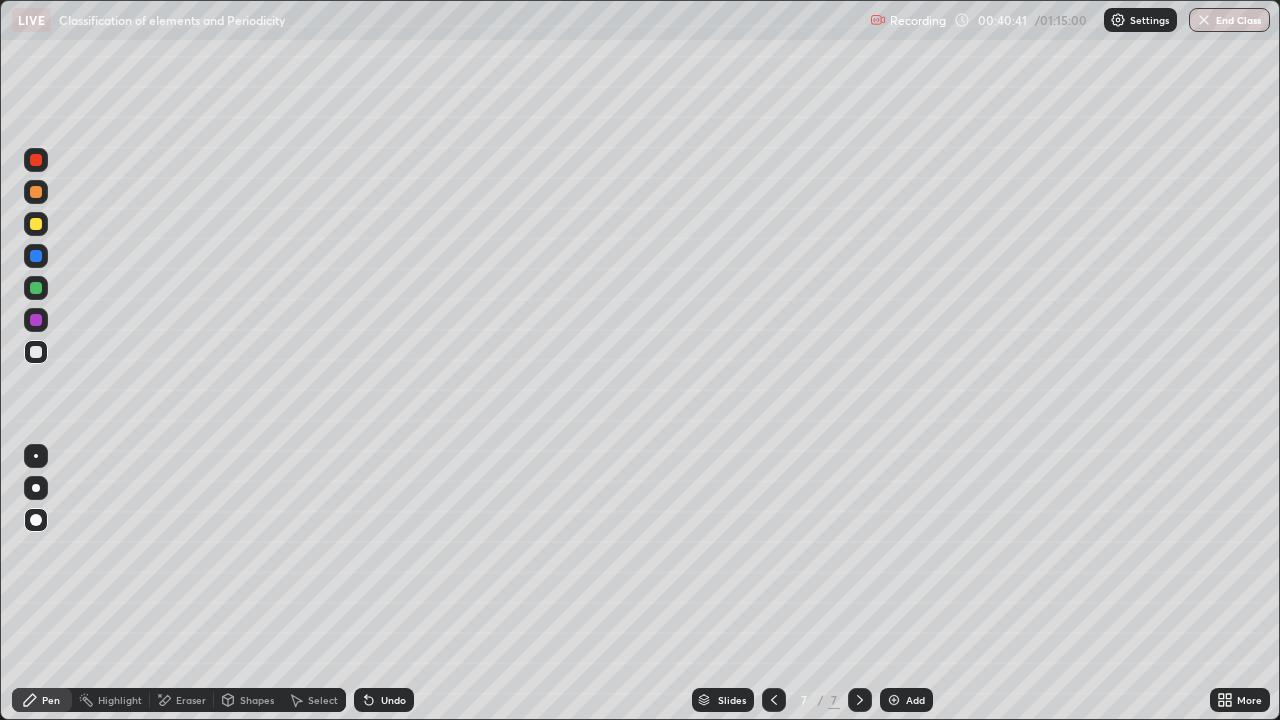 click on "Pen" at bounding box center (42, 700) 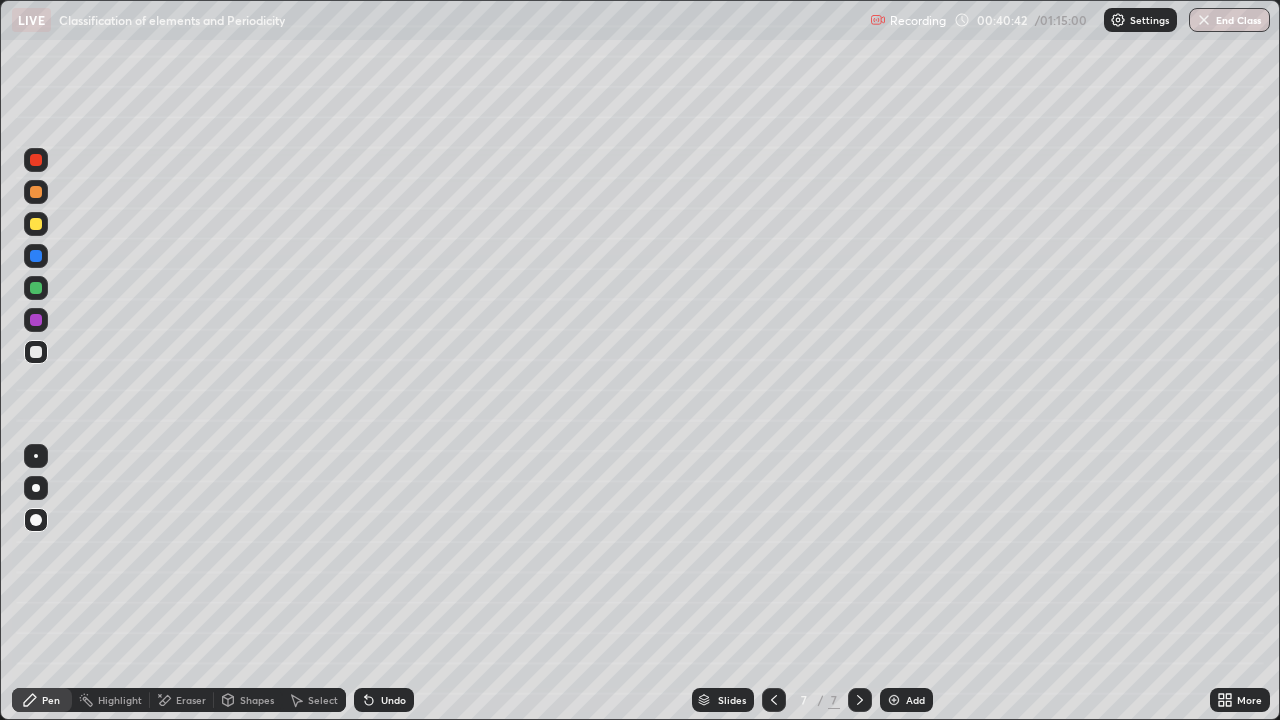 click at bounding box center (36, 352) 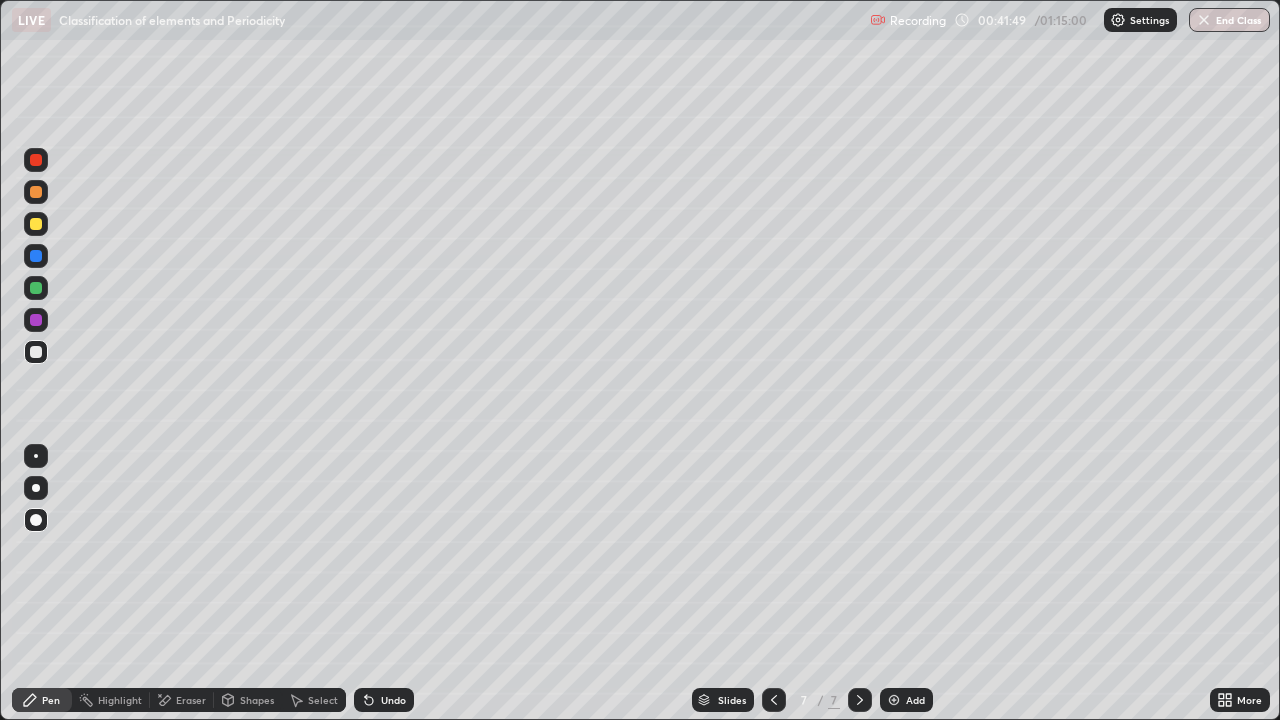 click at bounding box center (36, 224) 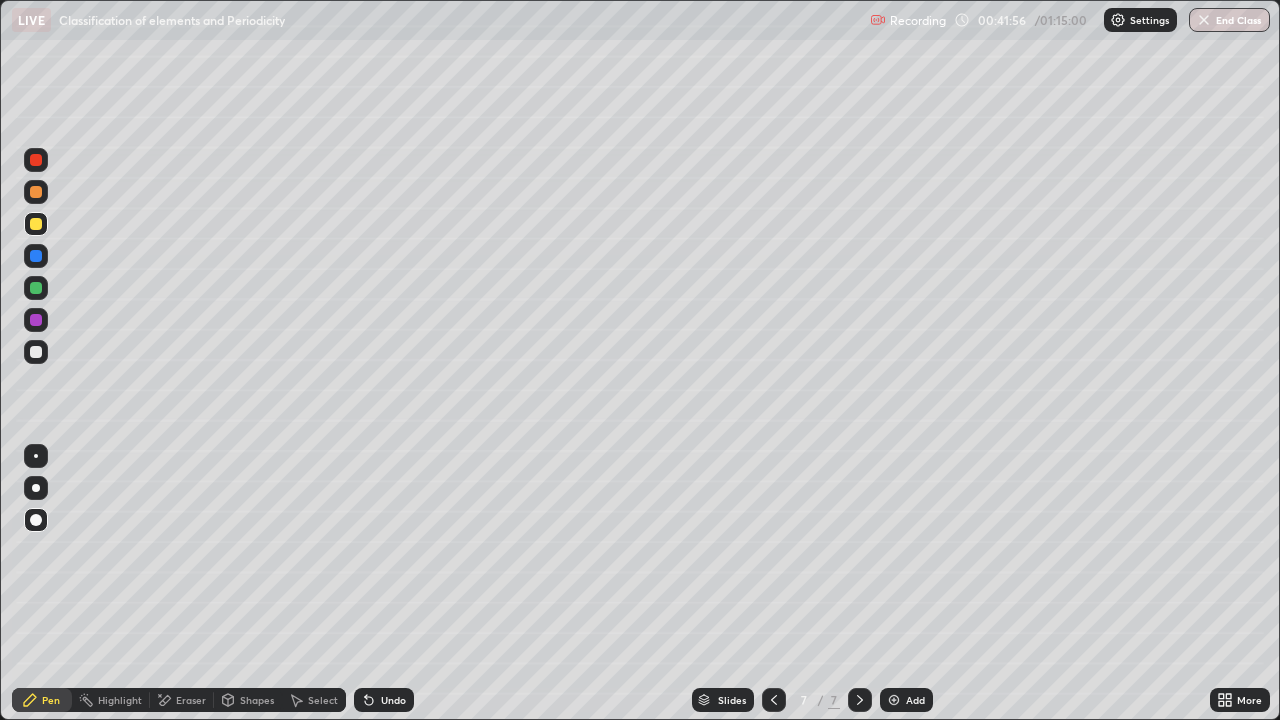 click 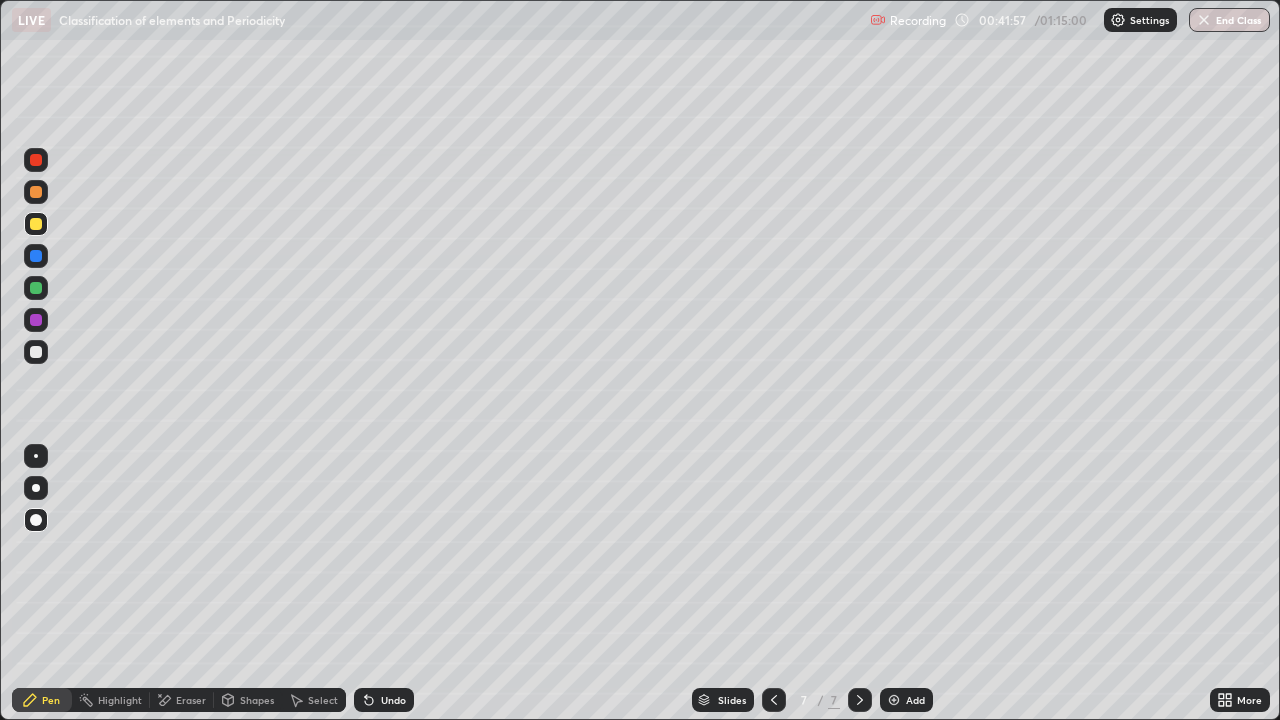 click on "Add" at bounding box center [906, 700] 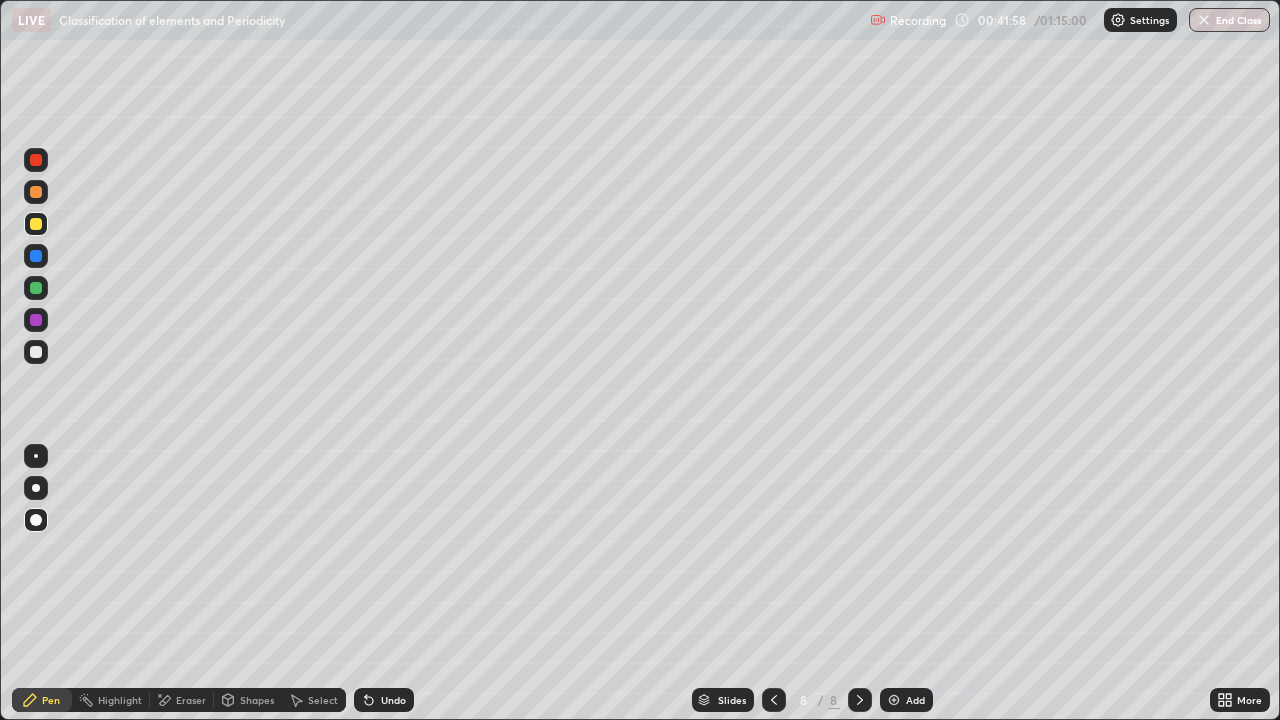 click at bounding box center [36, 352] 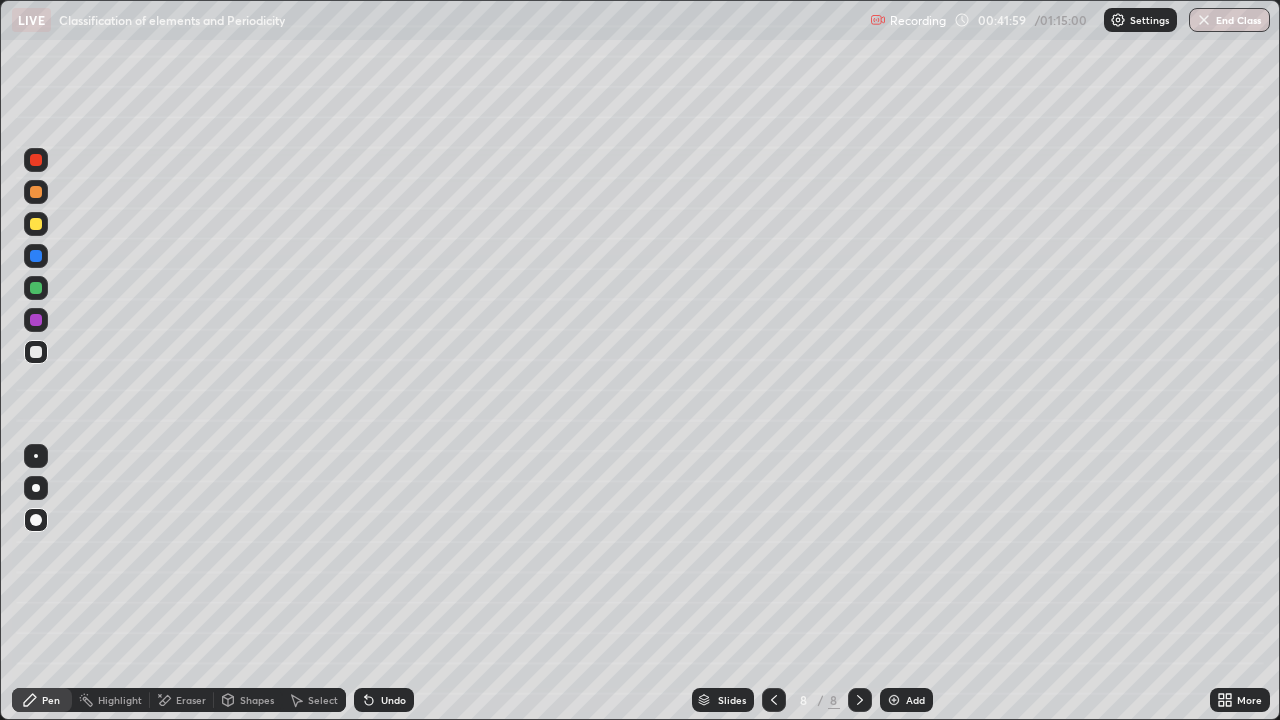 click on "Pen" at bounding box center [51, 700] 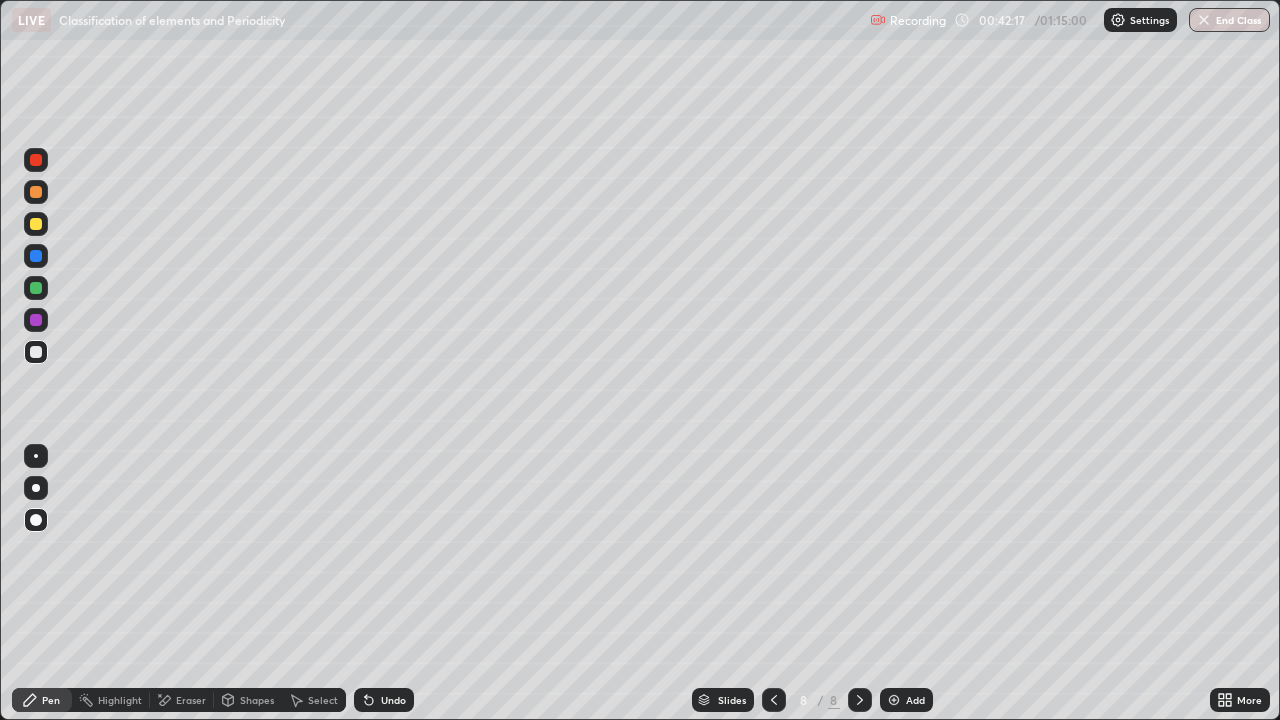 click on "Shapes" at bounding box center (257, 700) 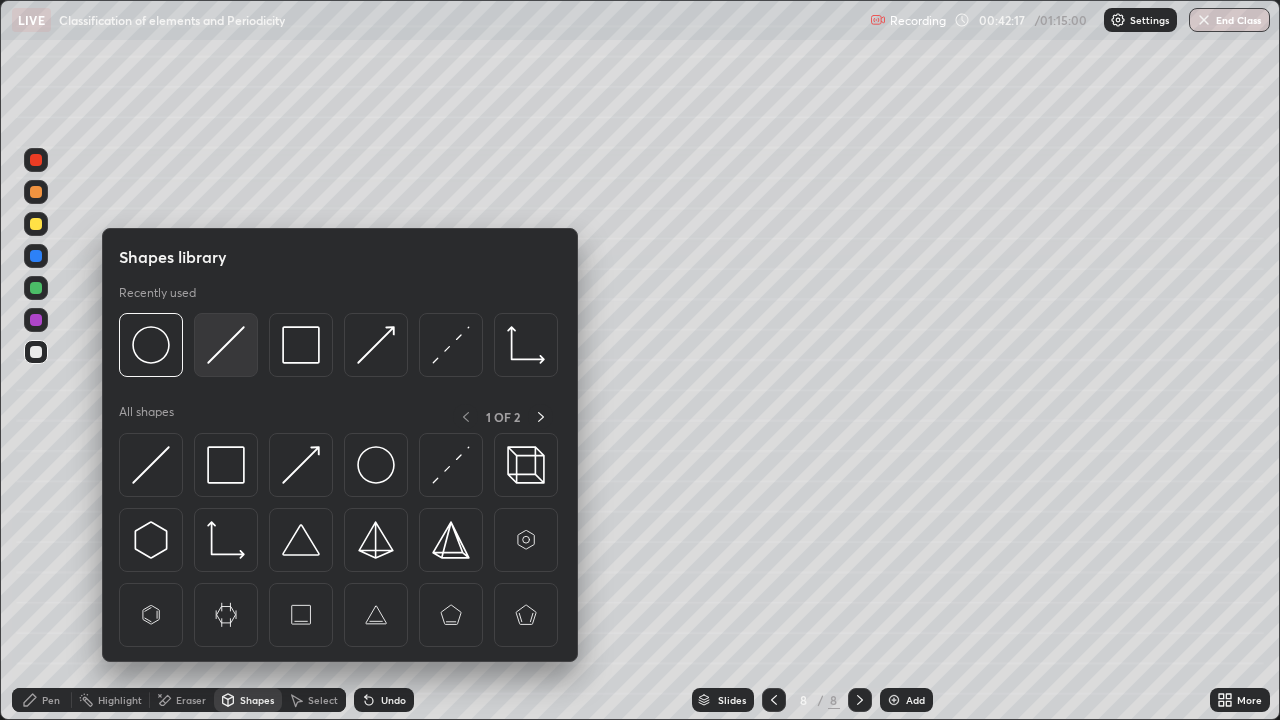 click at bounding box center [226, 345] 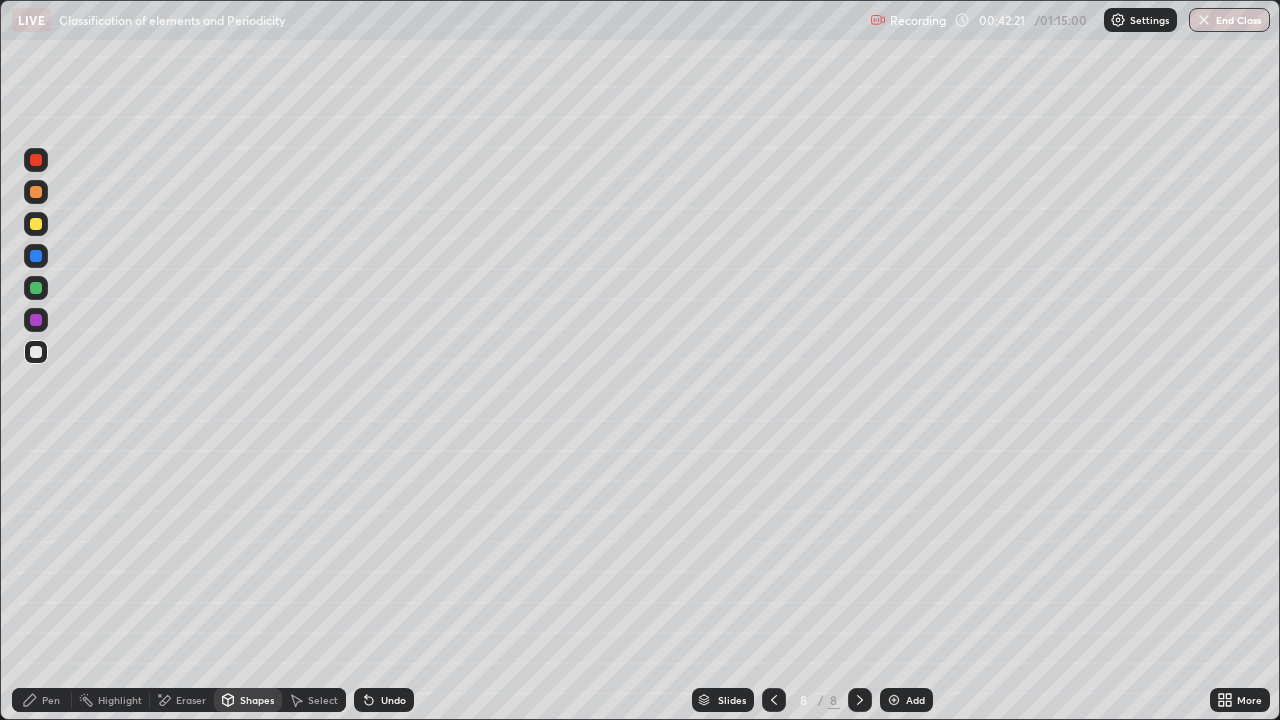 click on "Pen" at bounding box center (51, 700) 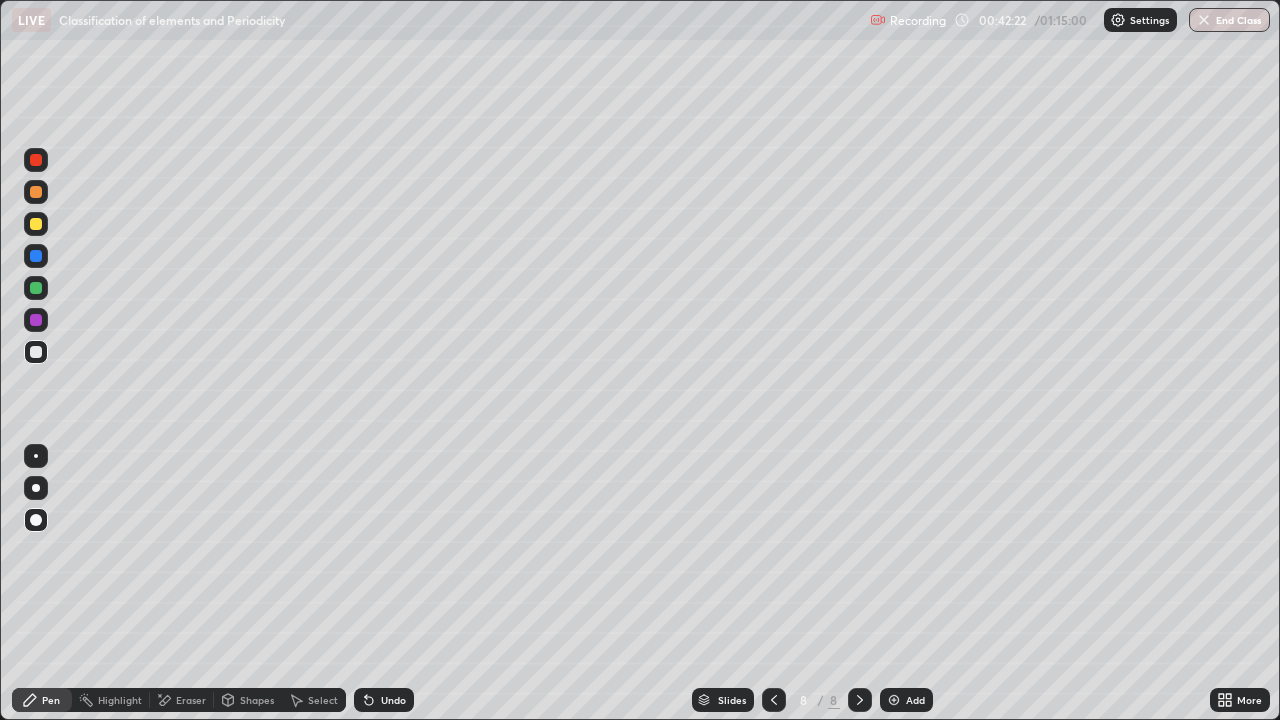 click at bounding box center (36, 352) 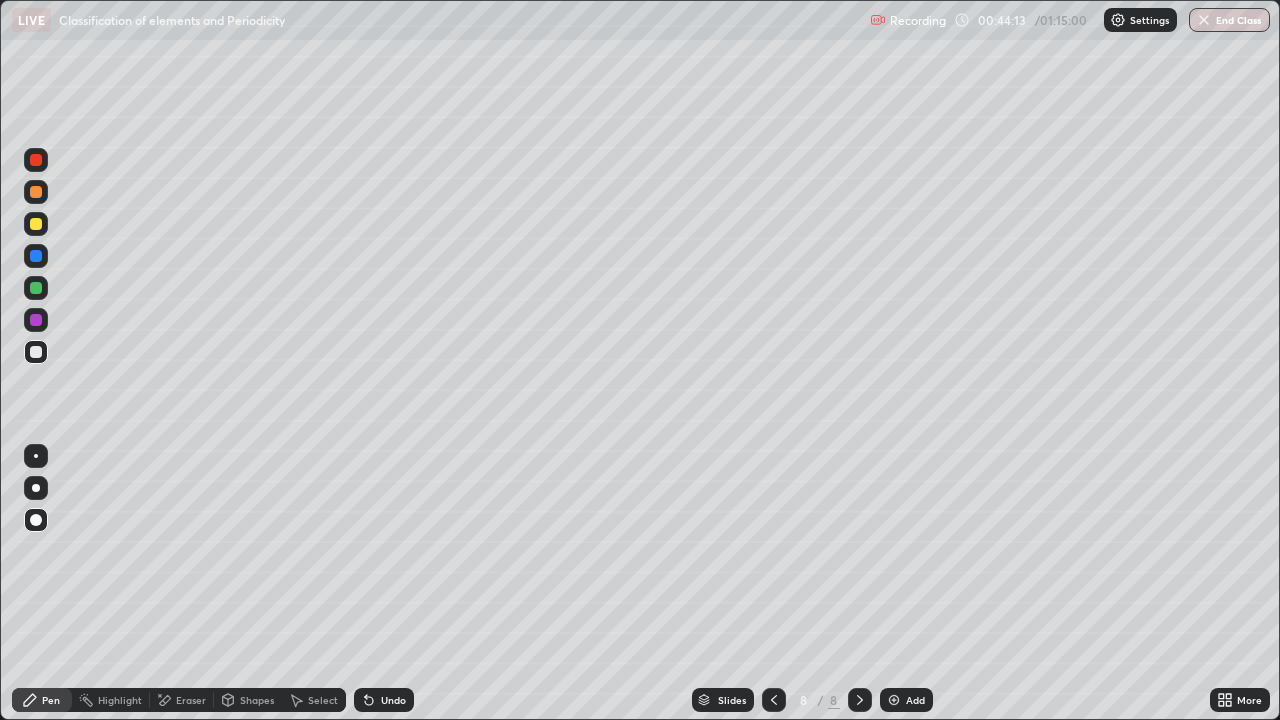 click at bounding box center [36, 352] 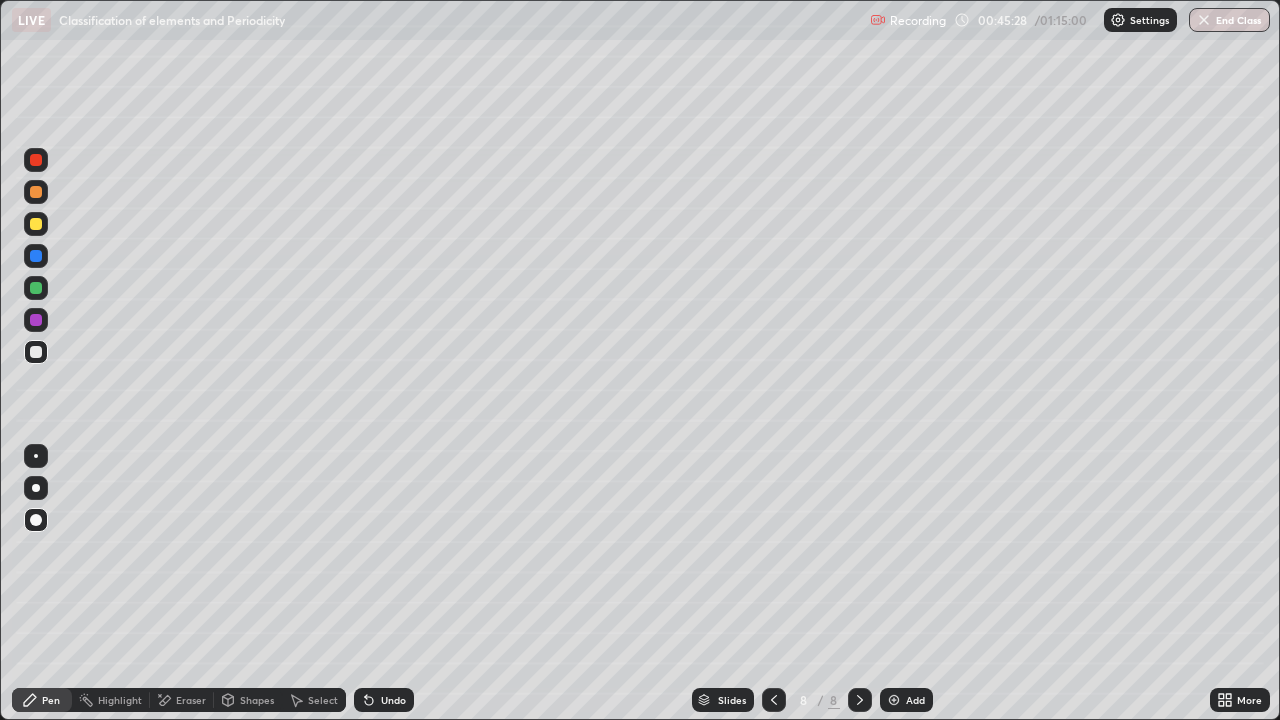 click at bounding box center (36, 224) 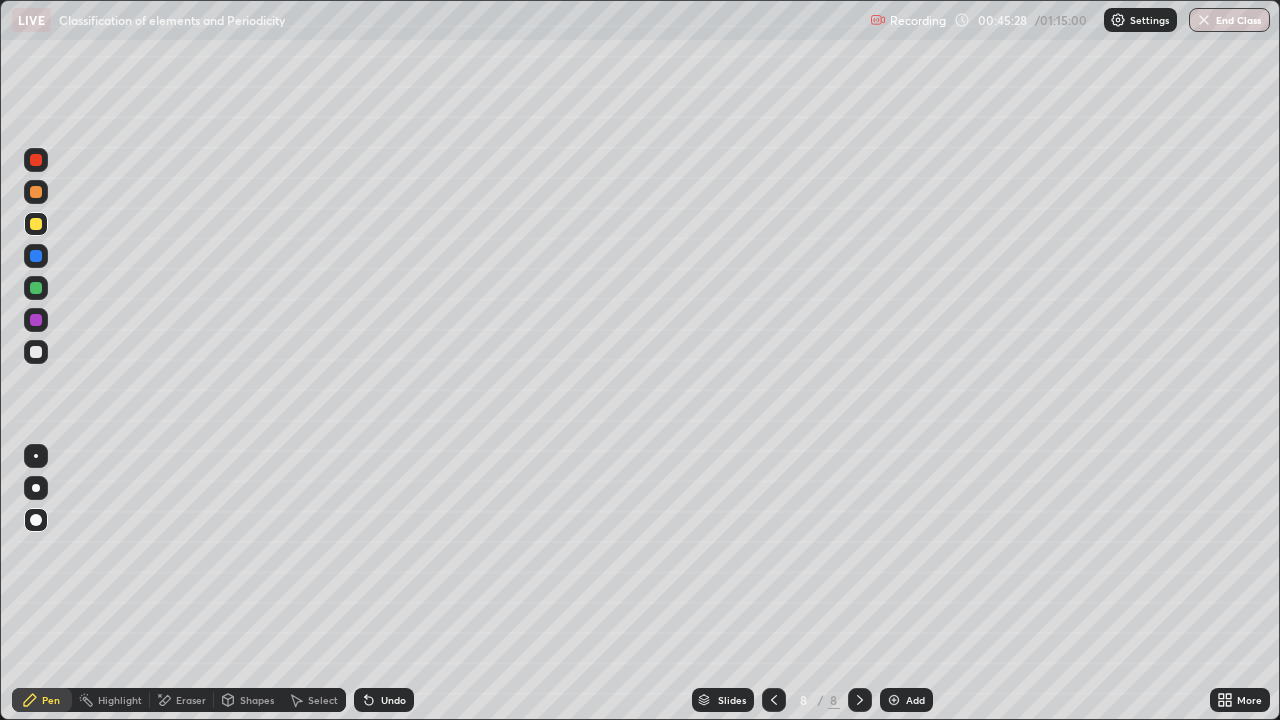 click on "Pen" at bounding box center (51, 700) 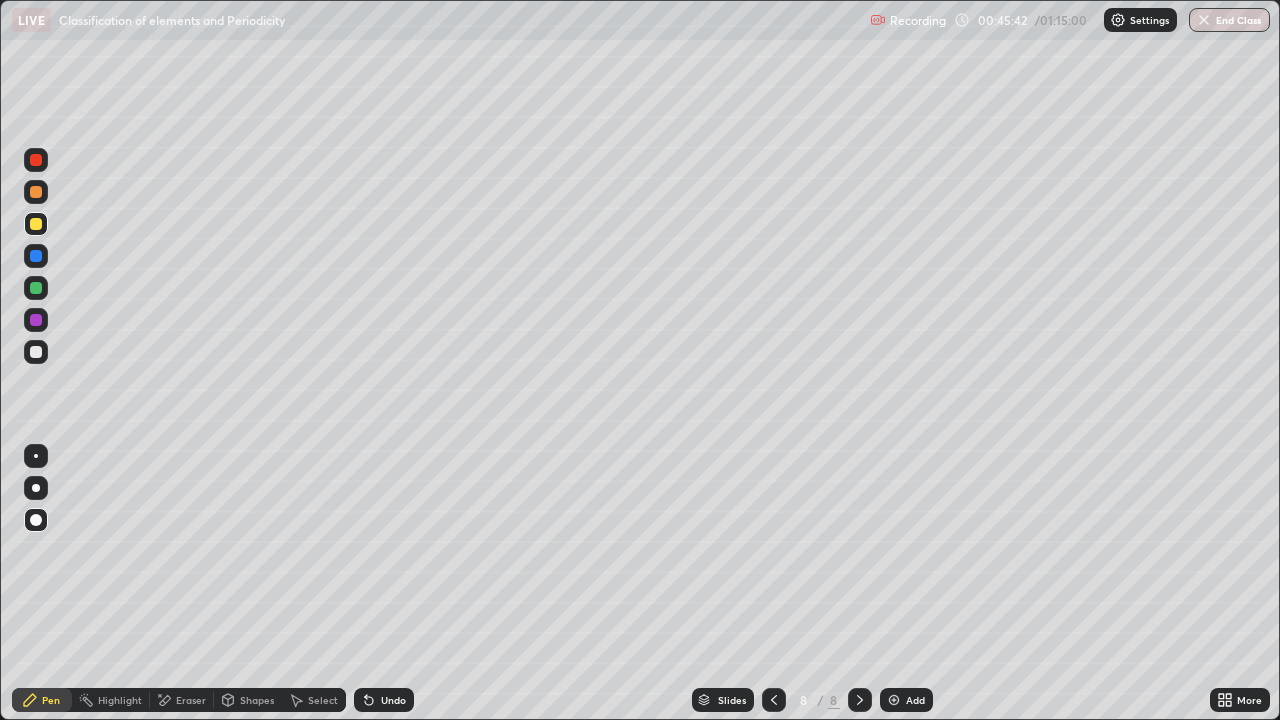click on "Shapes" at bounding box center (257, 700) 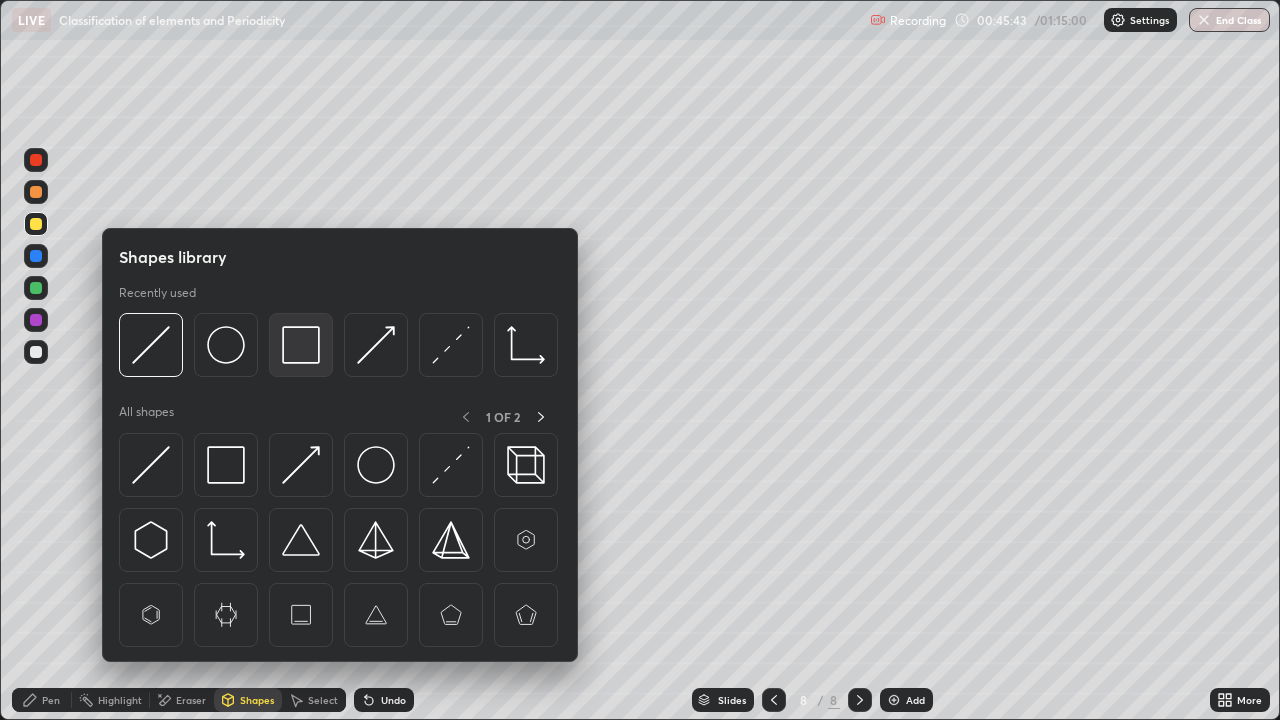 click at bounding box center [301, 345] 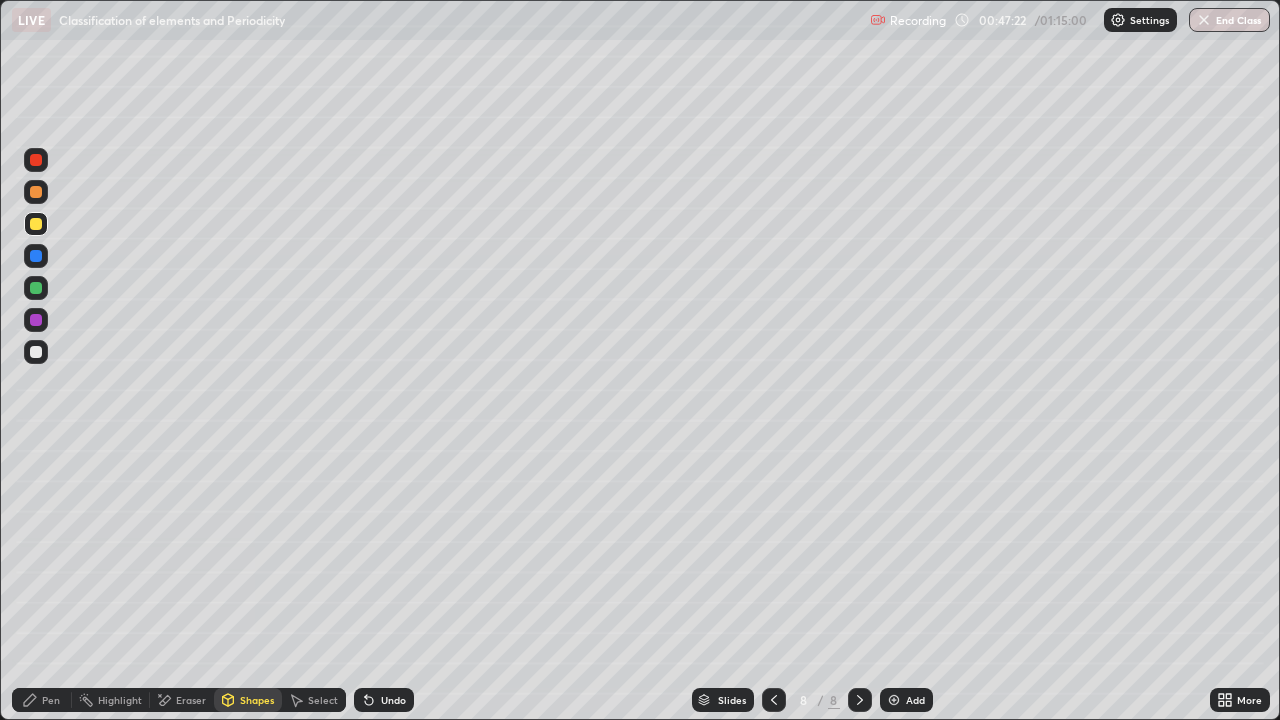 click on "Pen" at bounding box center [51, 700] 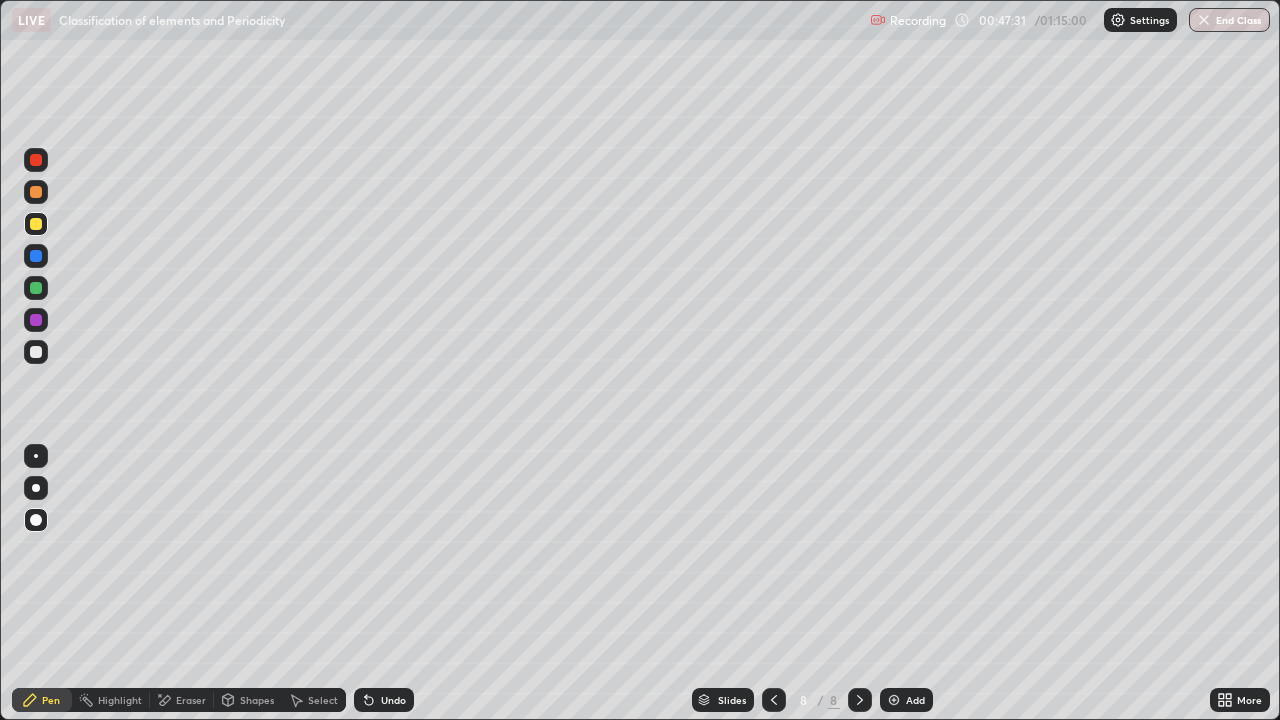 click on "Shapes" at bounding box center (257, 700) 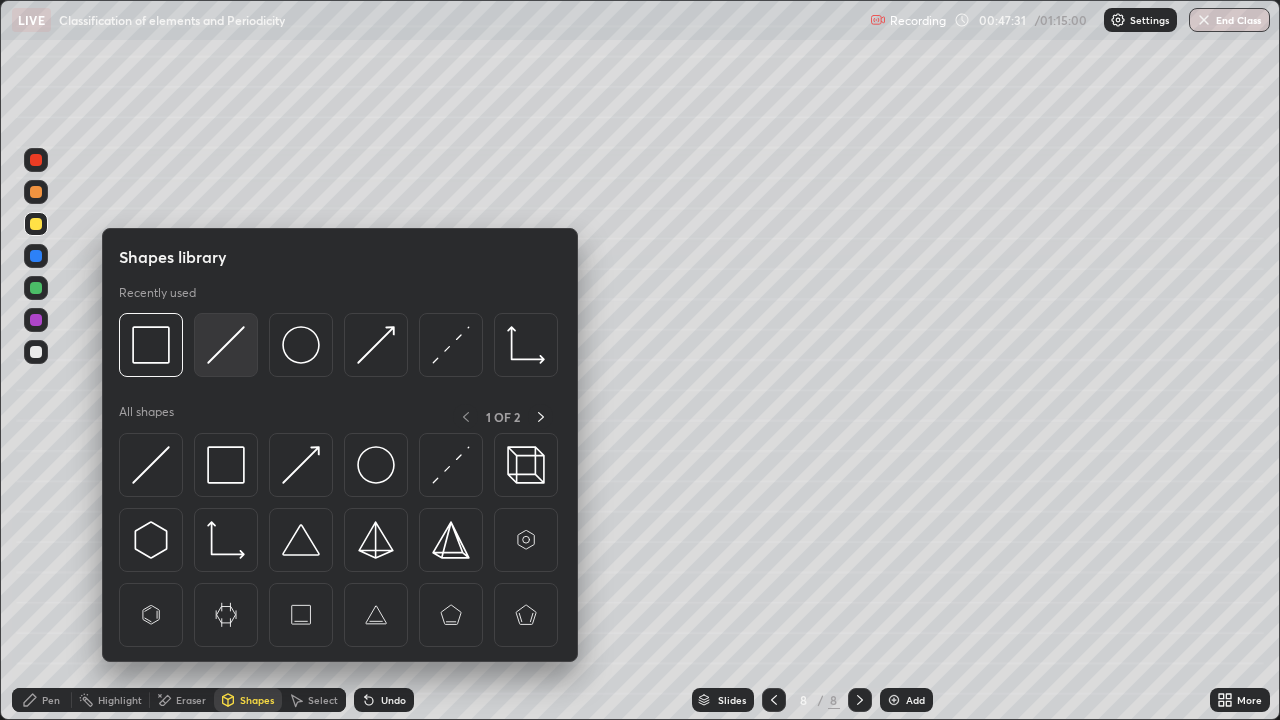 click at bounding box center [226, 345] 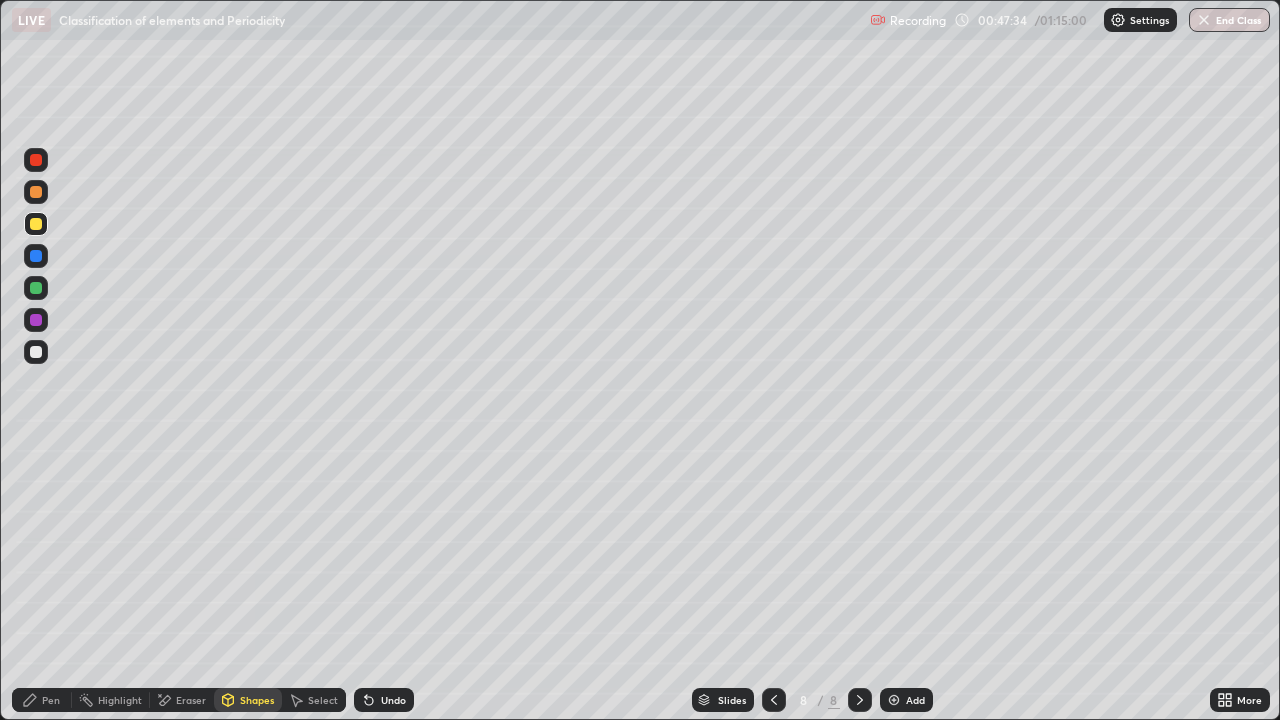 click on "Pen" at bounding box center [51, 700] 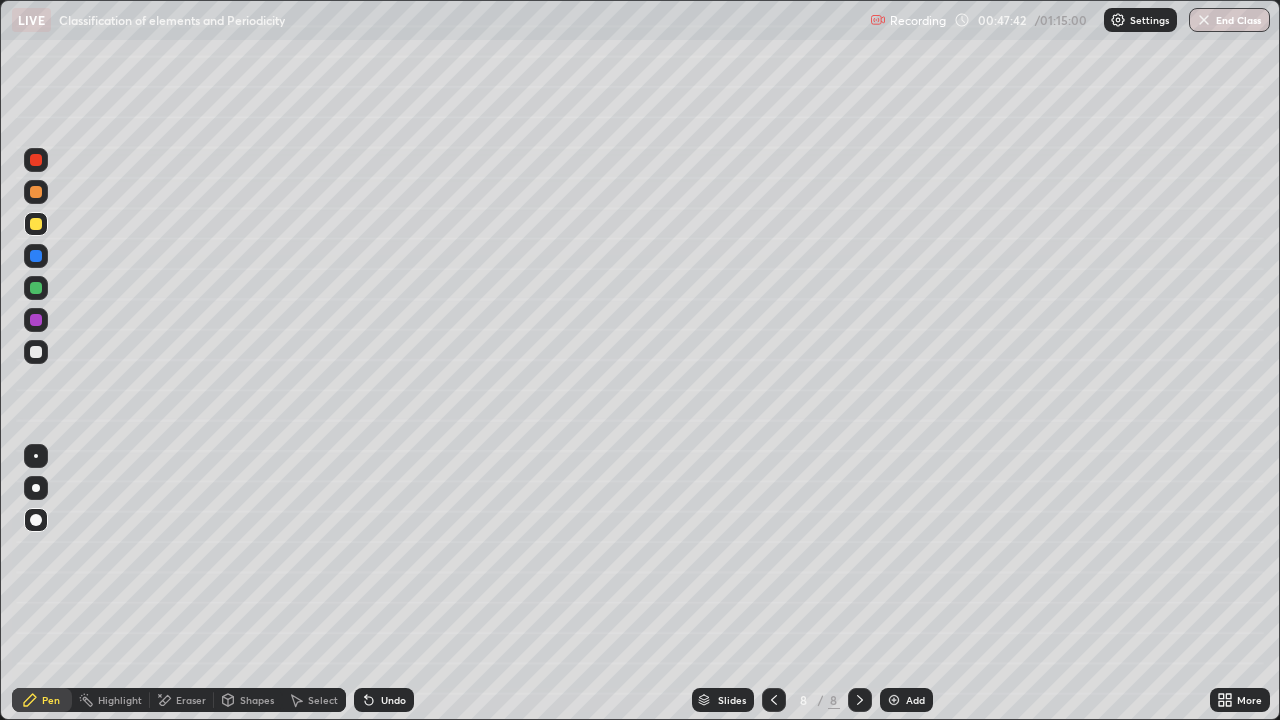 click on "Shapes" at bounding box center [257, 700] 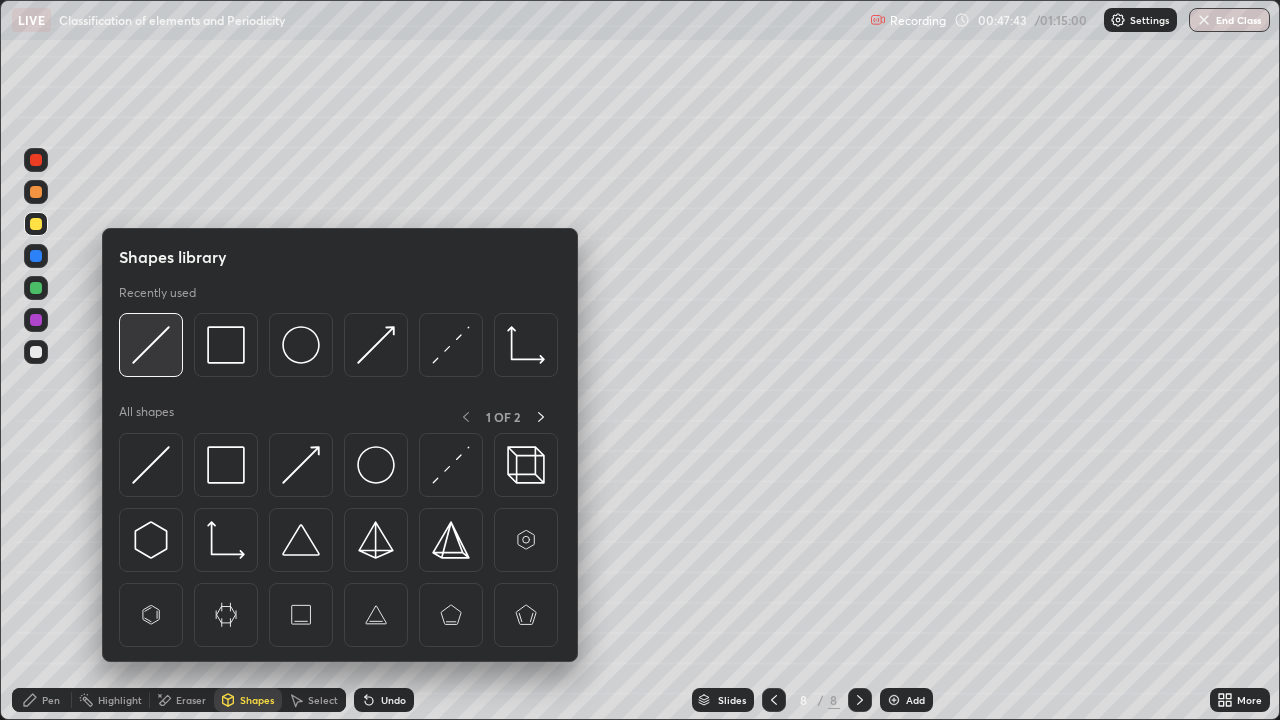 click at bounding box center (151, 345) 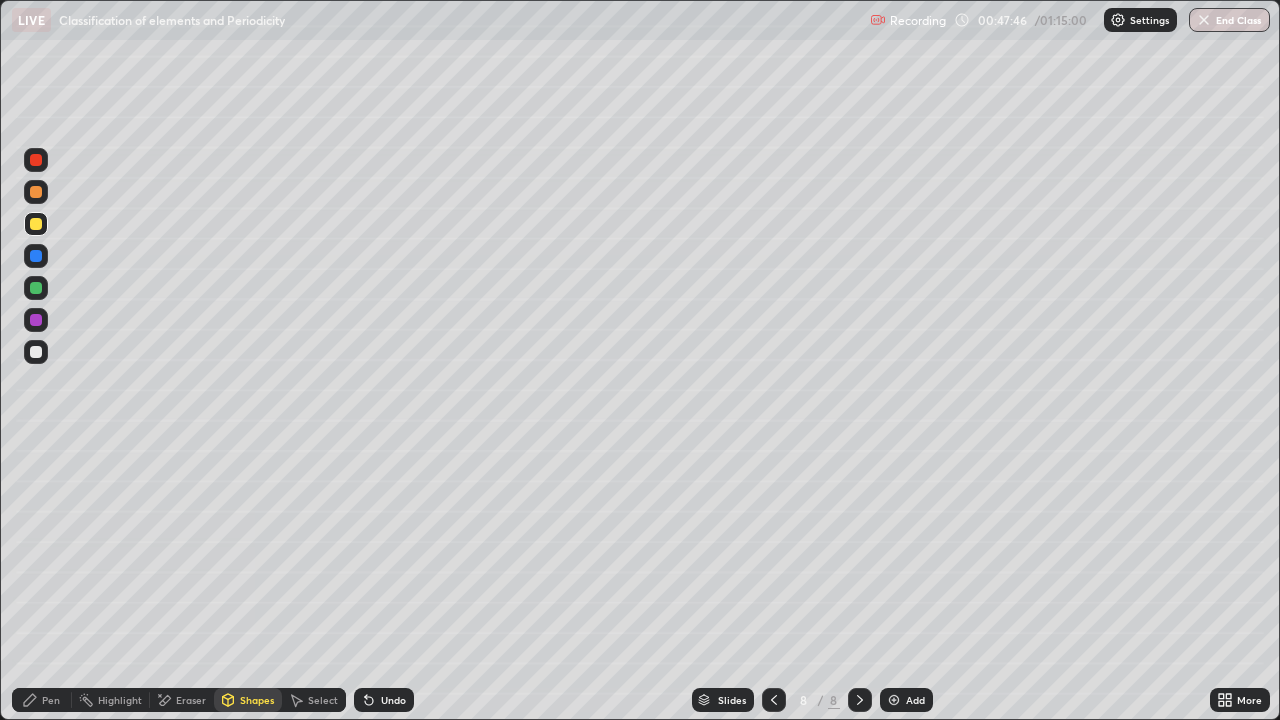 click on "Pen" at bounding box center (42, 700) 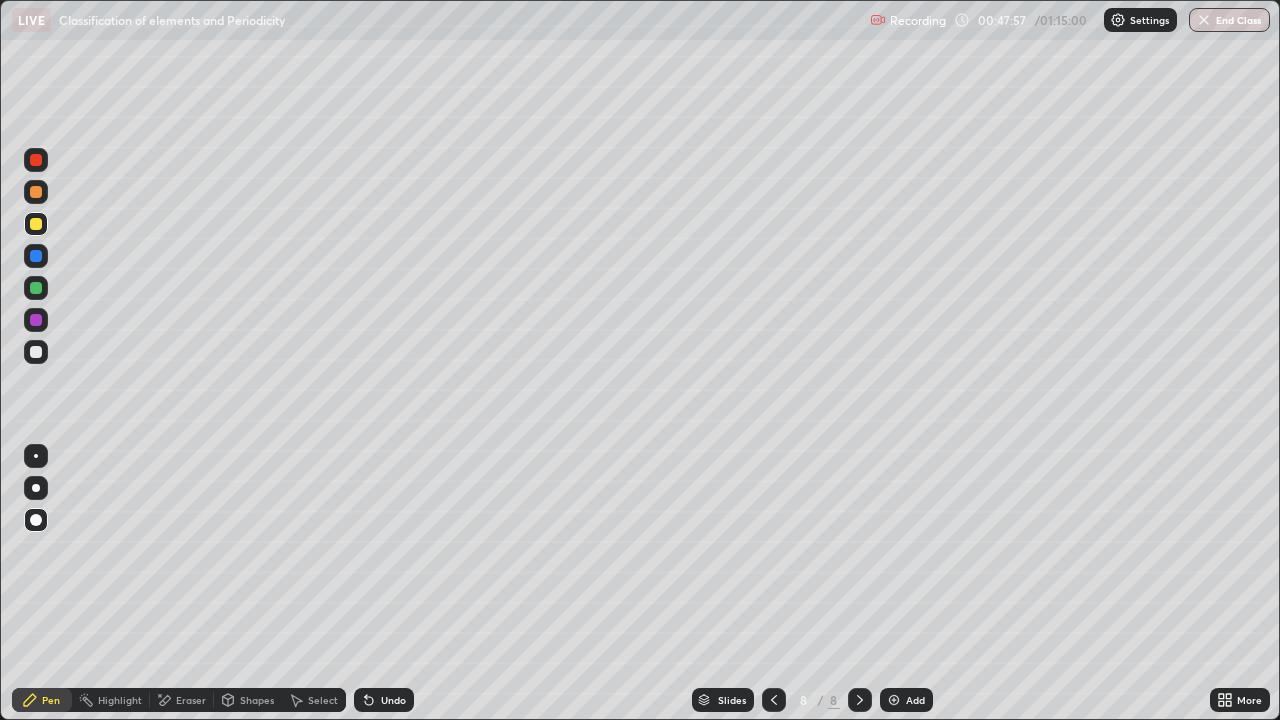 click on "Shapes" at bounding box center (257, 700) 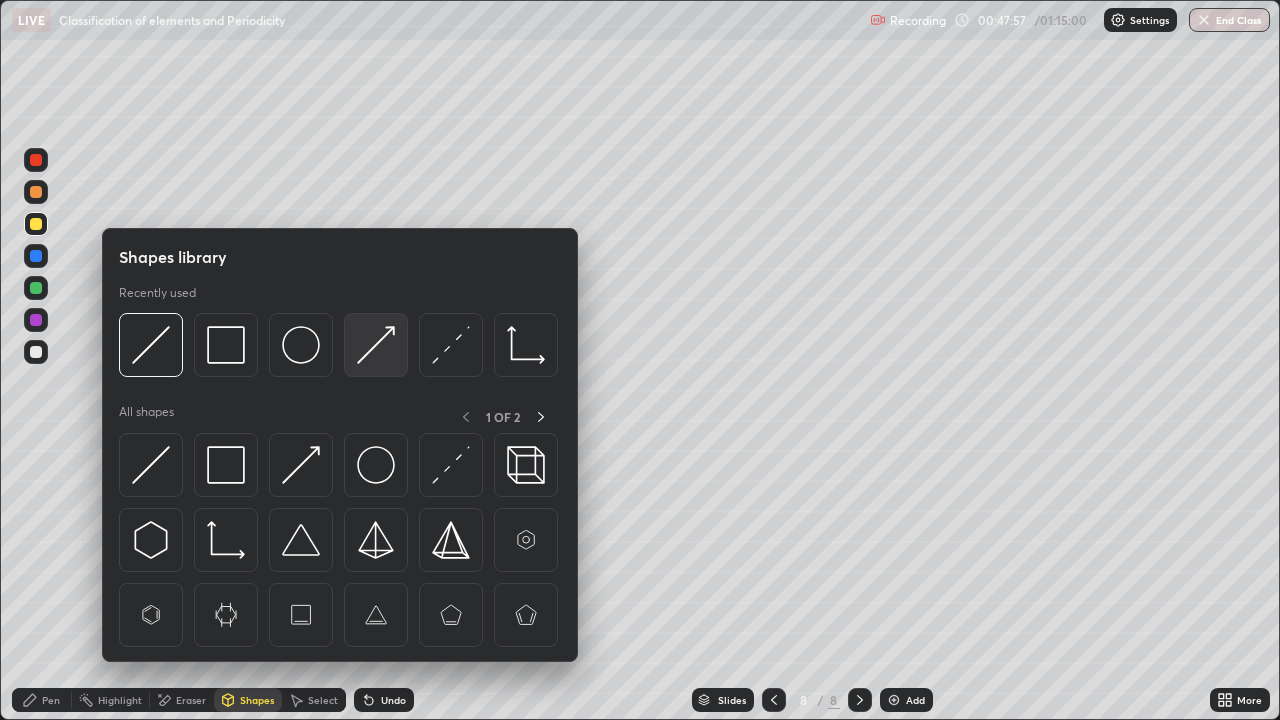 click at bounding box center (376, 345) 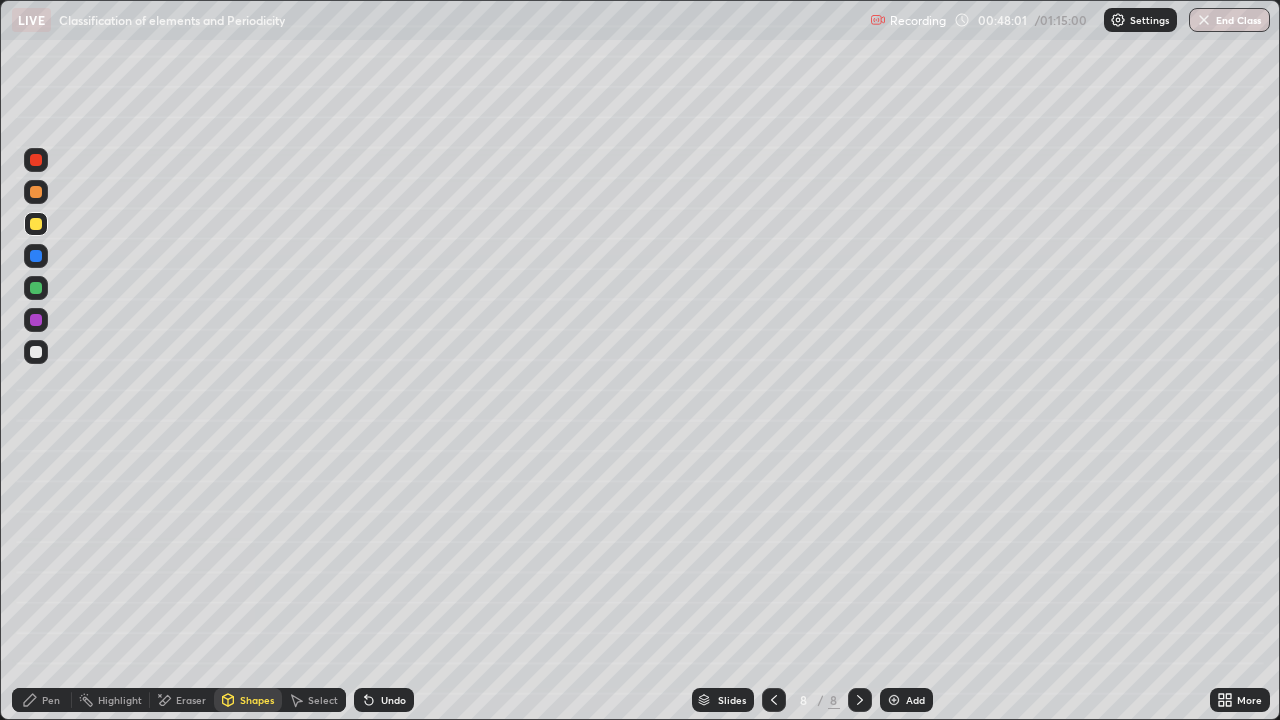 click on "Pen" at bounding box center [42, 700] 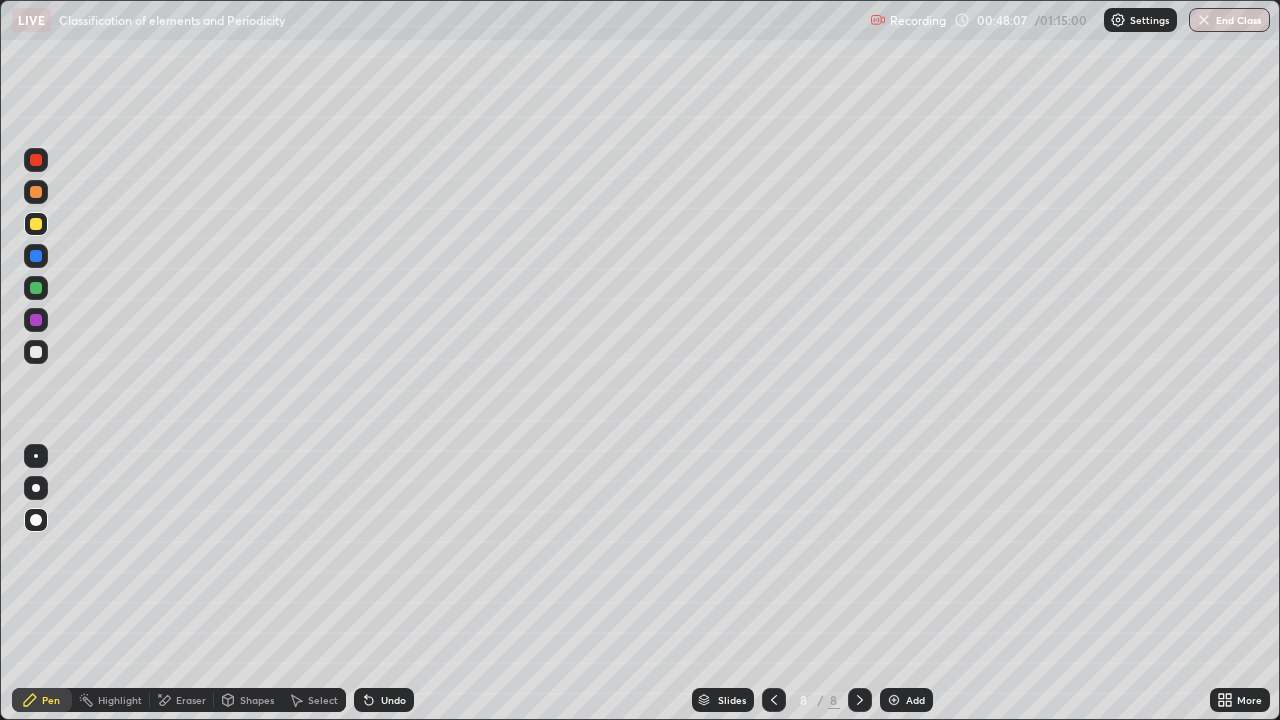 click at bounding box center [36, 352] 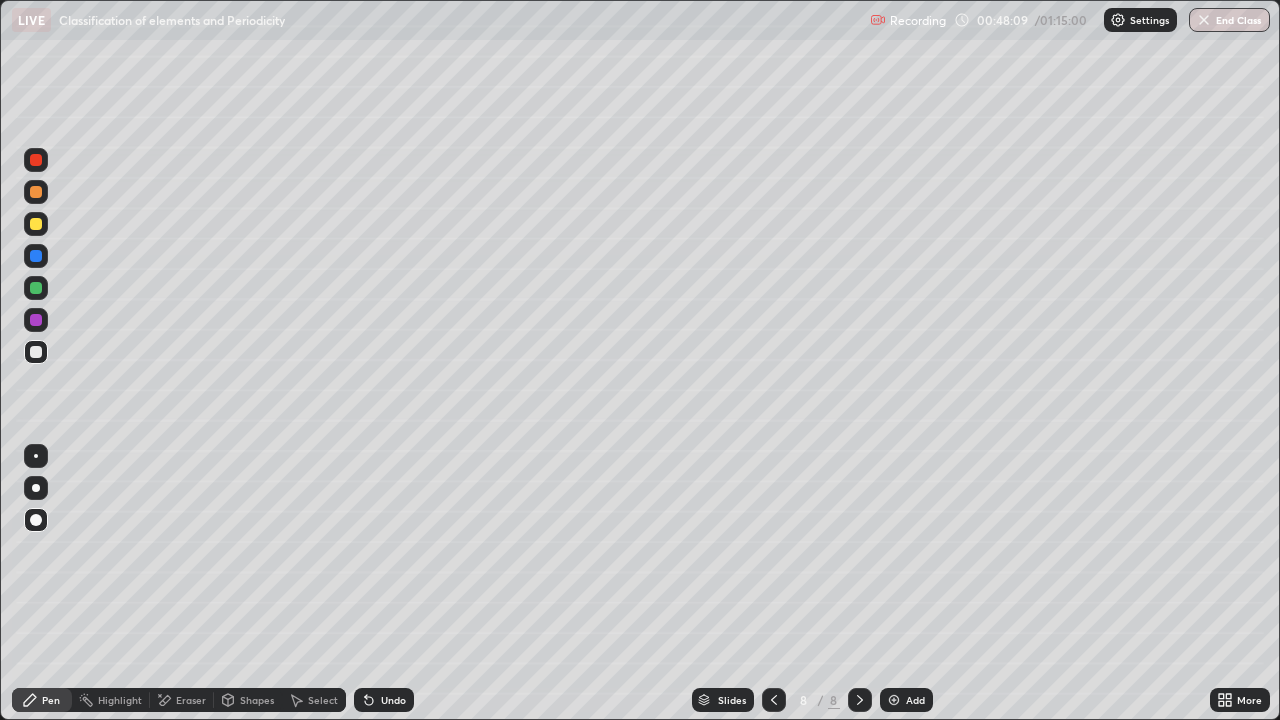 click on "Pen" at bounding box center [42, 700] 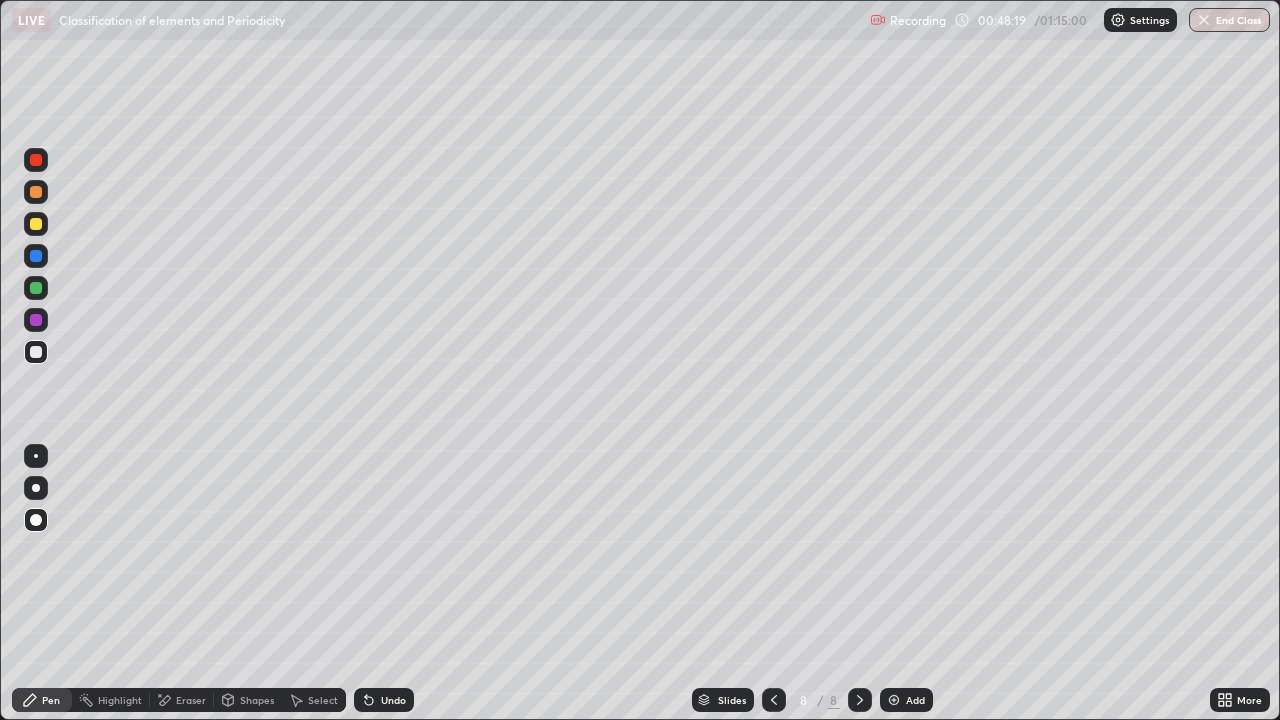 click on "Shapes" at bounding box center [257, 700] 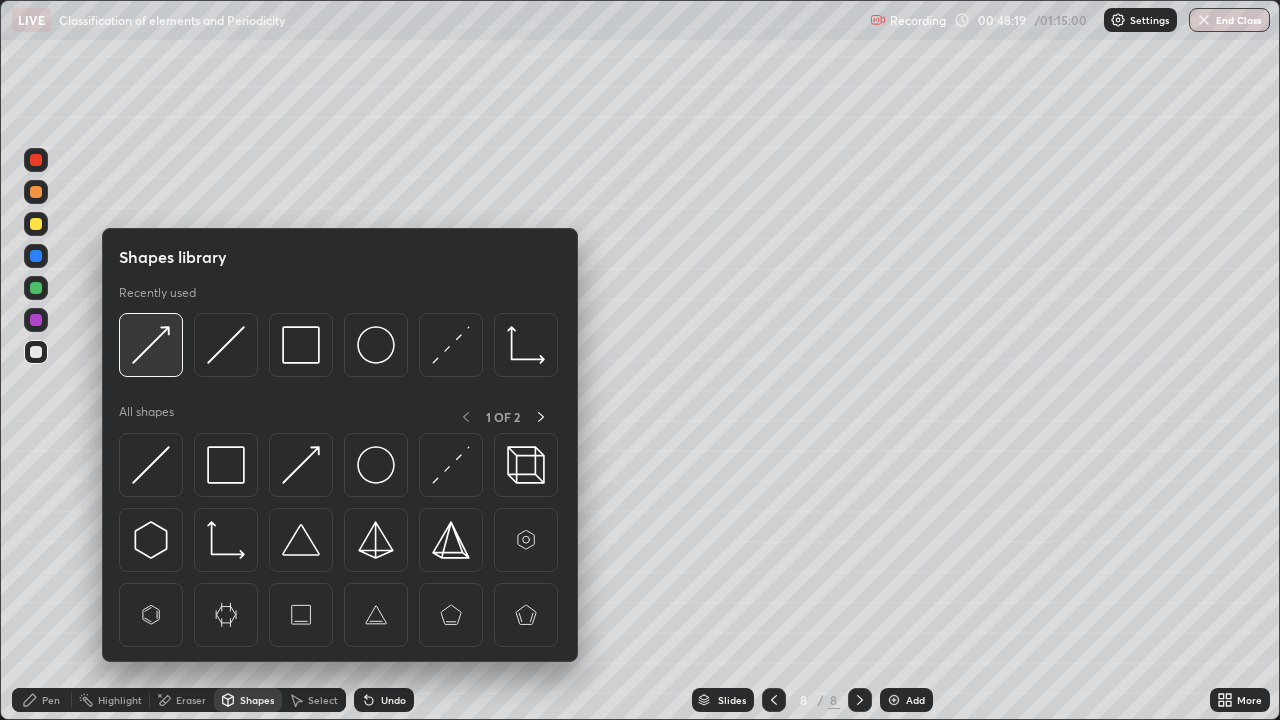 click at bounding box center [151, 345] 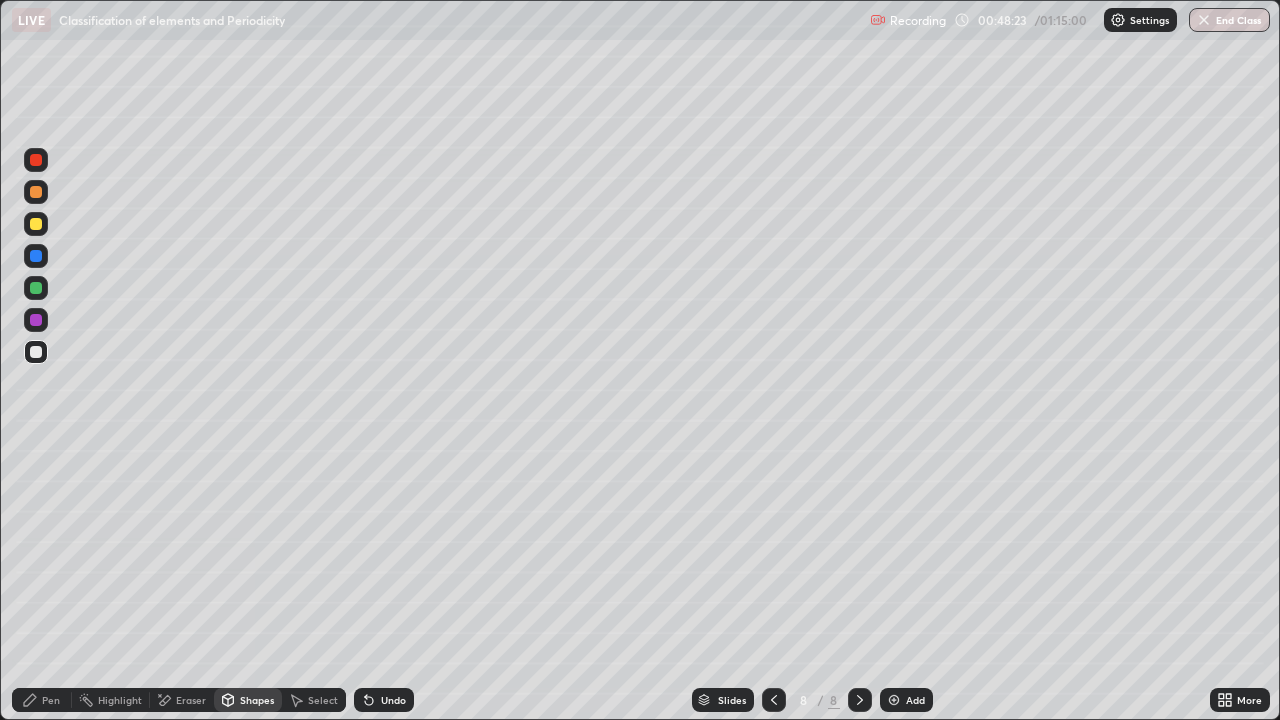 click on "Pen" at bounding box center [51, 700] 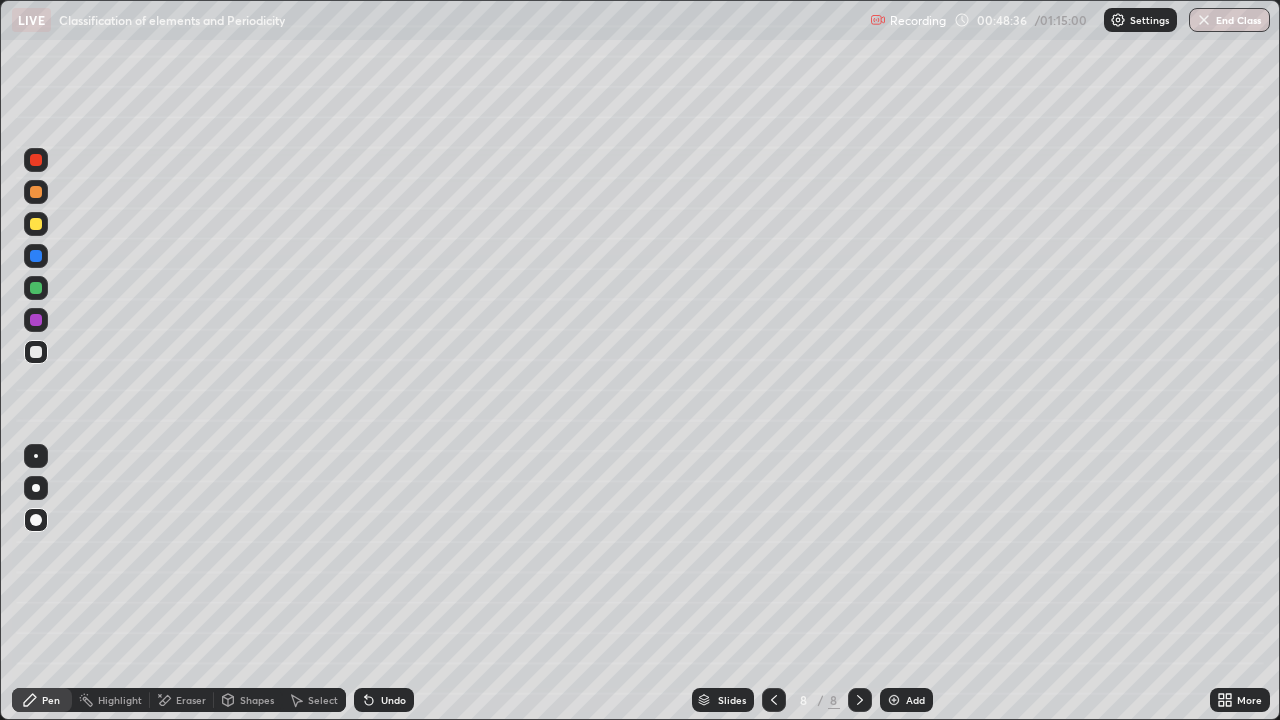 click on "Shapes" at bounding box center (257, 700) 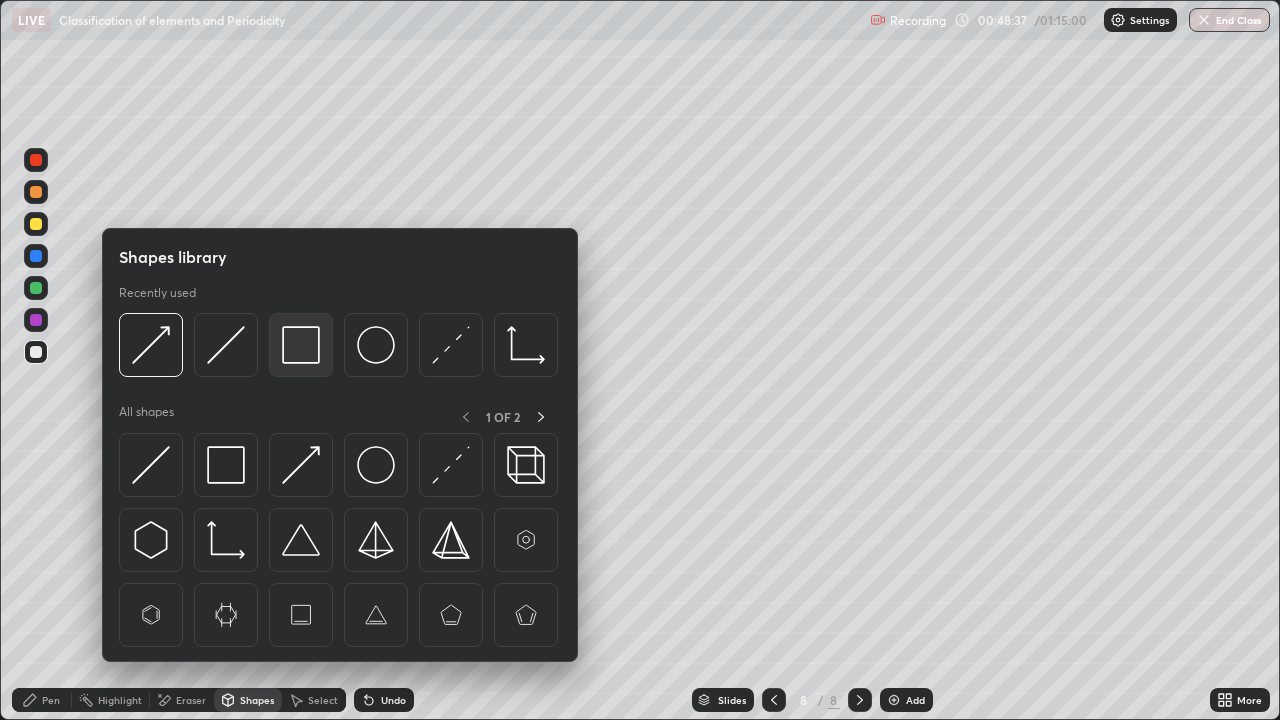 click at bounding box center (301, 345) 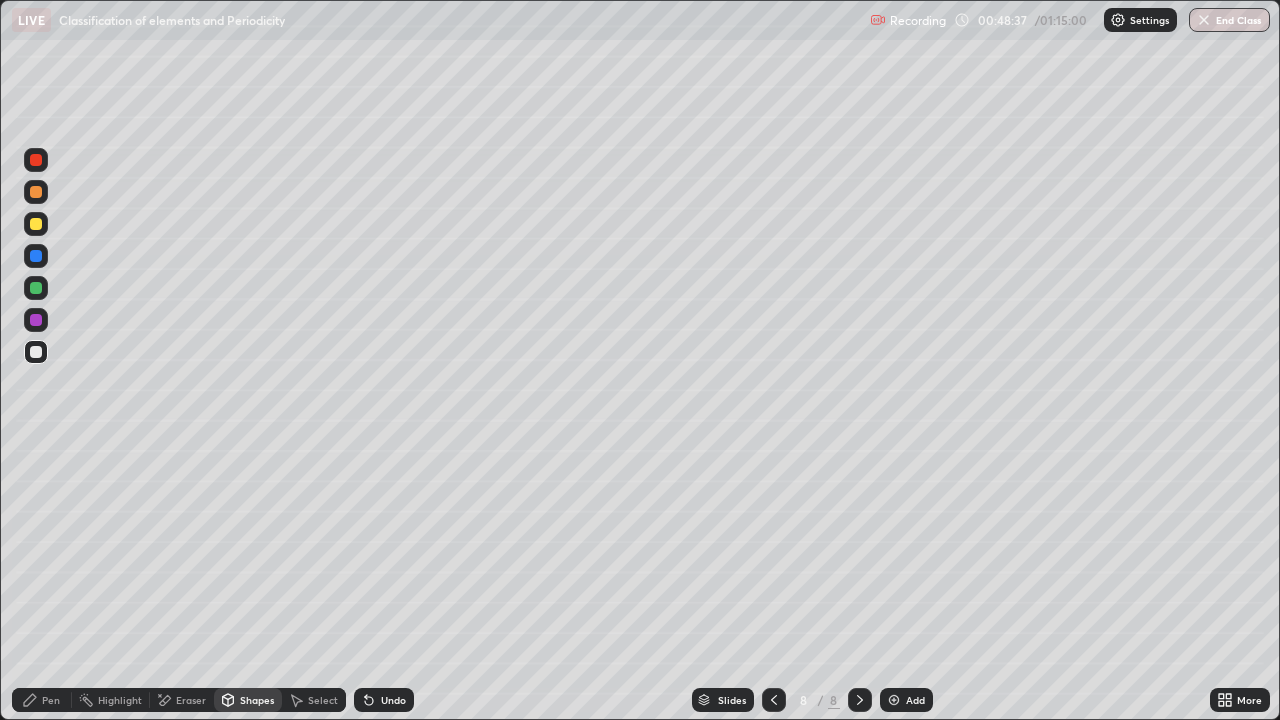 click at bounding box center [36, 256] 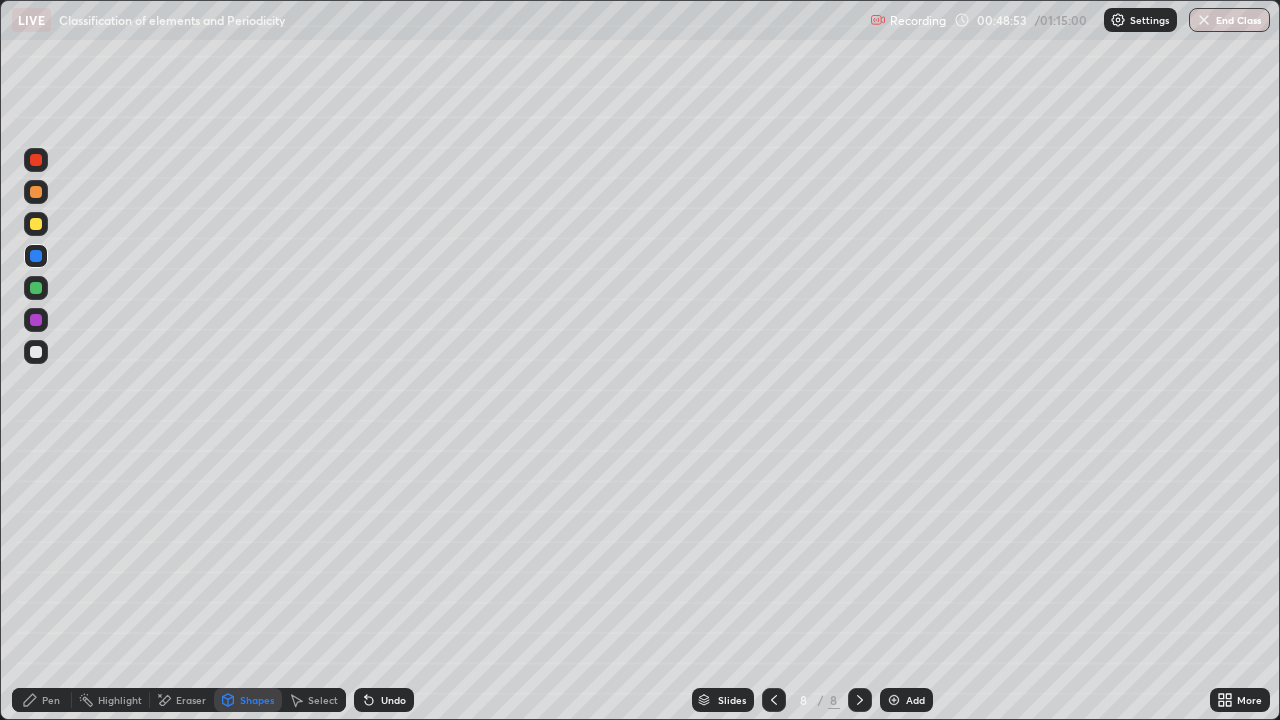 click on "Pen" at bounding box center [51, 700] 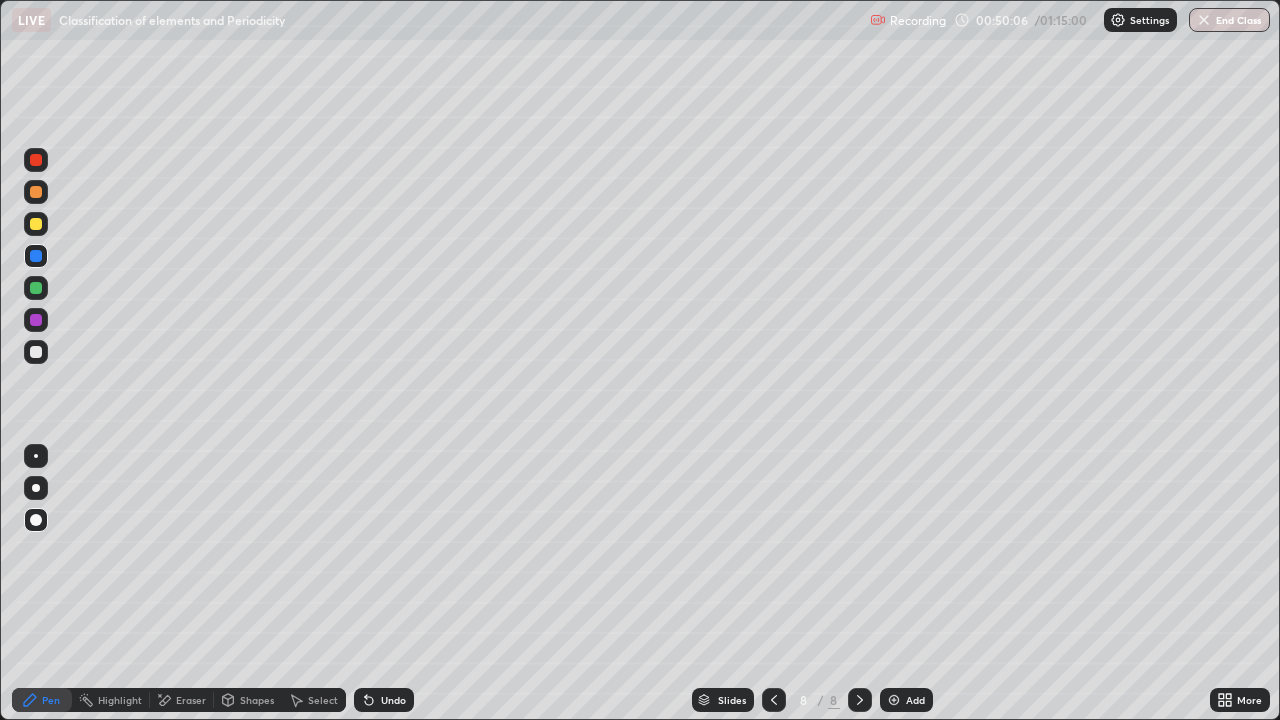click on "Pen" at bounding box center [51, 700] 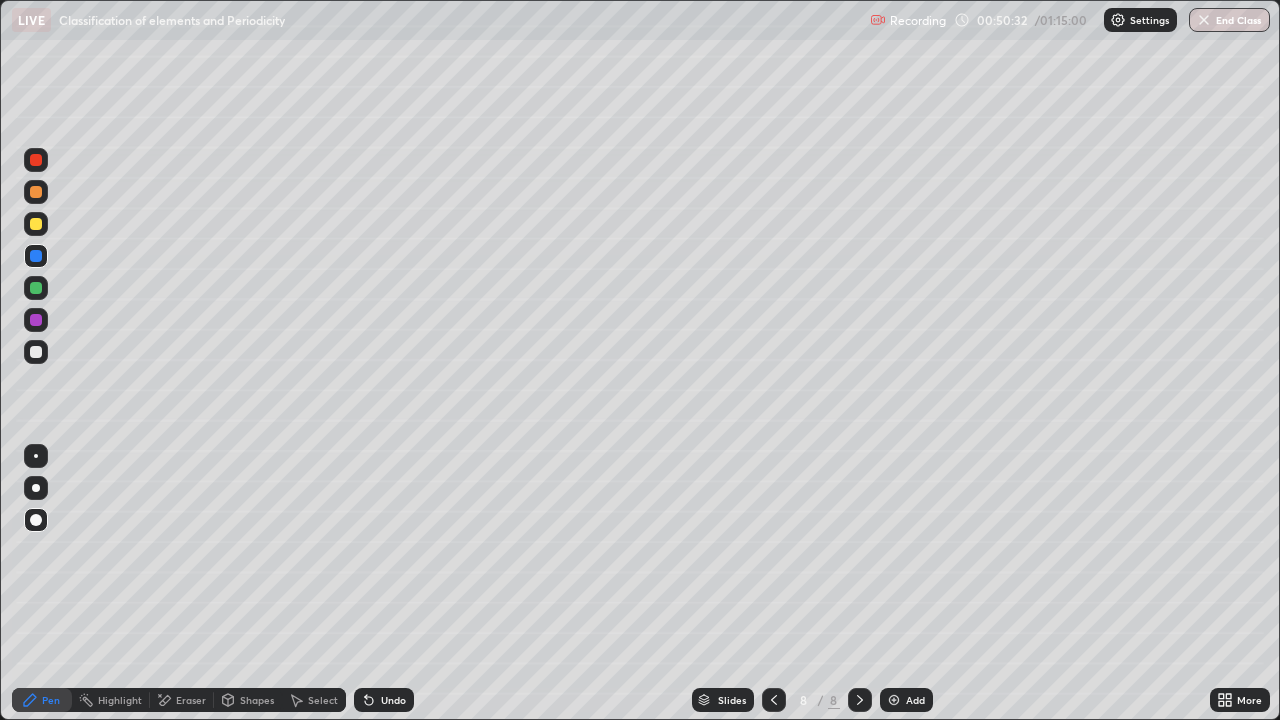 click on "Undo" at bounding box center [393, 700] 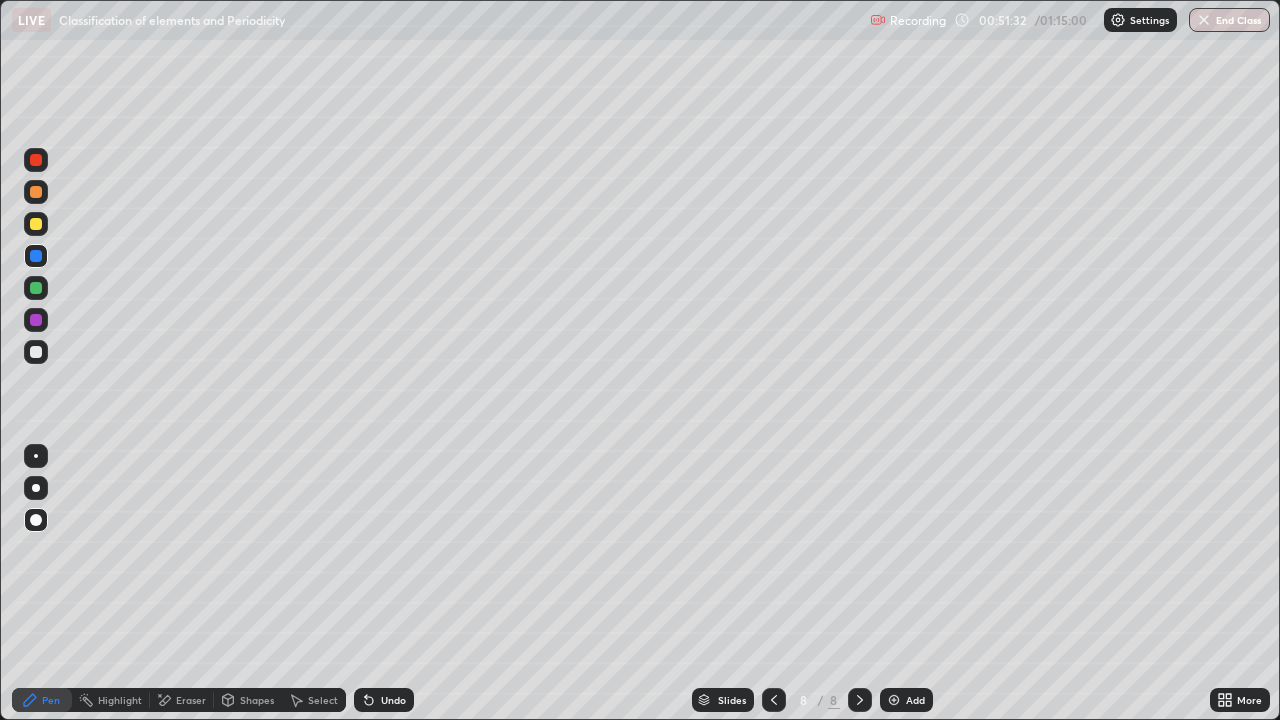 click at bounding box center (36, 352) 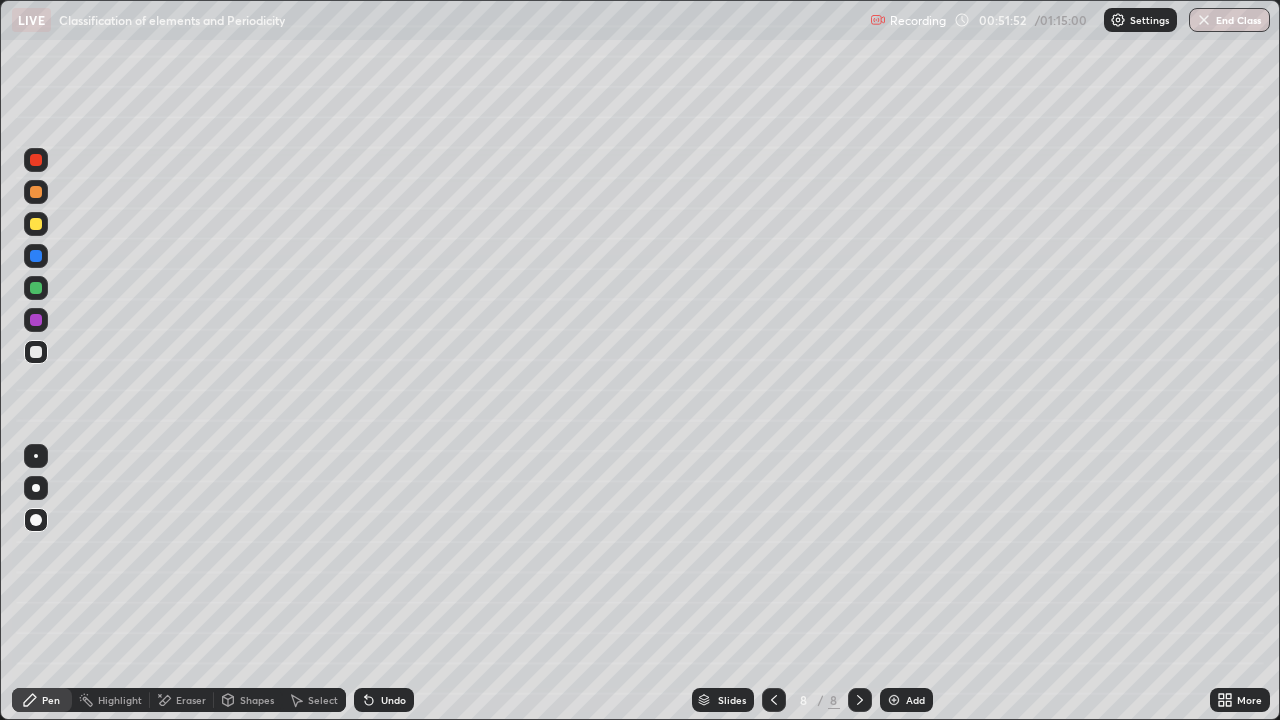 click 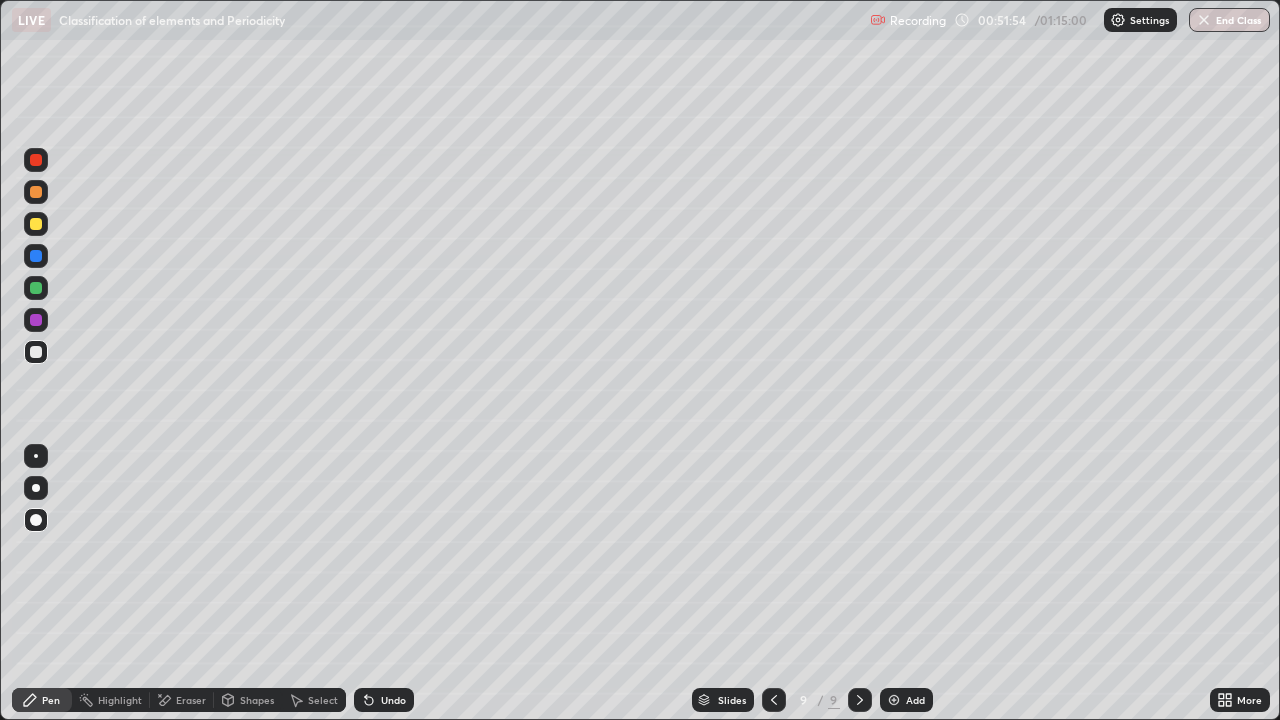 click at bounding box center (36, 224) 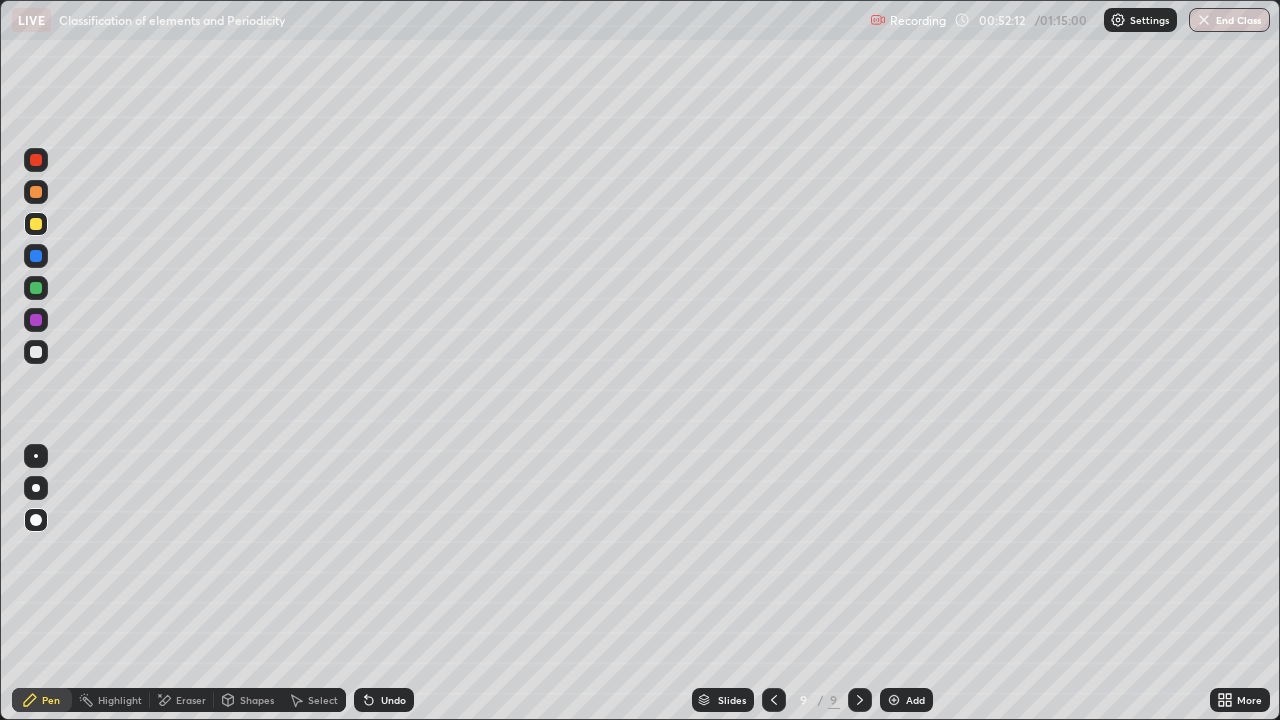 click on "Shapes" at bounding box center (248, 700) 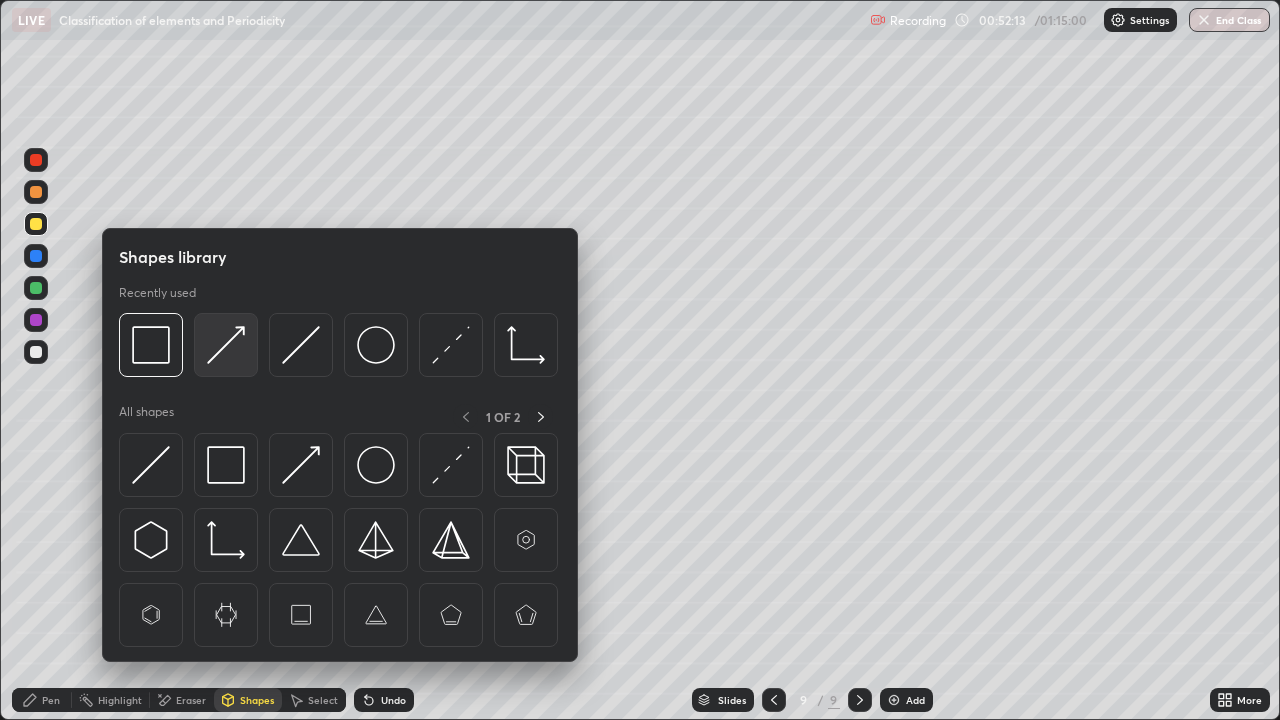 click at bounding box center [226, 345] 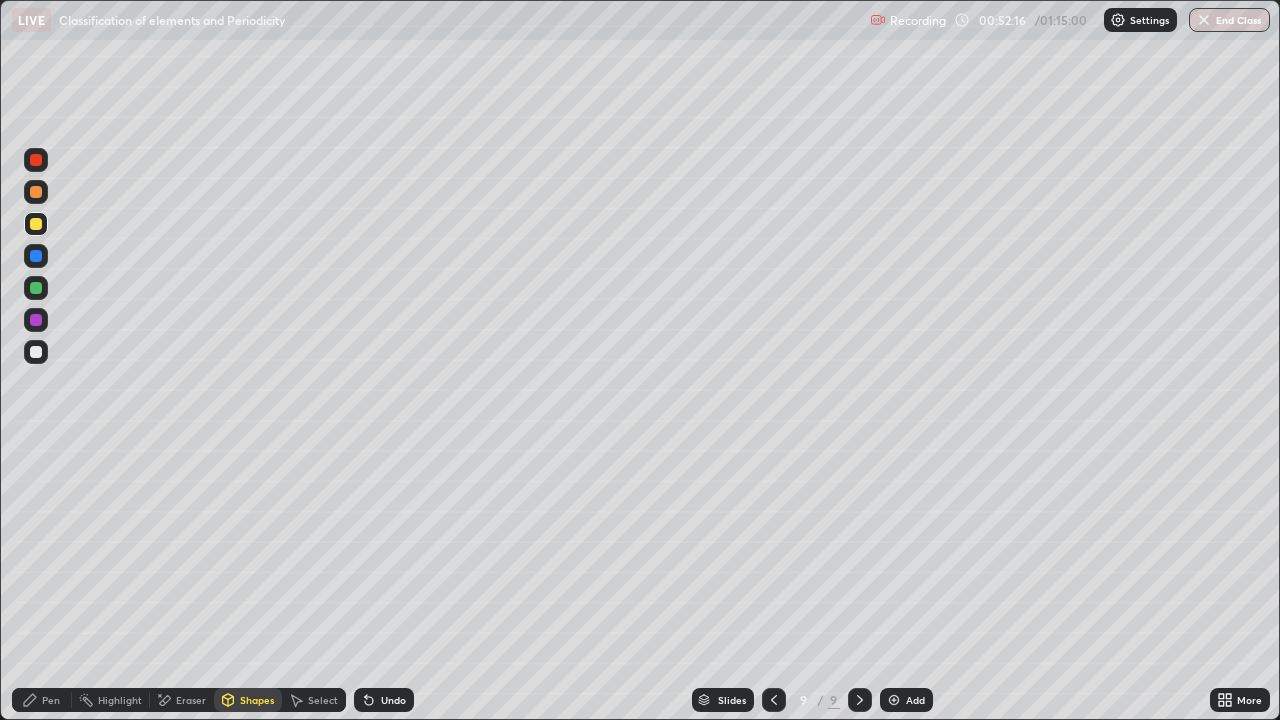 click on "Pen" at bounding box center [42, 700] 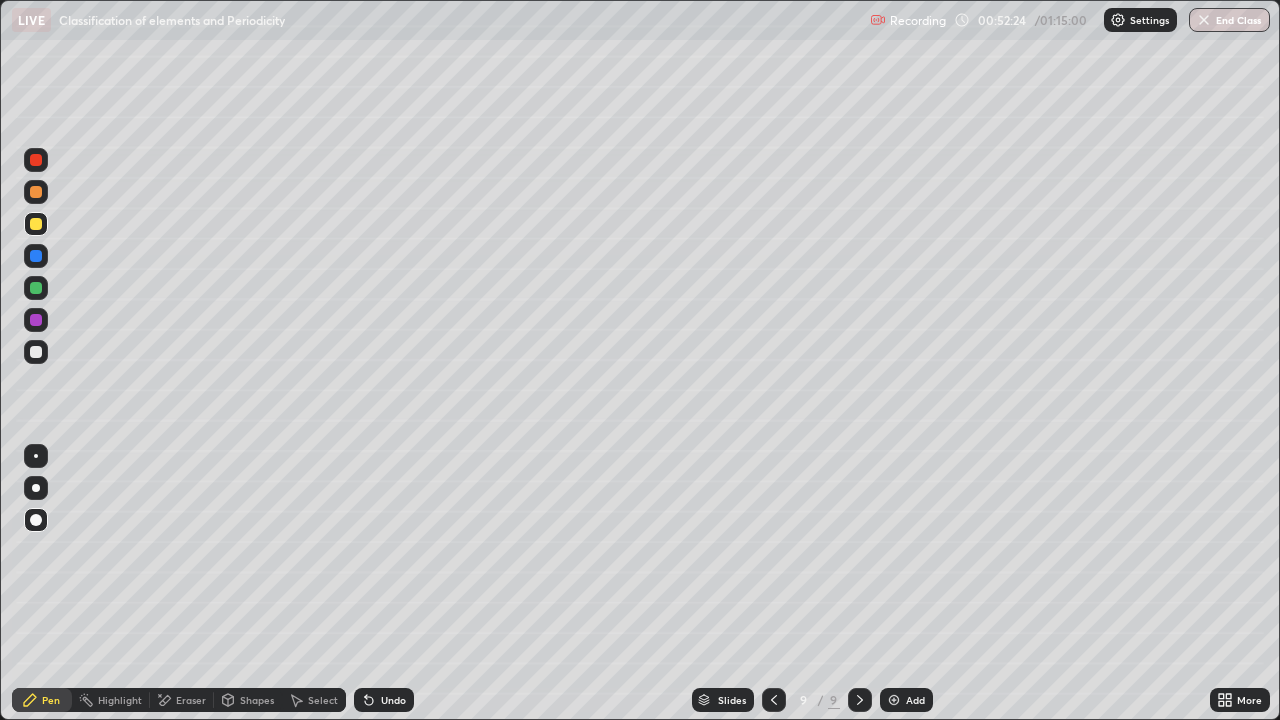 click at bounding box center (36, 352) 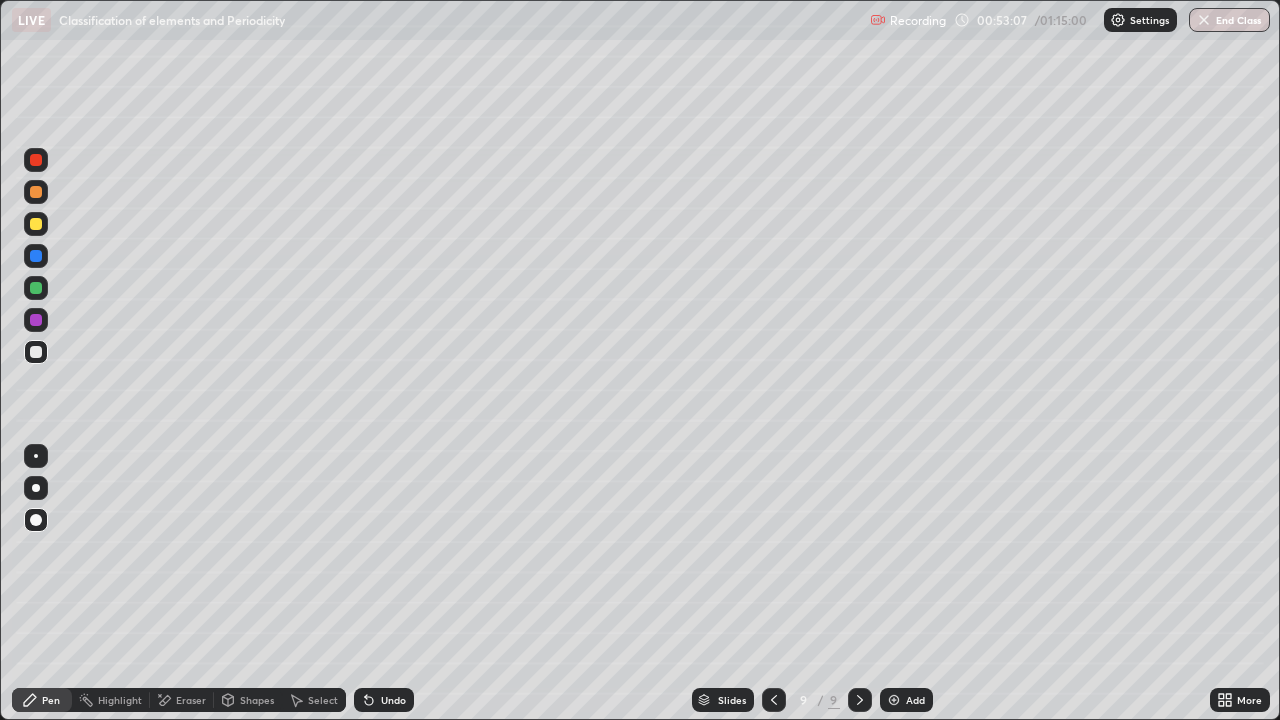 click on "Shapes" at bounding box center (257, 700) 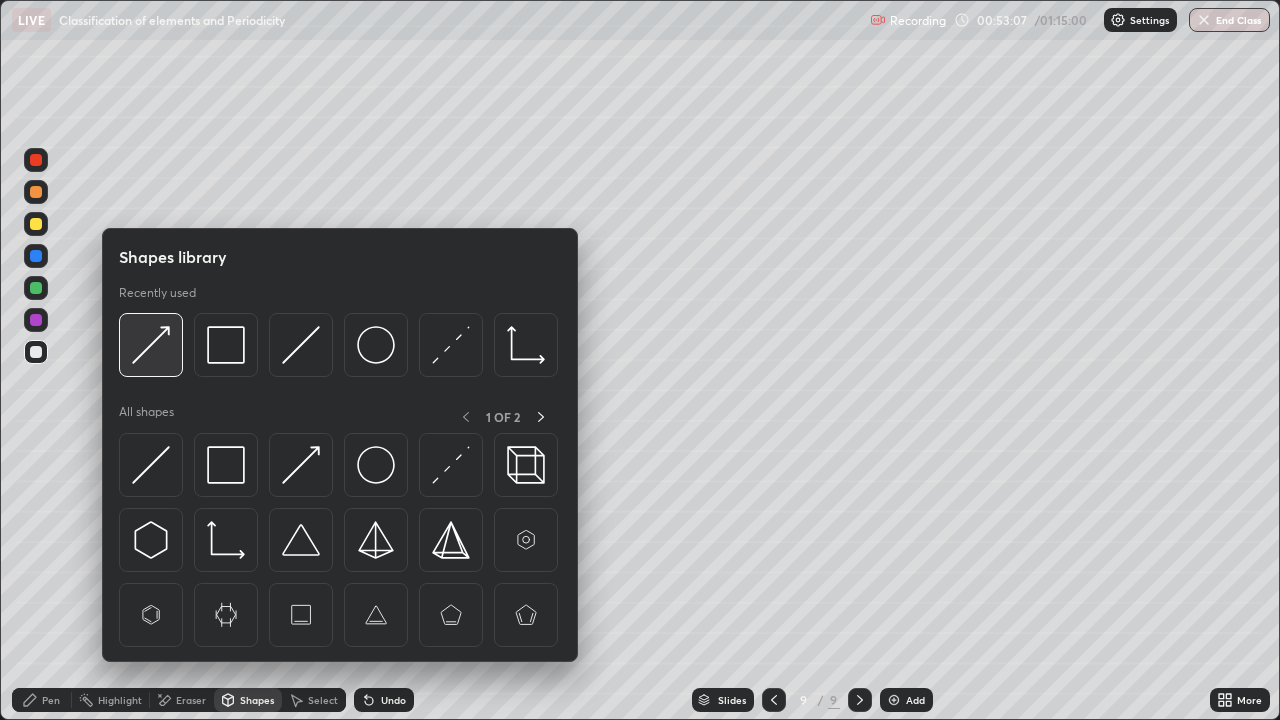 click at bounding box center [151, 345] 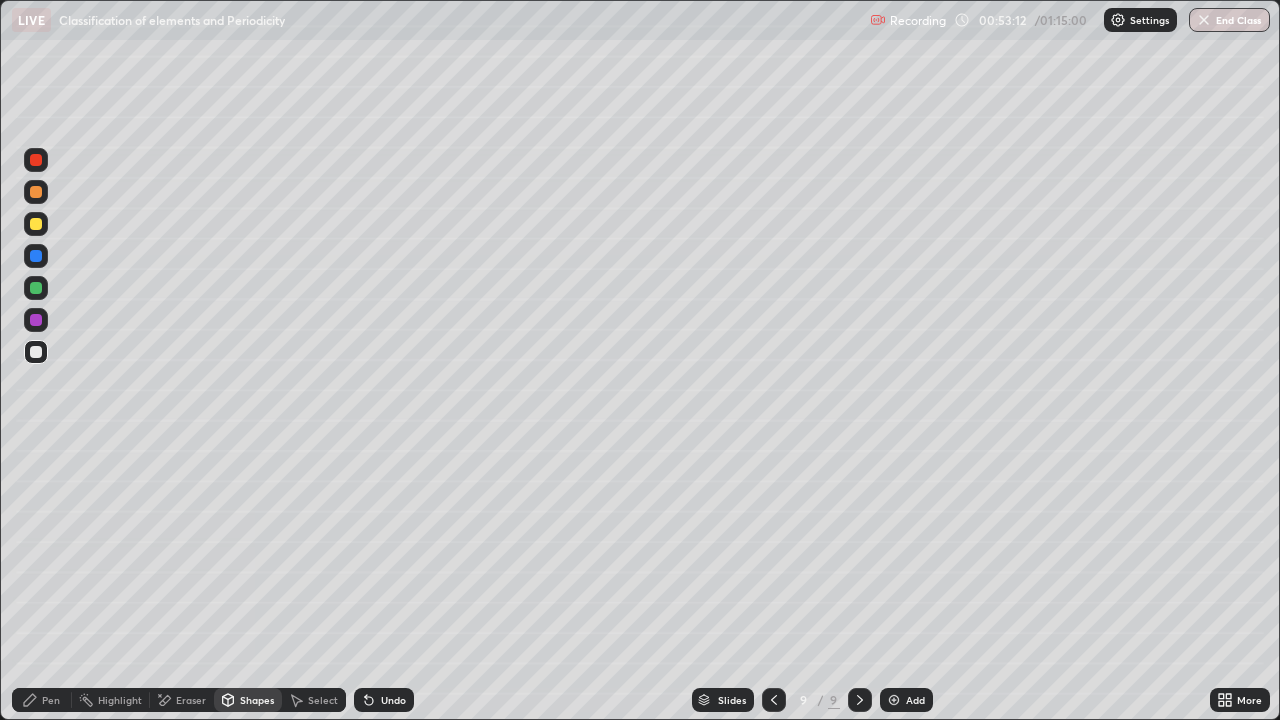 click on "Pen" at bounding box center (42, 700) 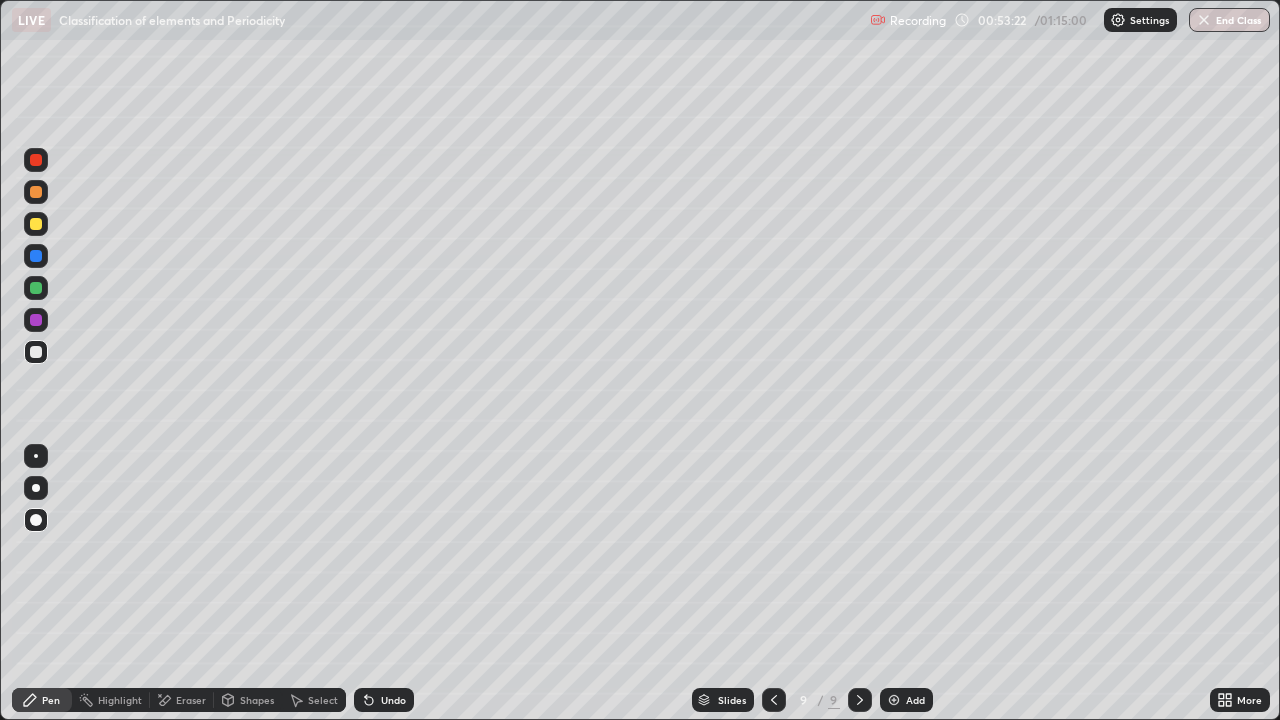 click on "Shapes" at bounding box center [257, 700] 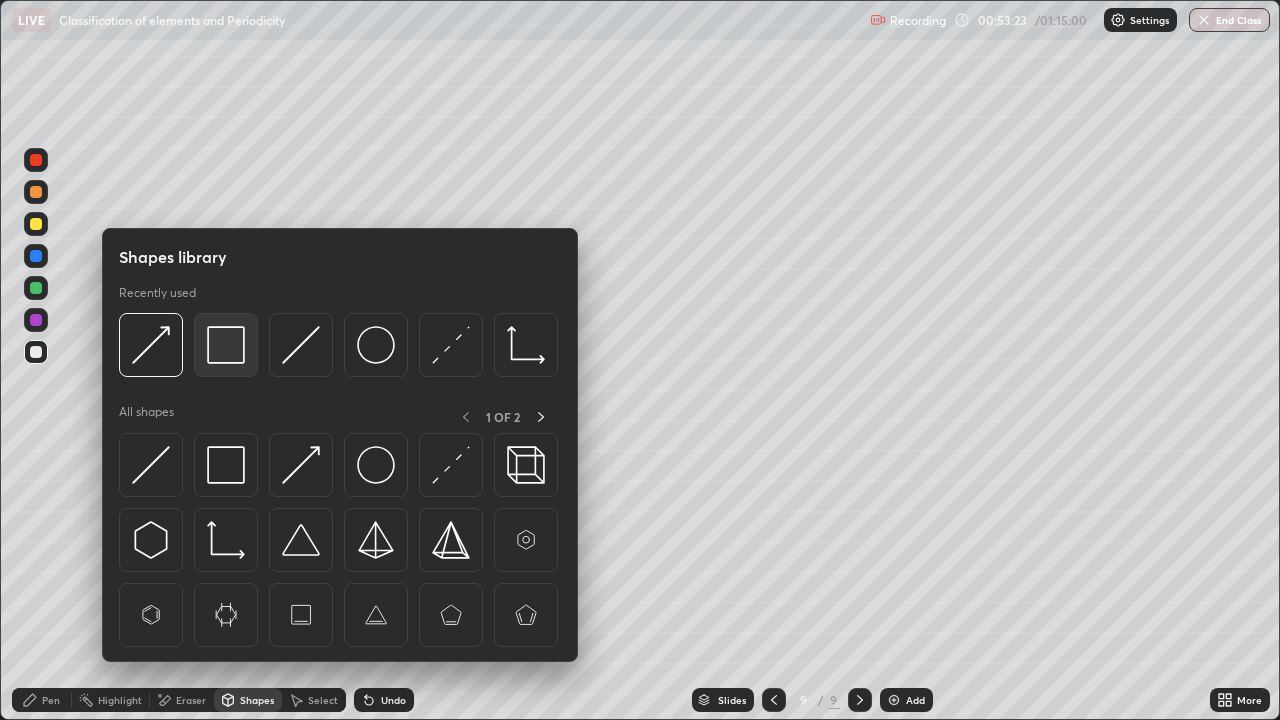 click at bounding box center [226, 345] 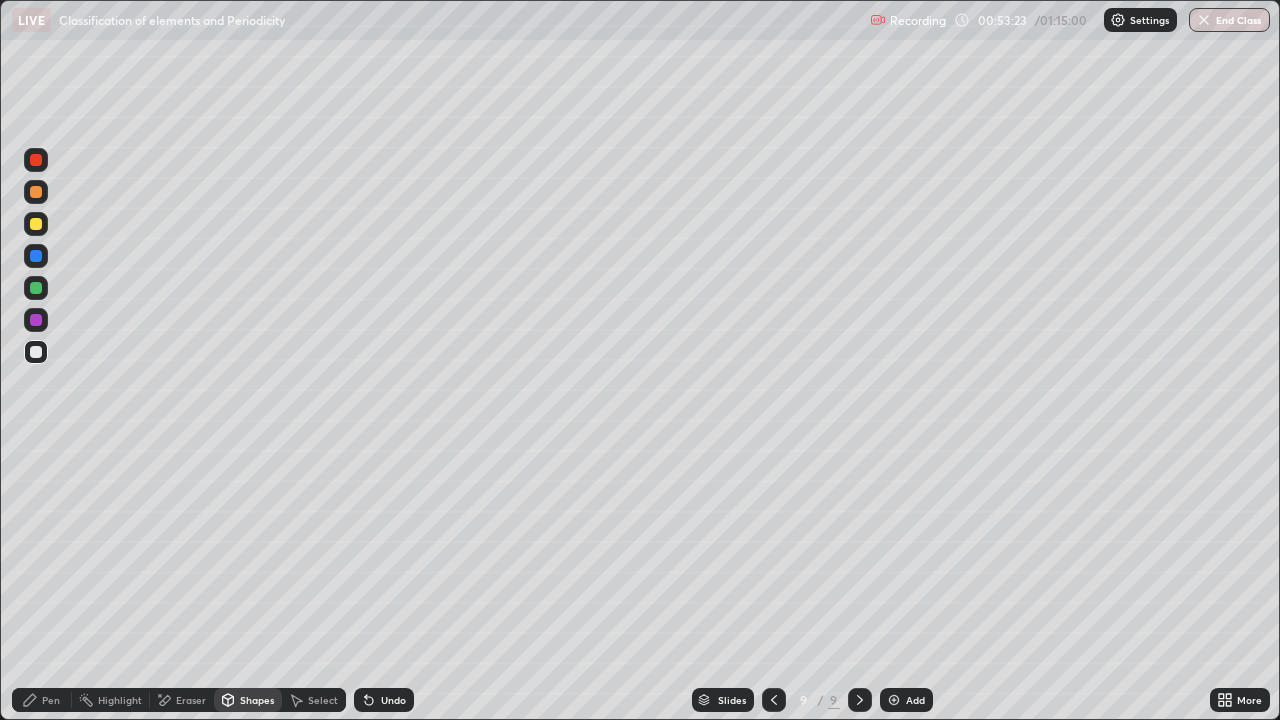 click at bounding box center (36, 288) 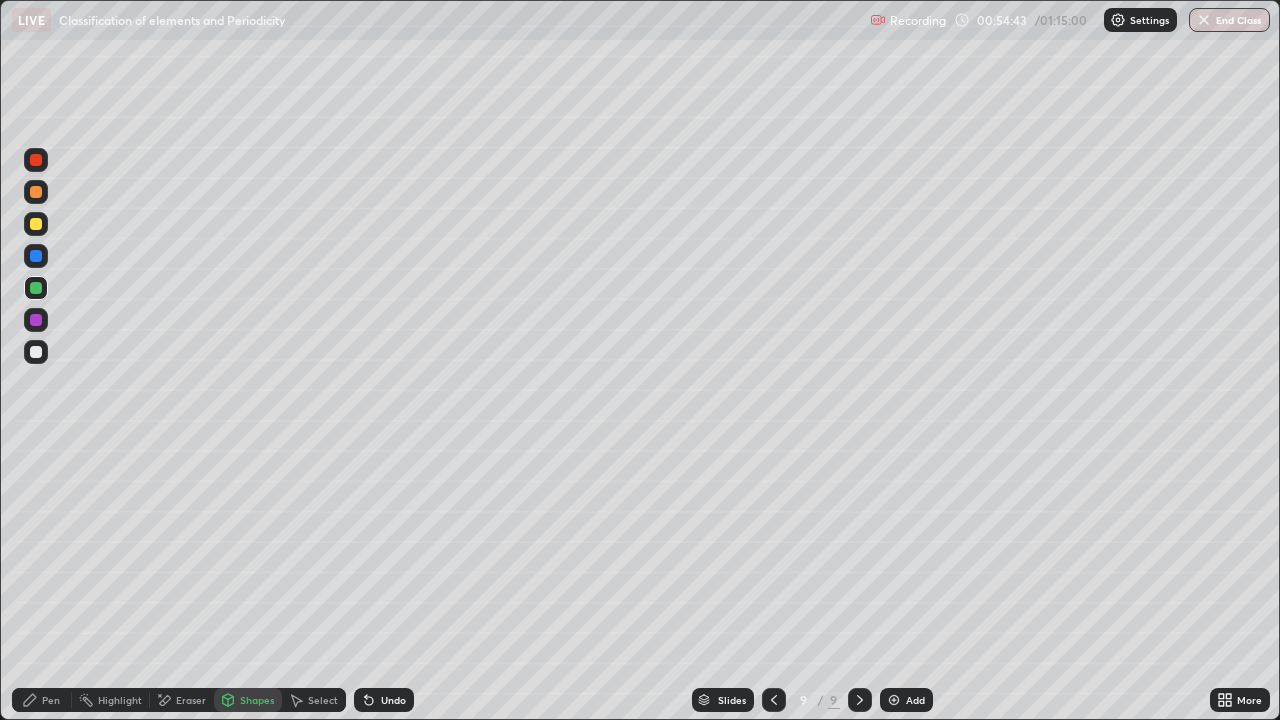 click on "Pen" at bounding box center [42, 700] 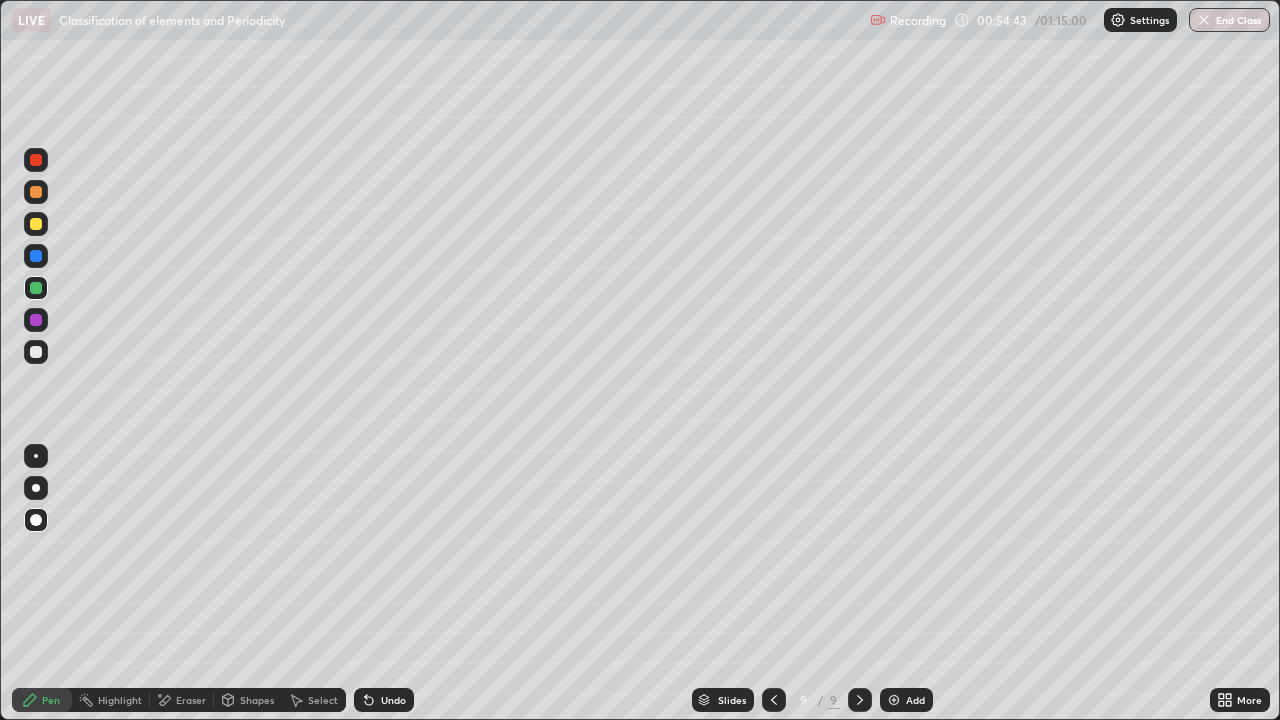 click at bounding box center [36, 352] 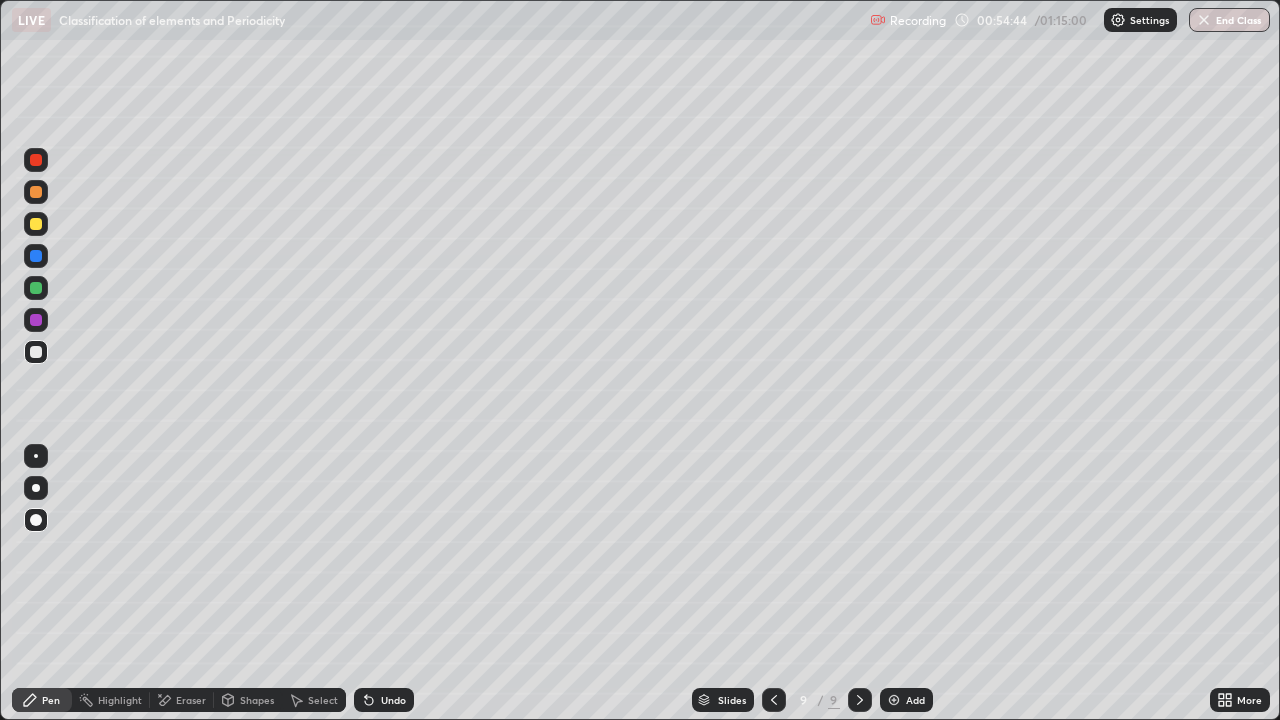 click on "Pen" at bounding box center (51, 700) 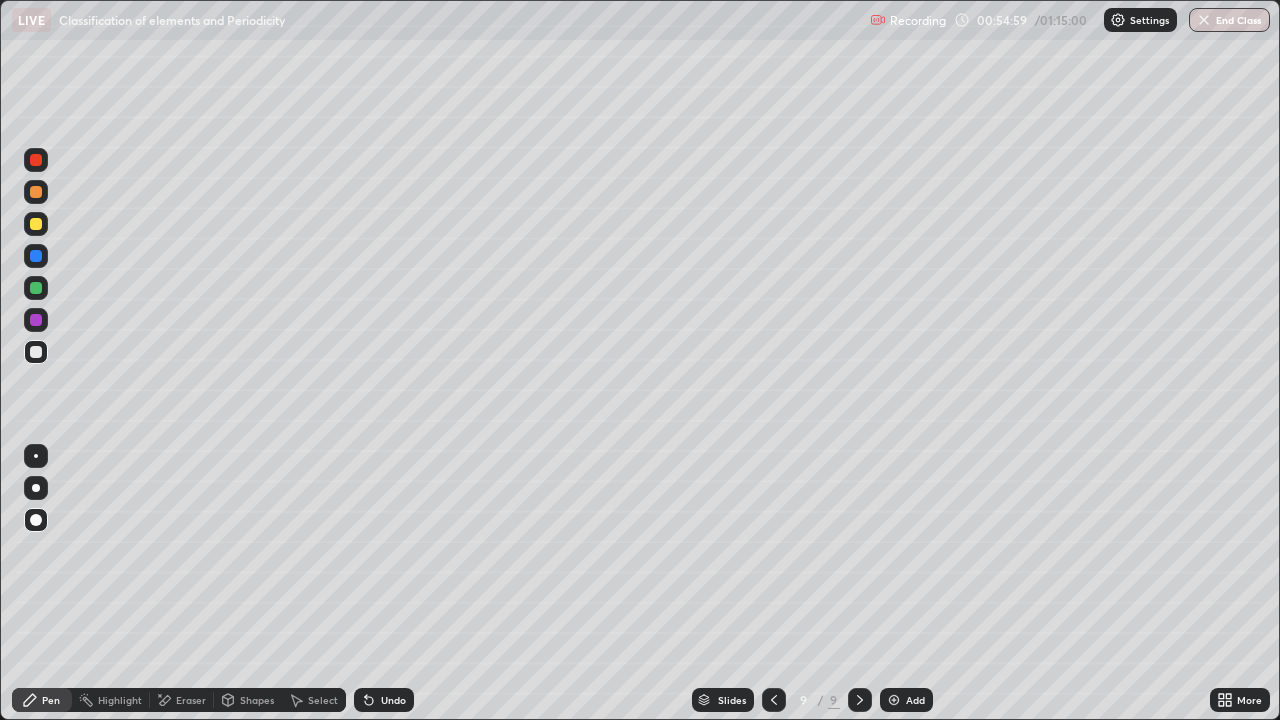 click on "Shapes" at bounding box center [257, 700] 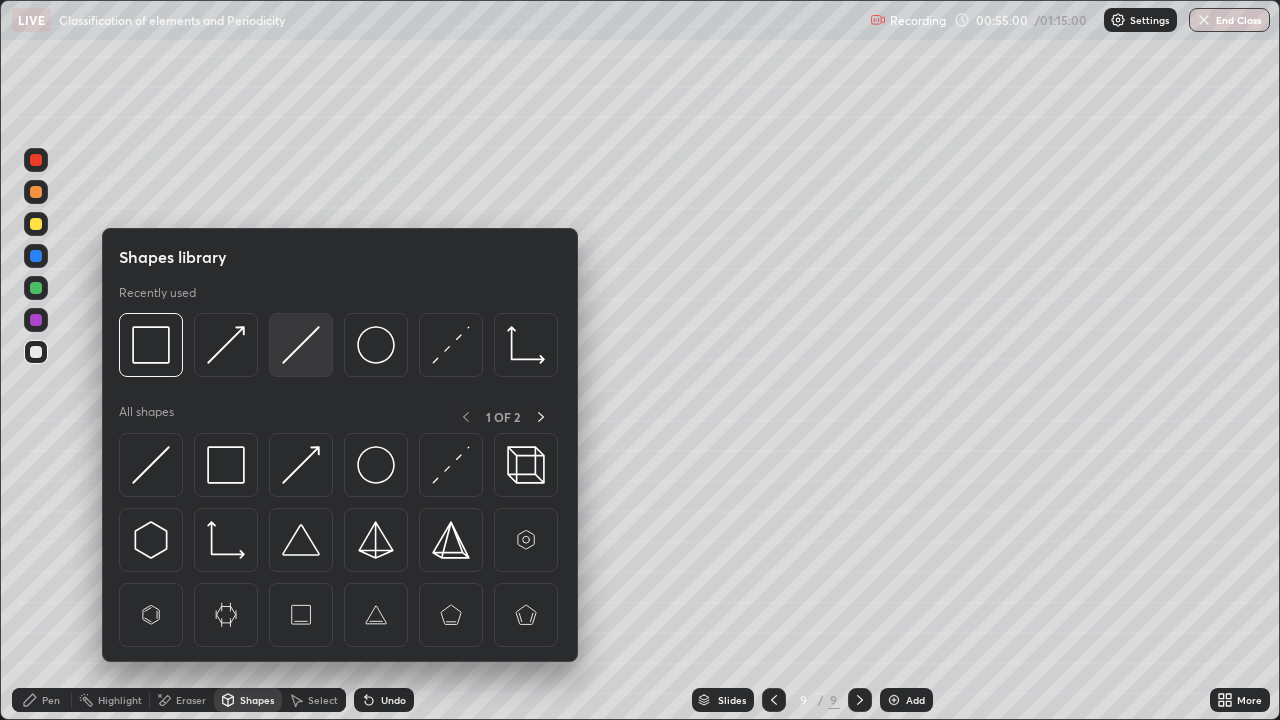 click at bounding box center [301, 345] 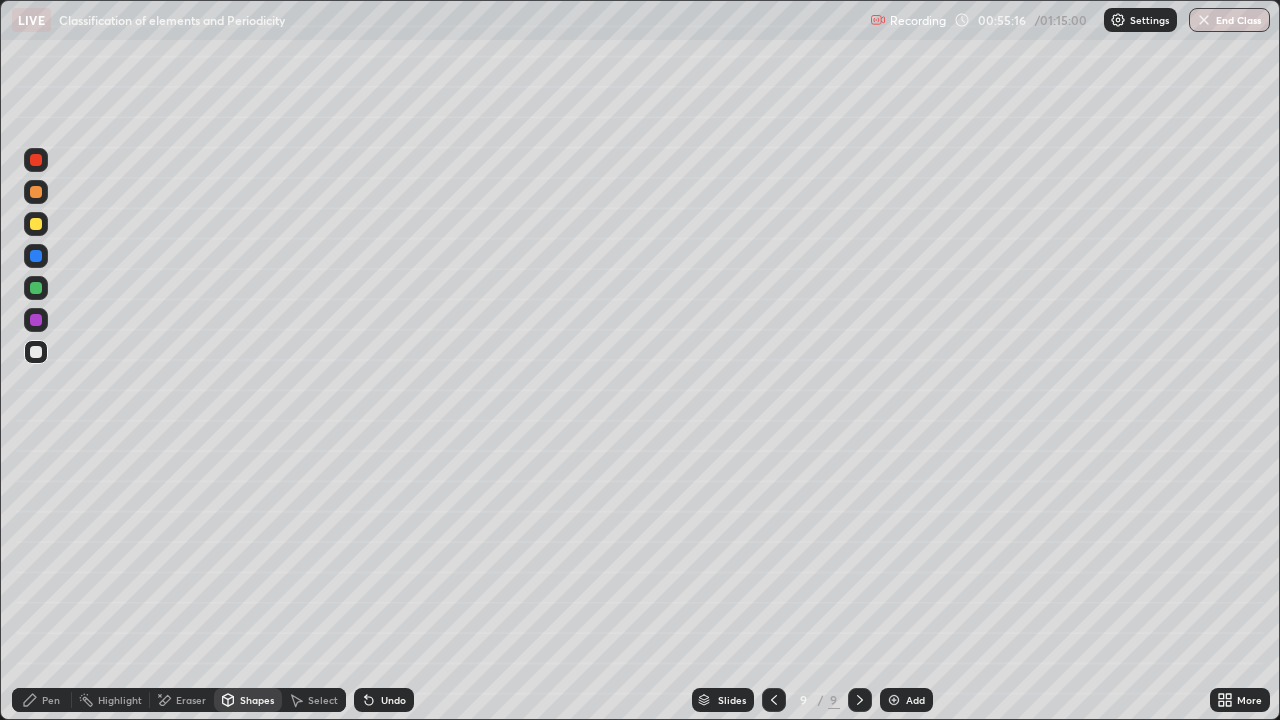 click on "Pen" at bounding box center [51, 700] 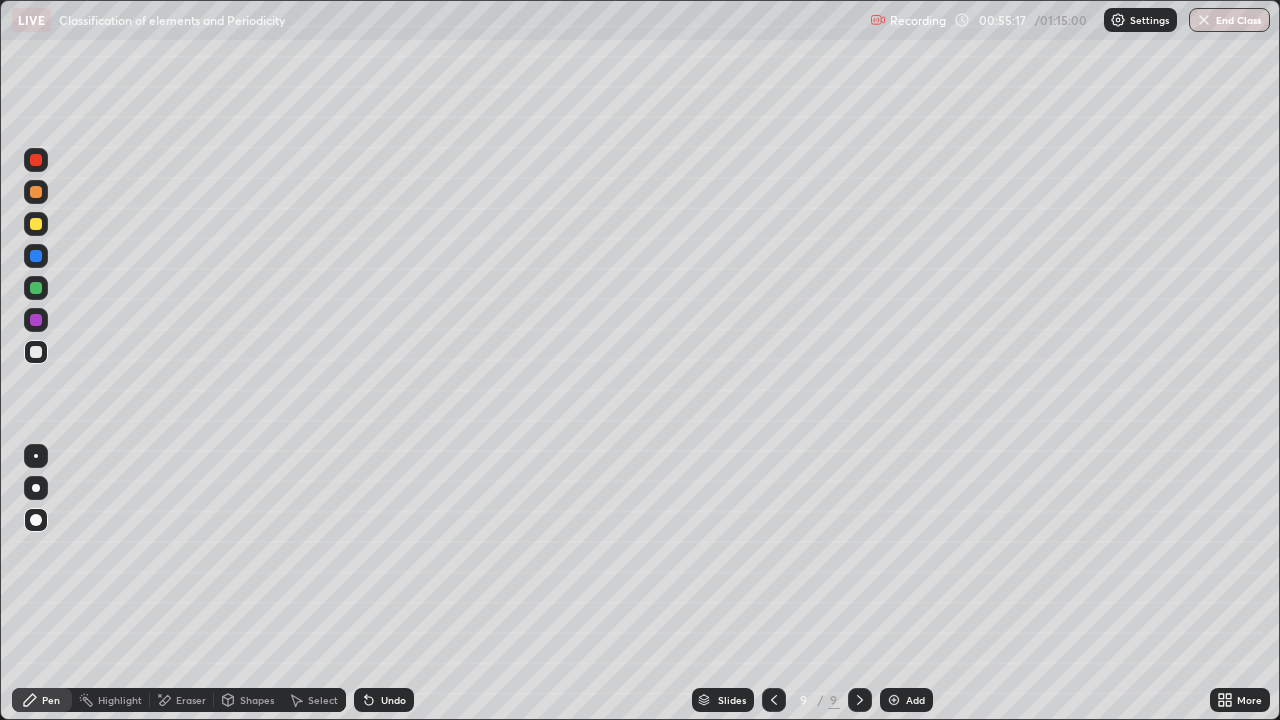 click at bounding box center [36, 224] 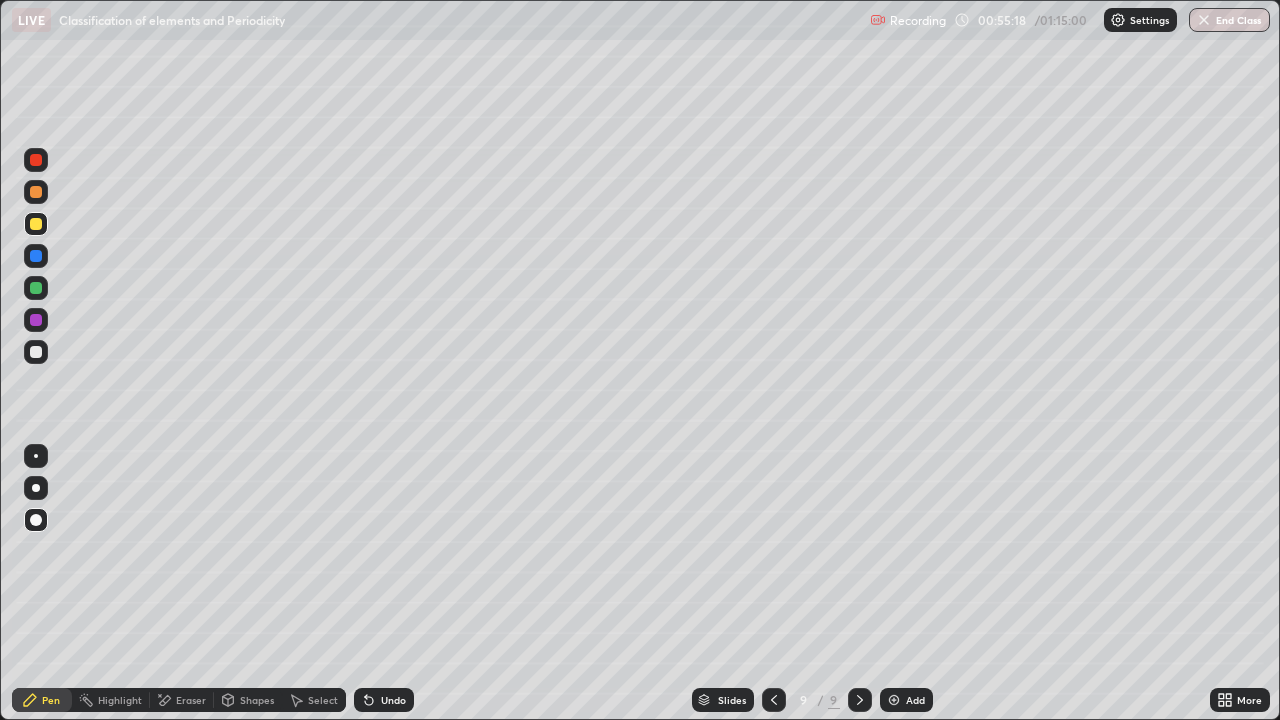click on "Pen" at bounding box center (51, 700) 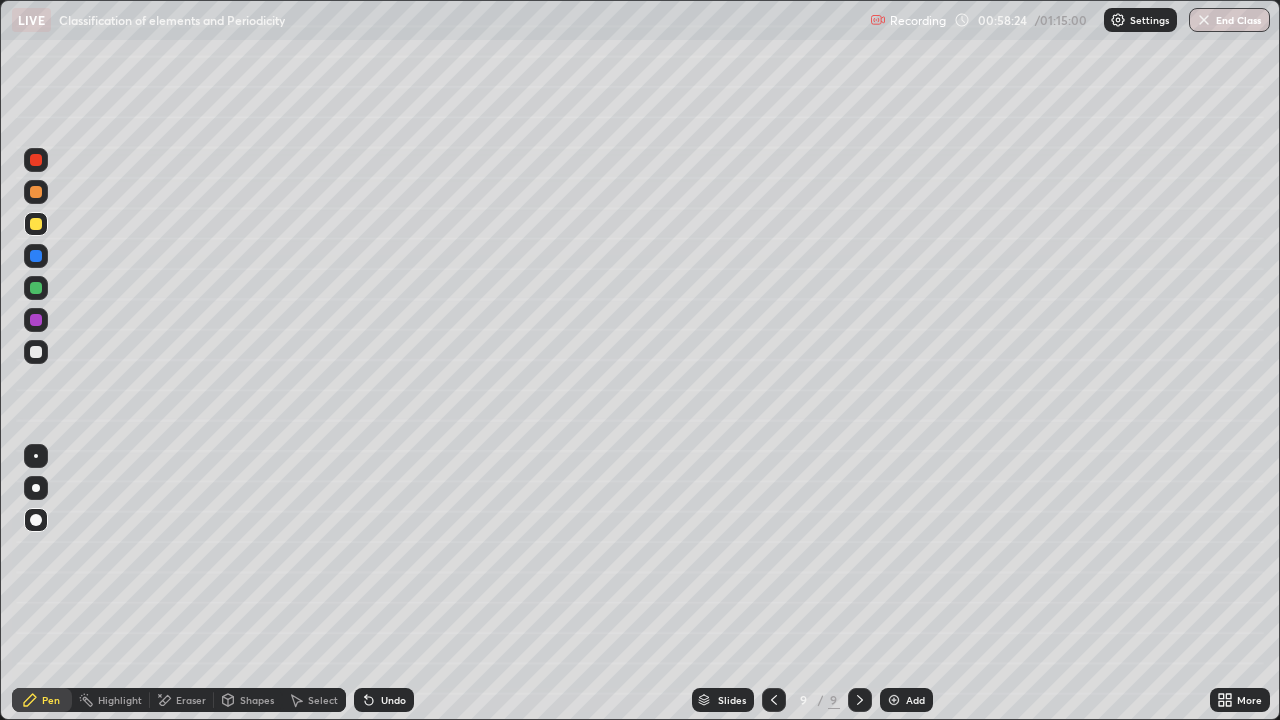 click on "Shapes" at bounding box center [248, 700] 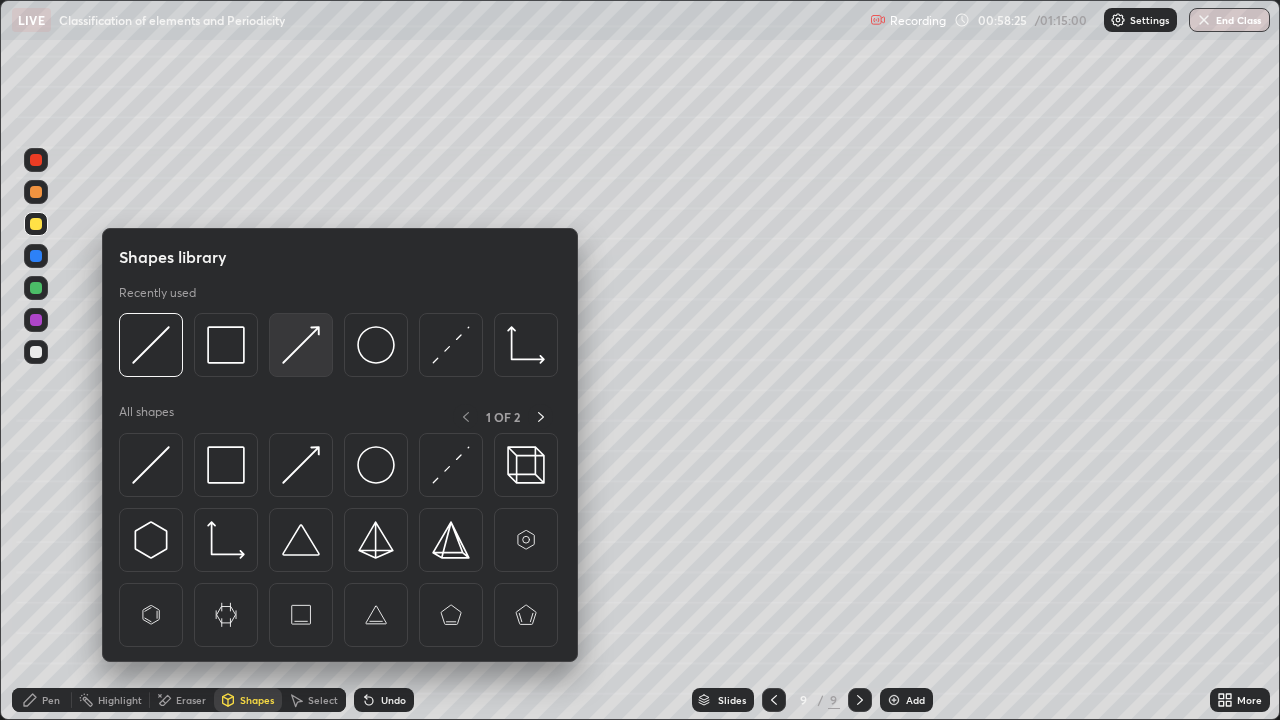 click at bounding box center (301, 345) 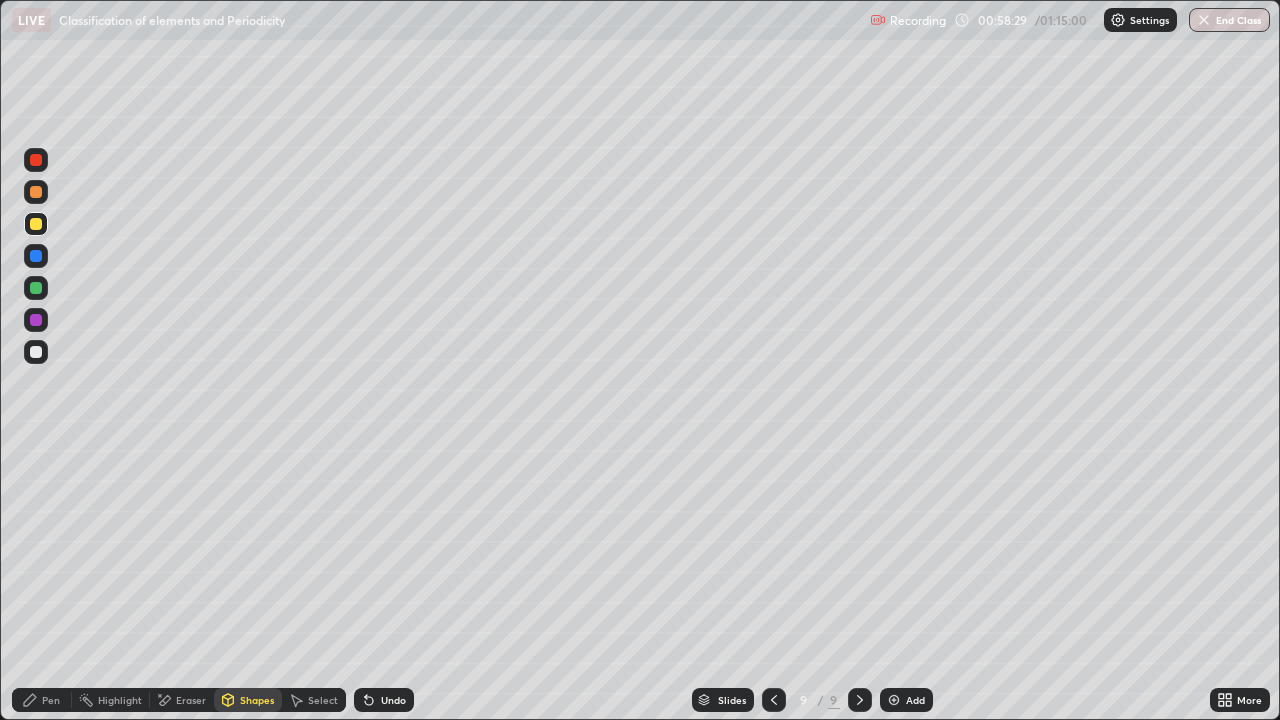 click on "Pen" at bounding box center (51, 700) 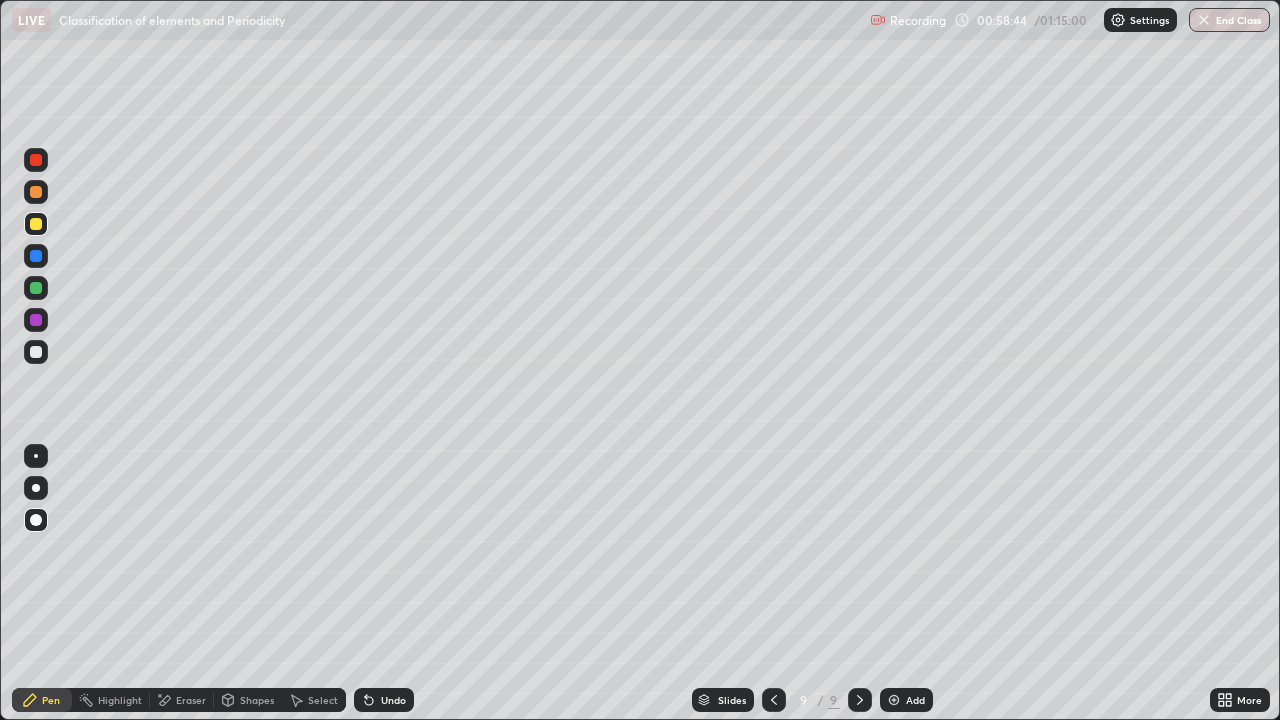 click at bounding box center [36, 352] 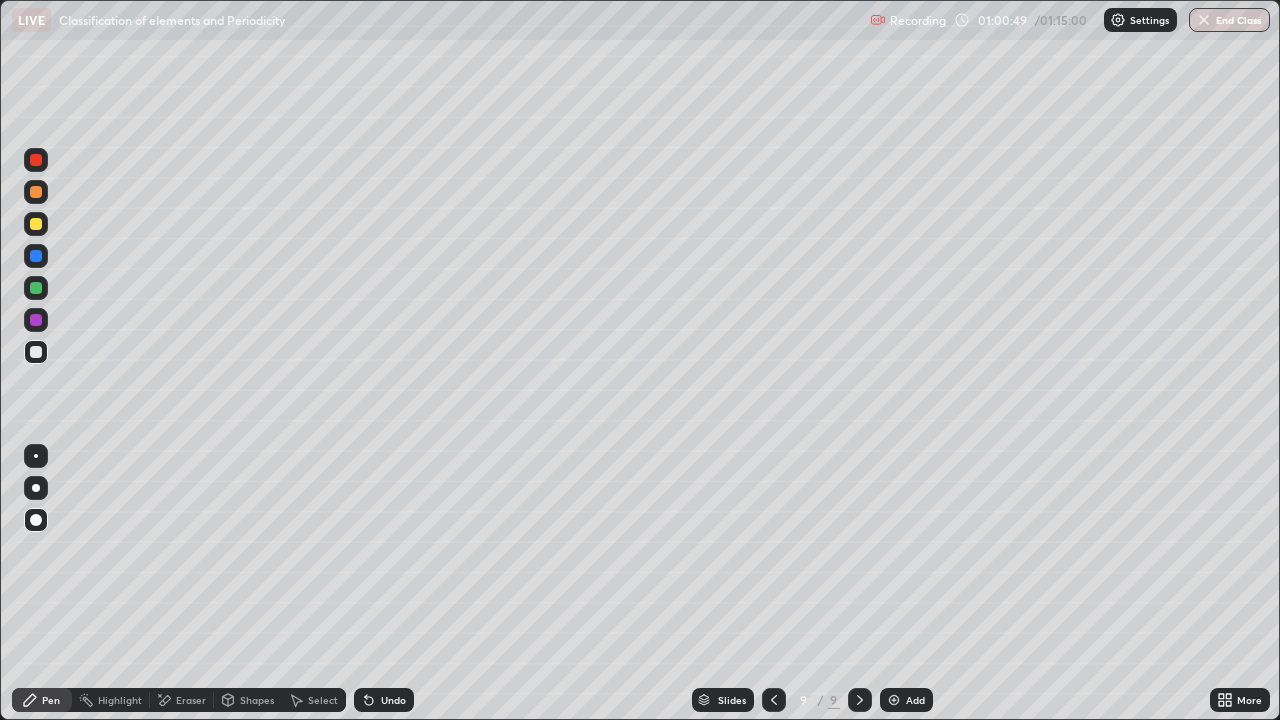 click on "Shapes" at bounding box center (257, 700) 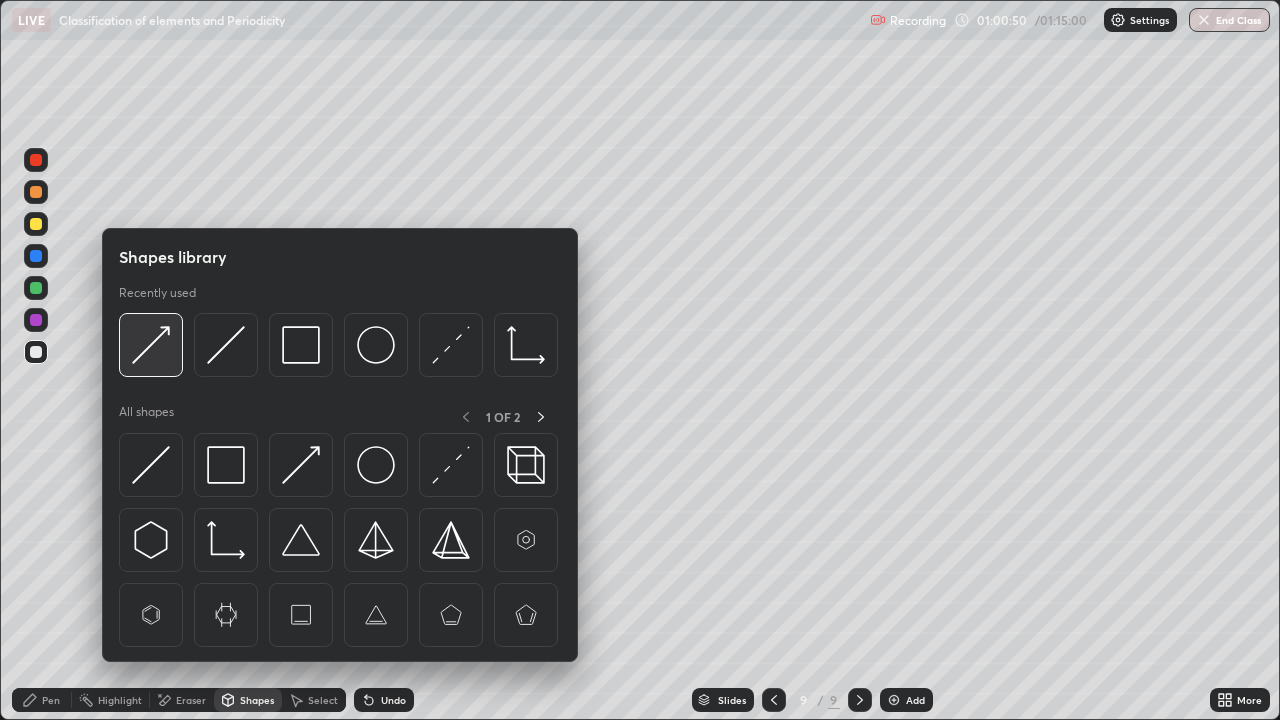 click at bounding box center [151, 345] 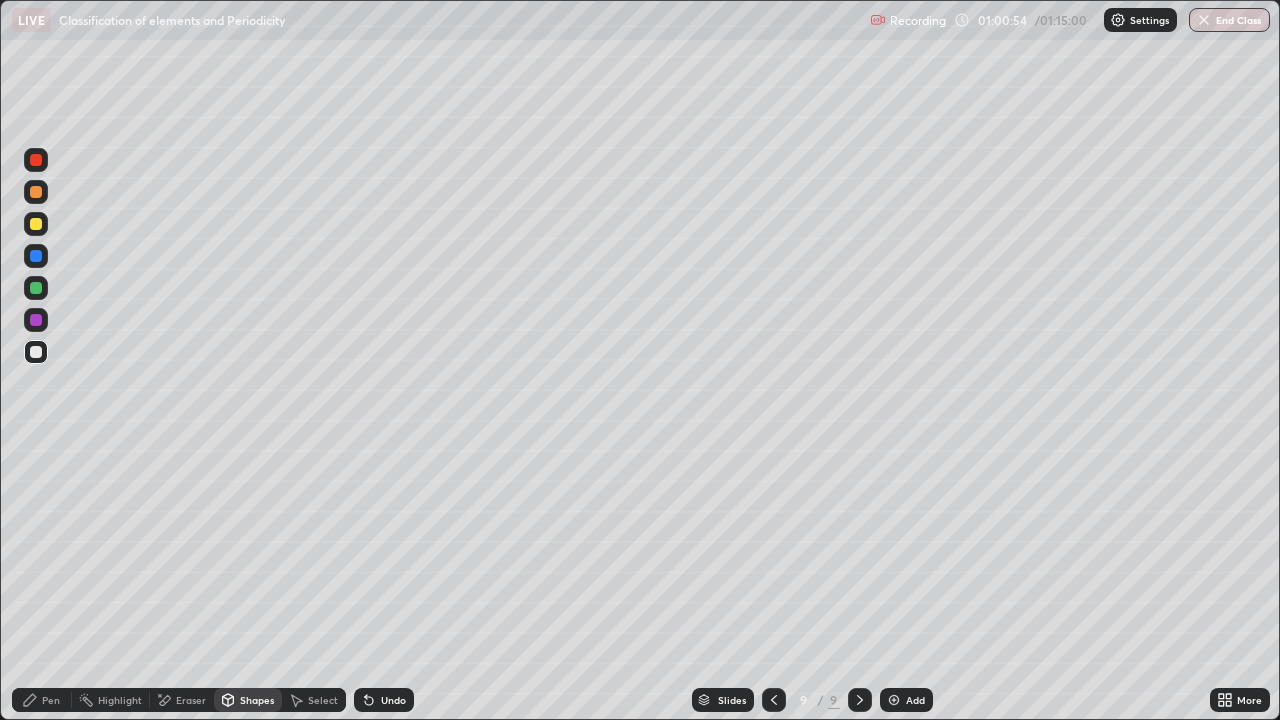 click on "Pen" at bounding box center (51, 700) 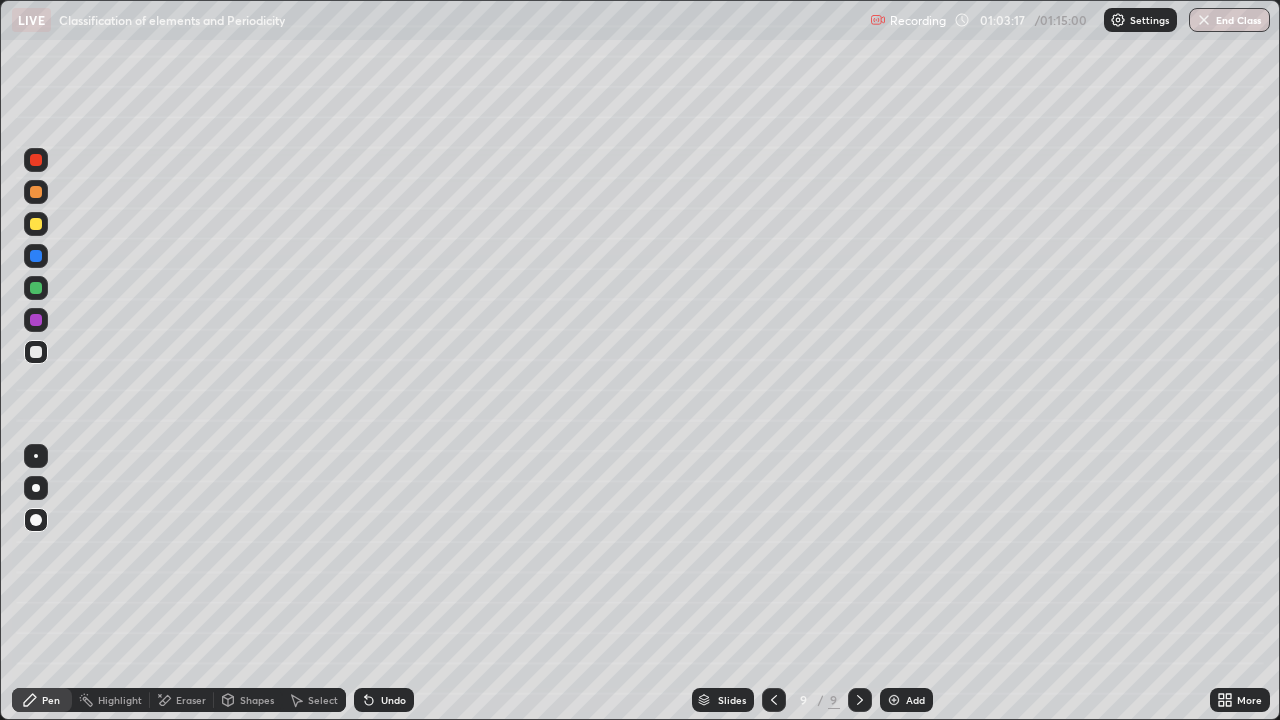 click on "End Class" at bounding box center [1229, 20] 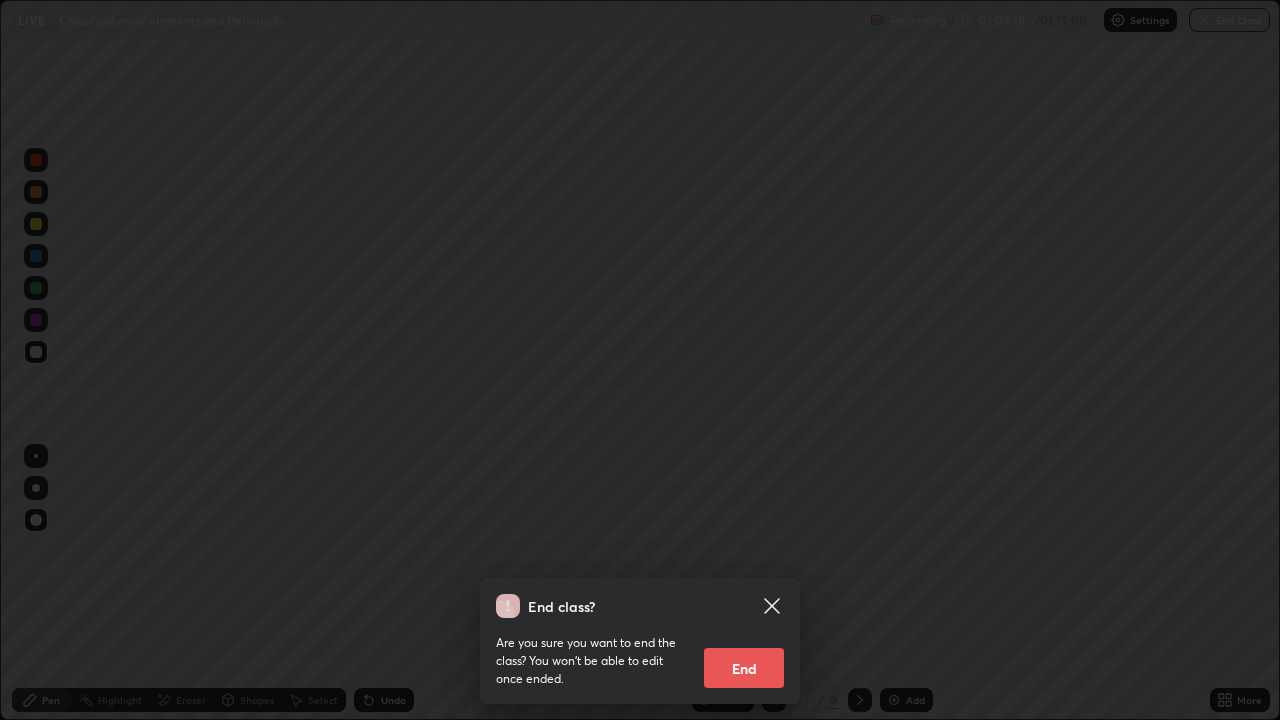 click on "End" at bounding box center [744, 668] 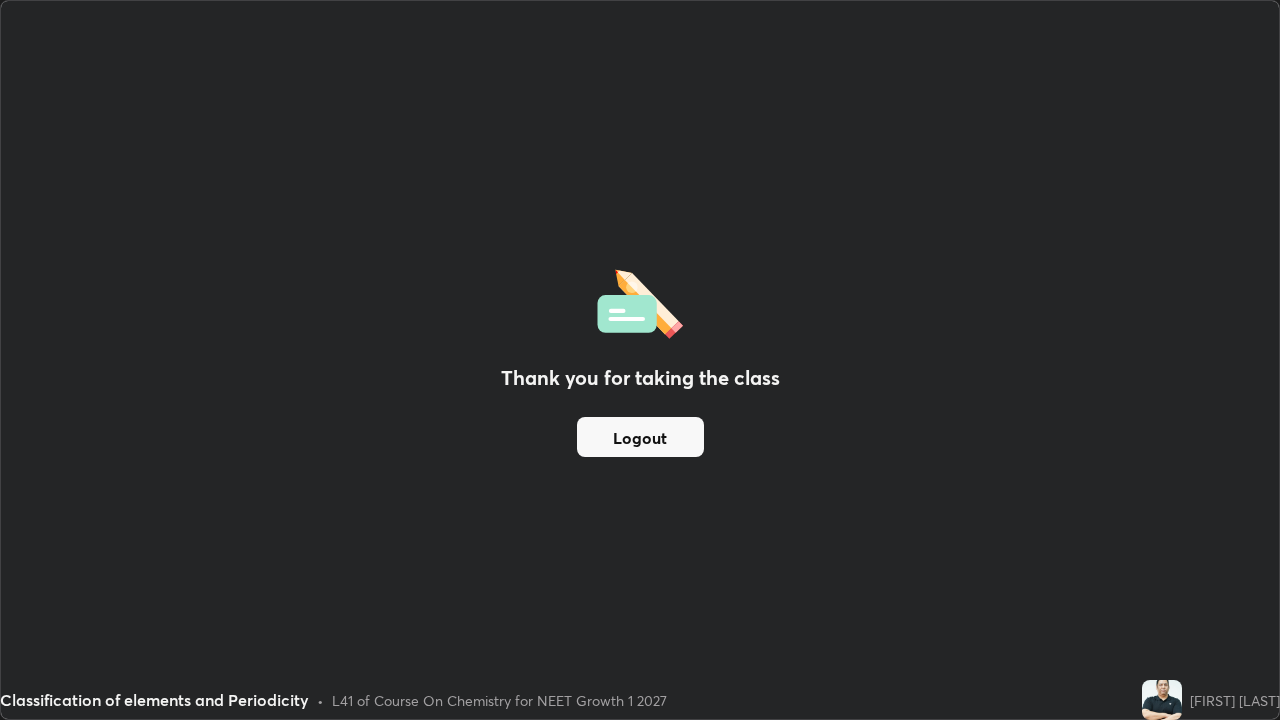 click on "Logout" at bounding box center [640, 437] 